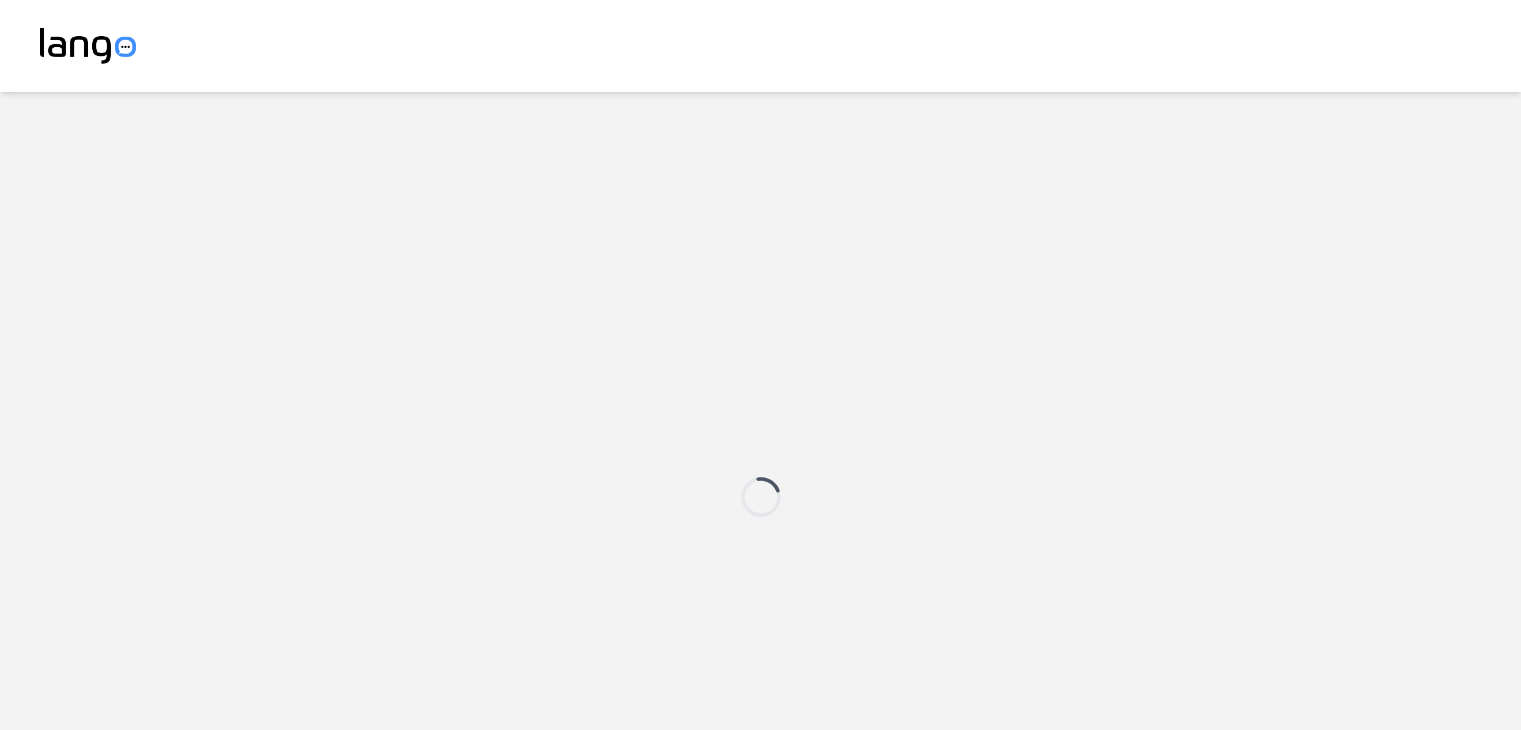 scroll, scrollTop: 0, scrollLeft: 0, axis: both 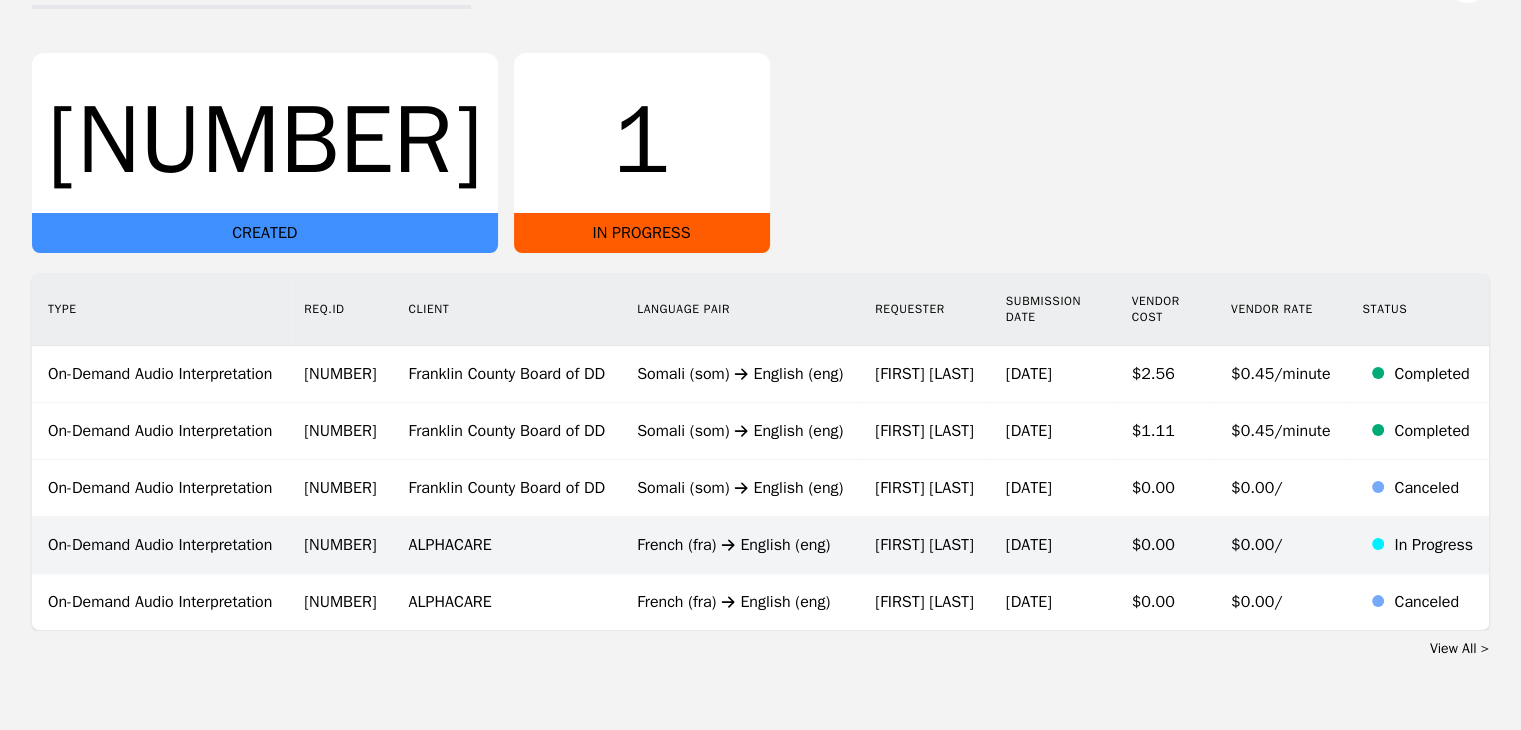 click on "French (fra) English (eng)" at bounding box center [740, 545] 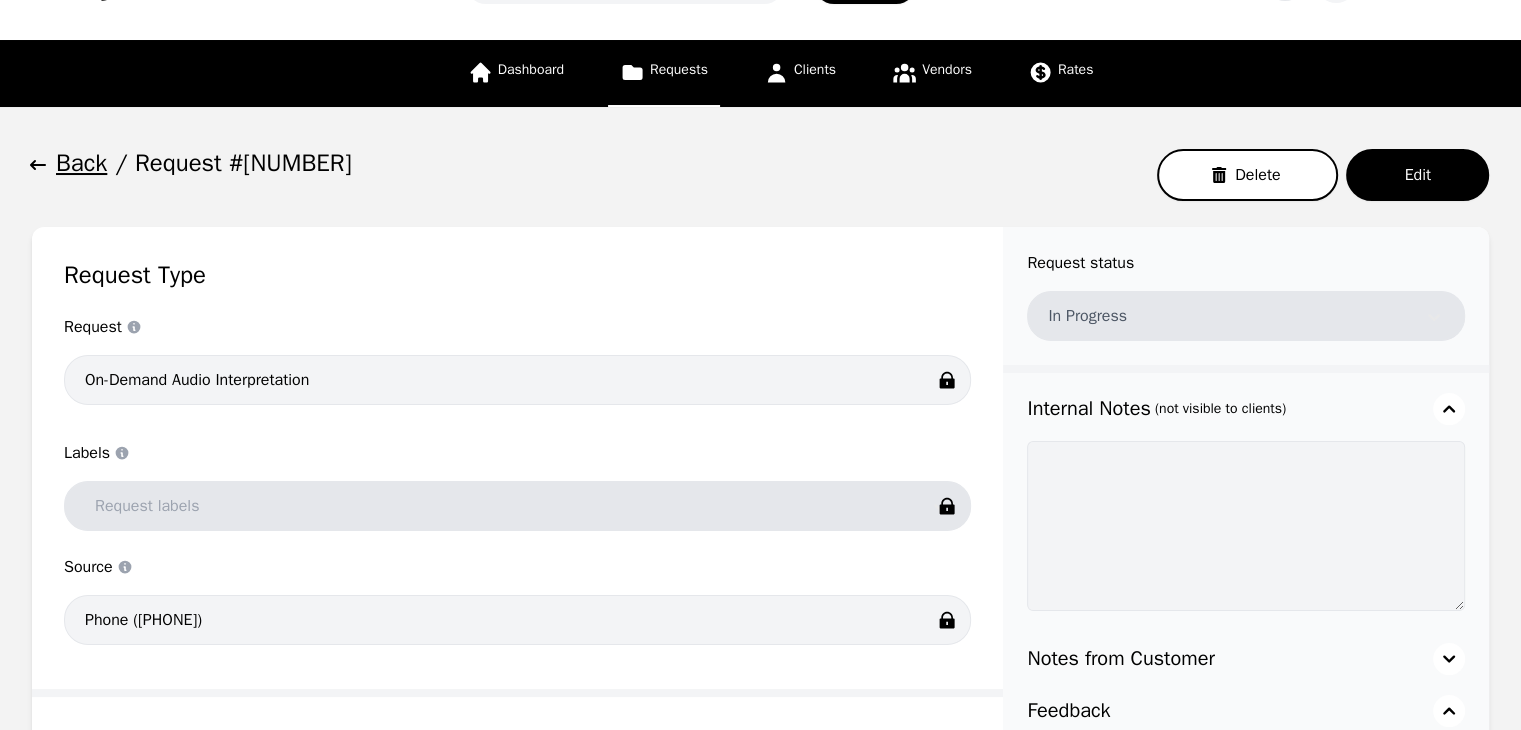 scroll, scrollTop: 0, scrollLeft: 0, axis: both 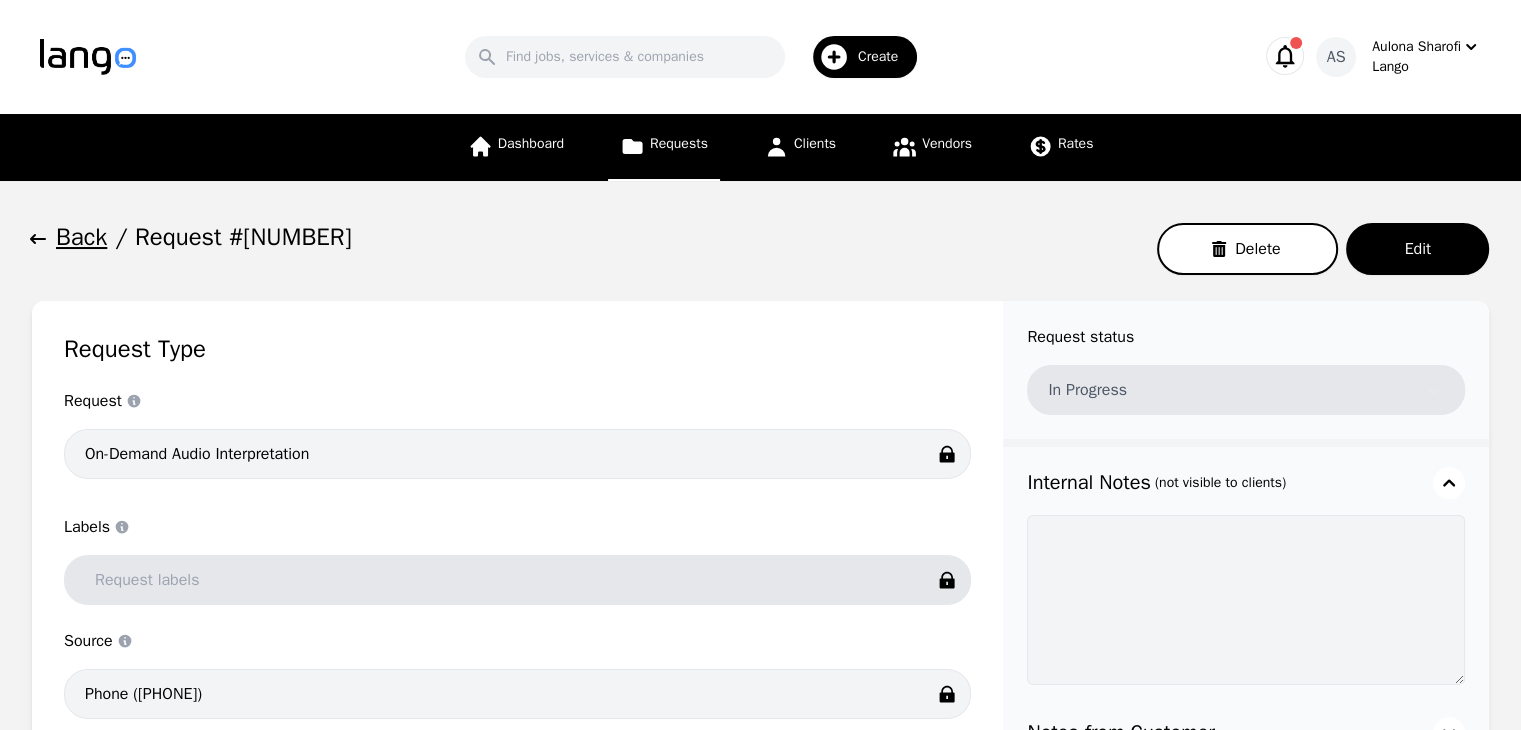 click 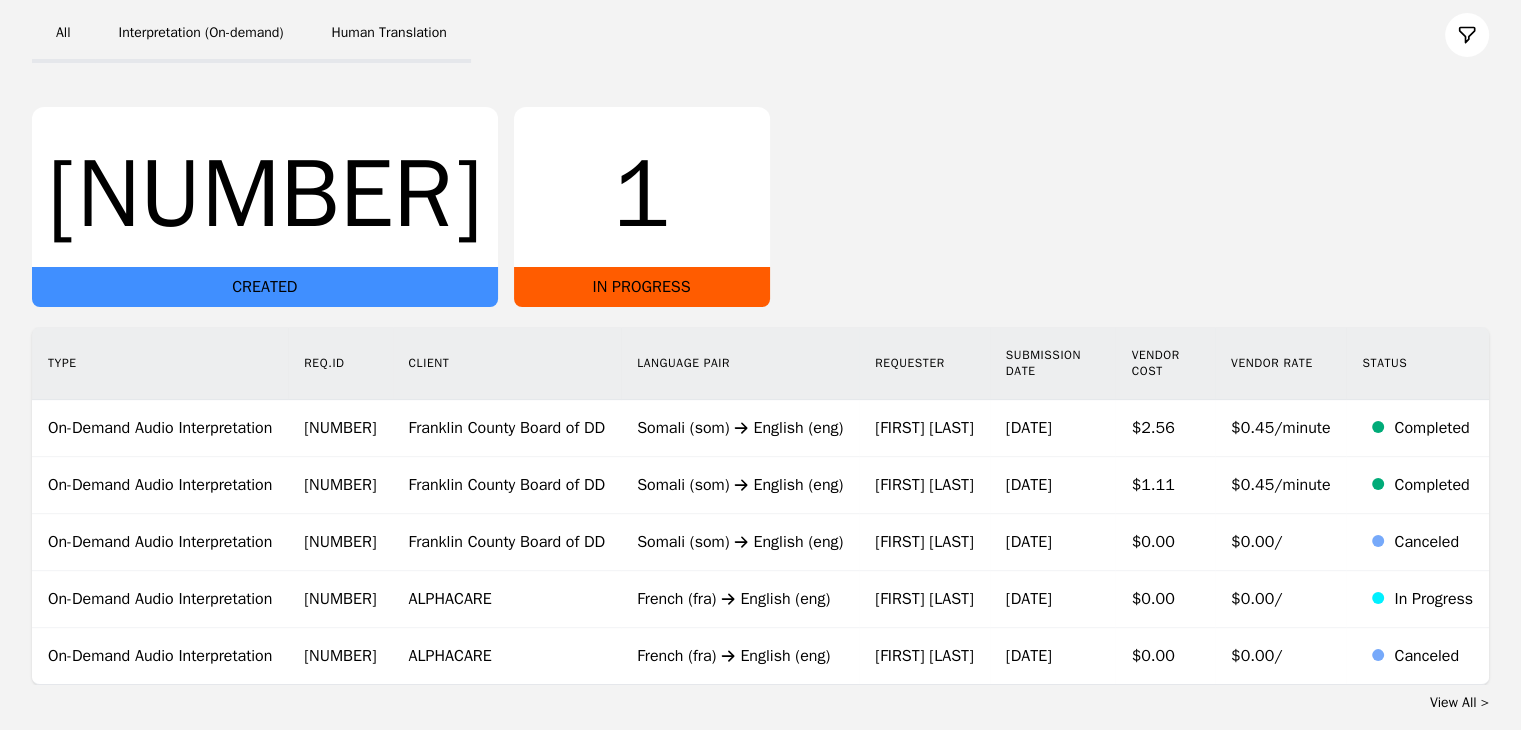 scroll, scrollTop: 259, scrollLeft: 0, axis: vertical 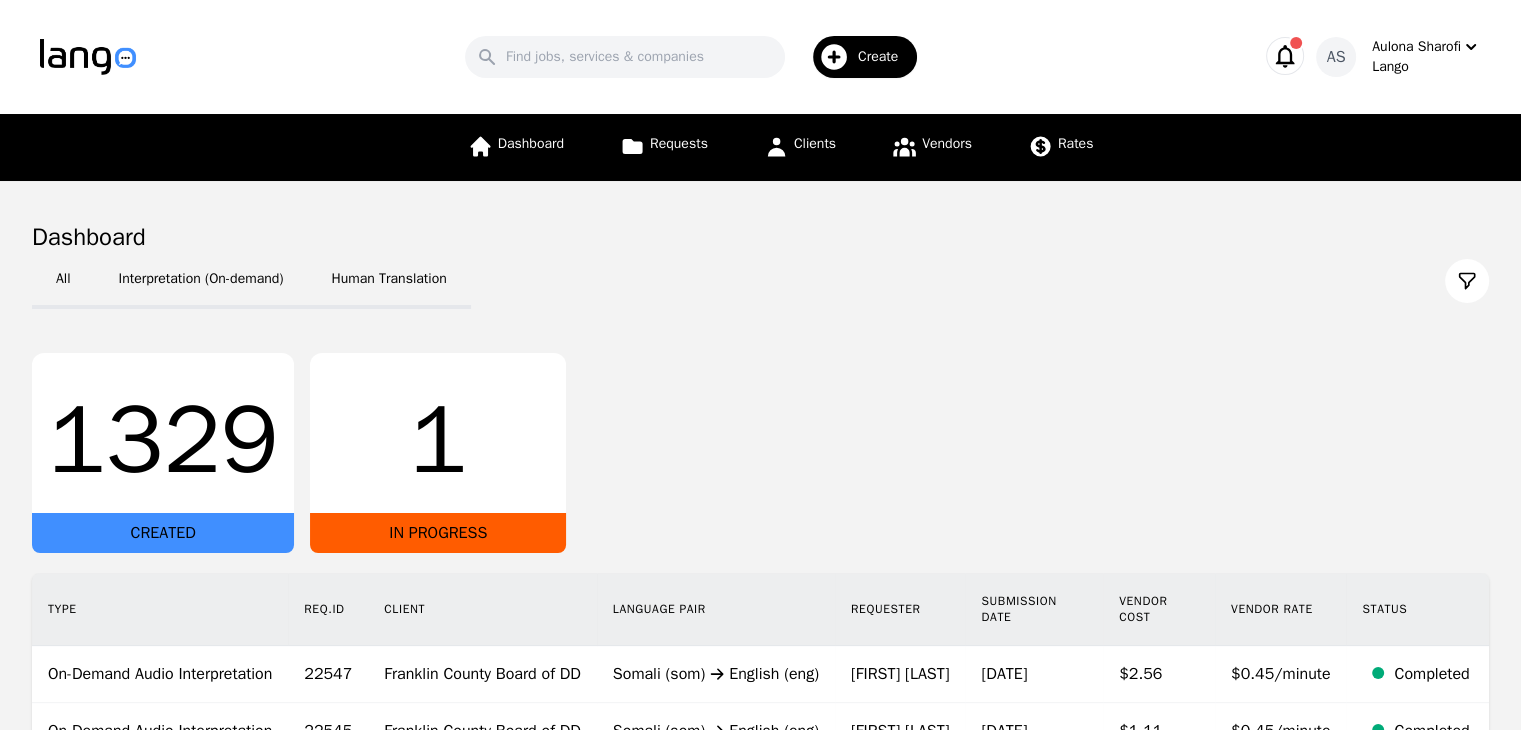 click 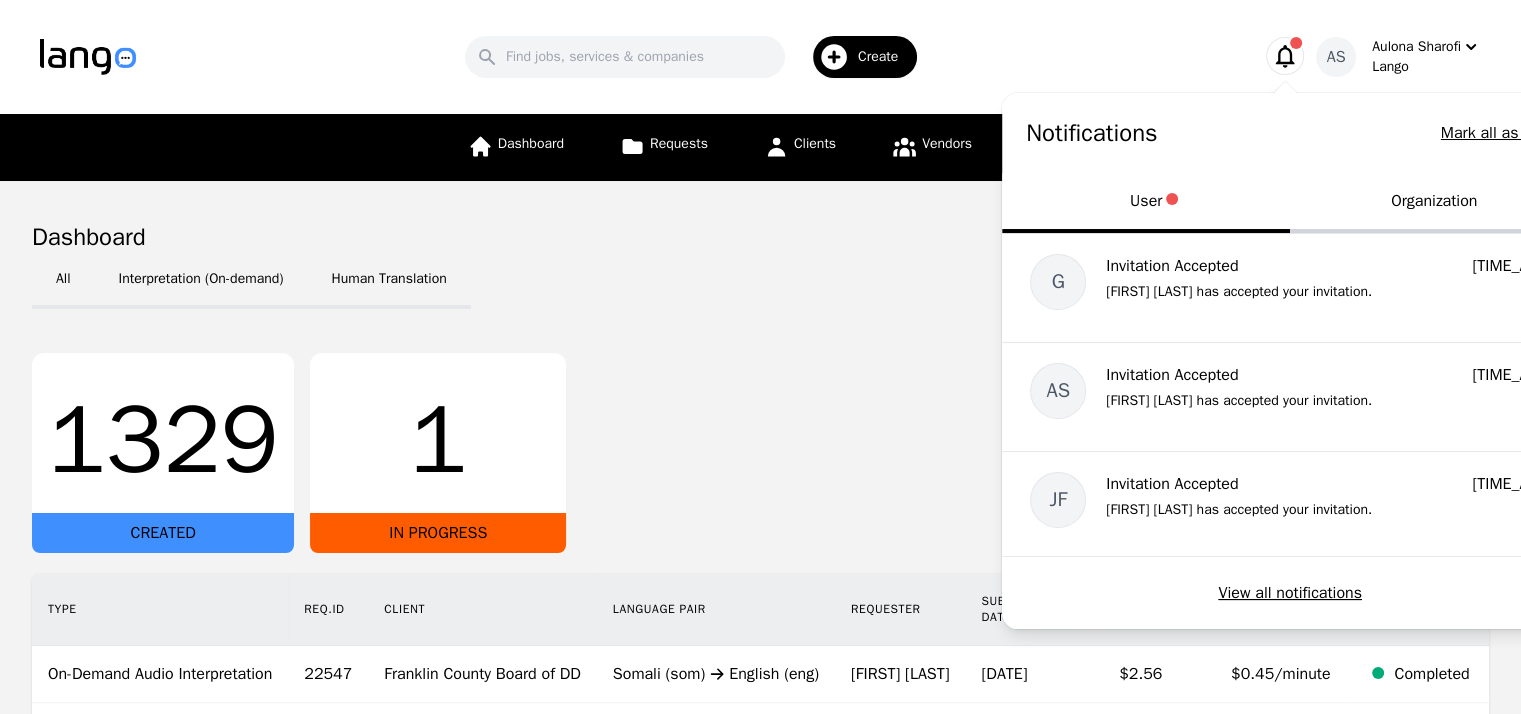 click on "Organization" at bounding box center (1434, 203) 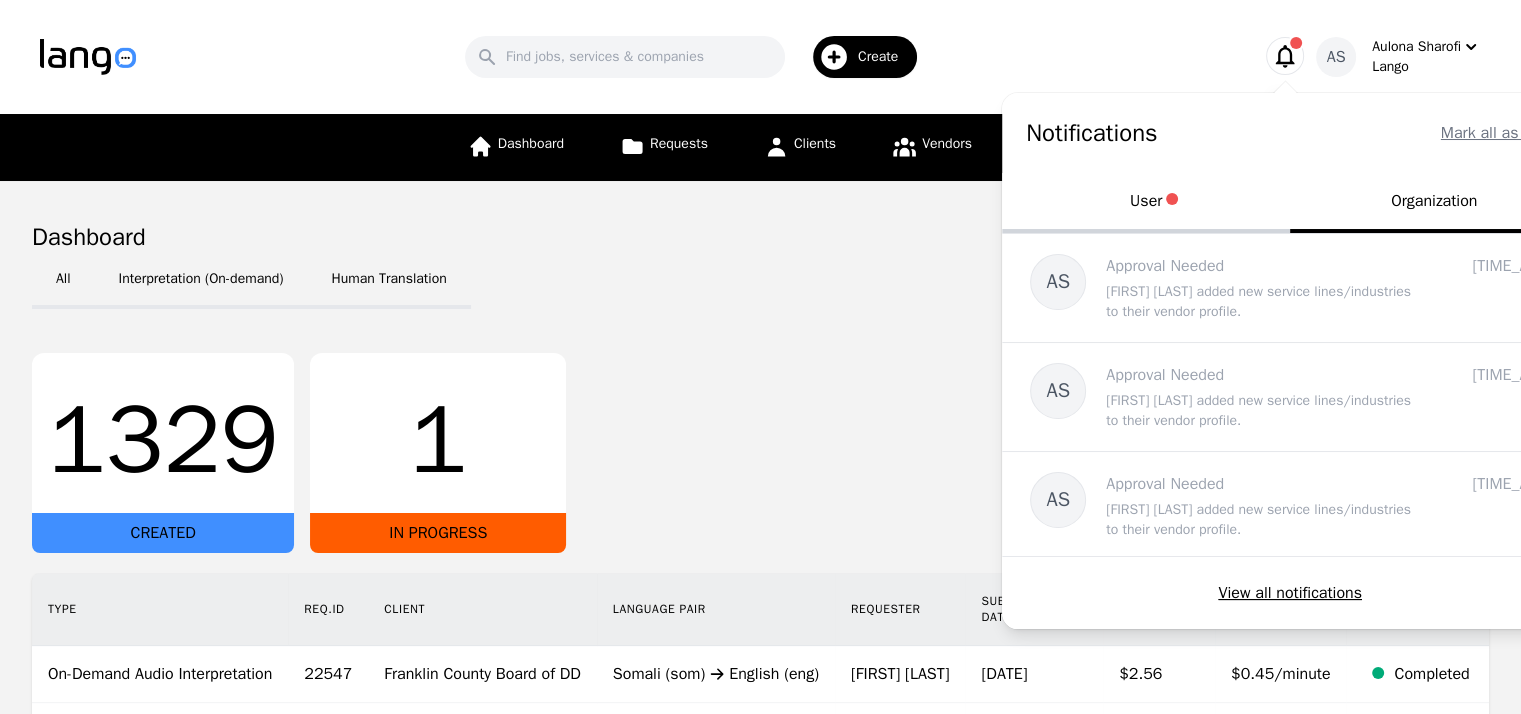 click on "Organization" at bounding box center [1434, 203] 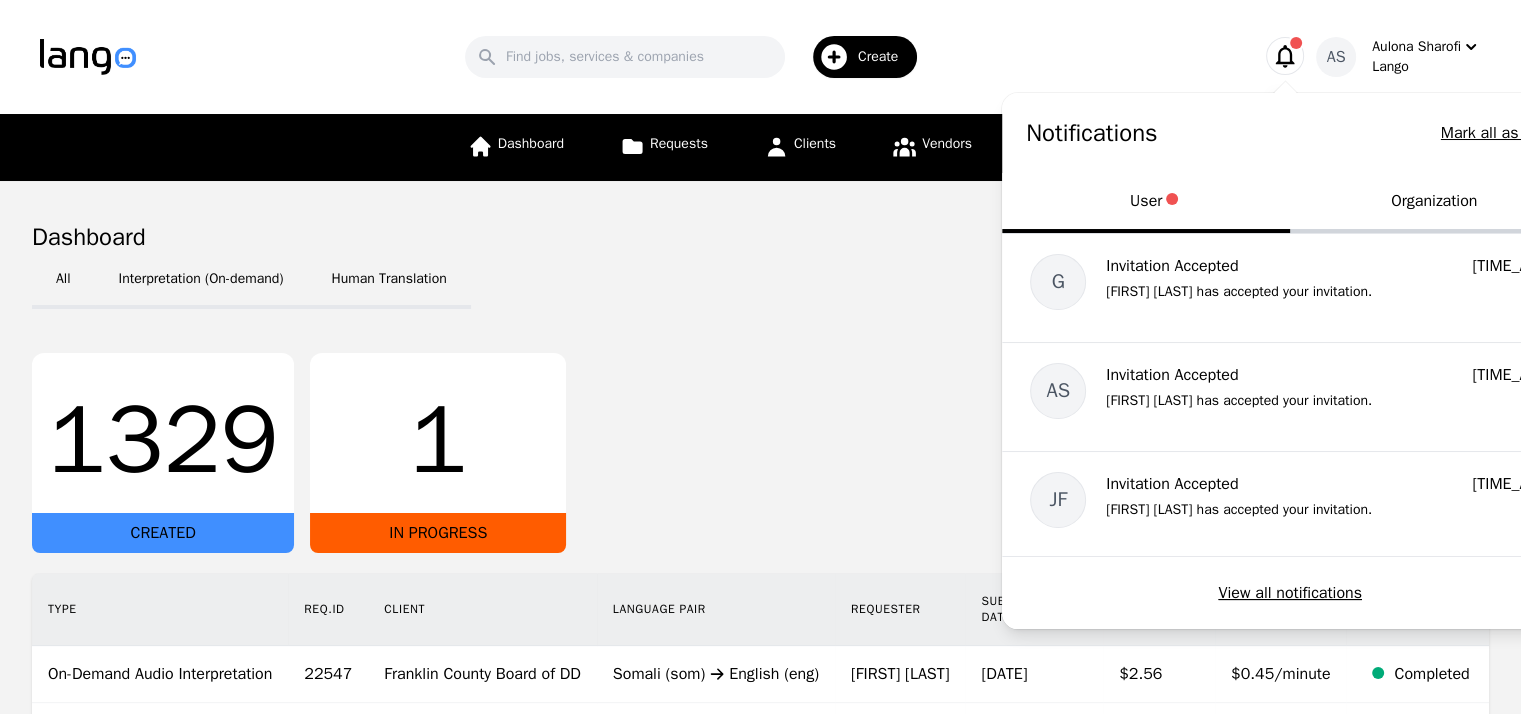 click on "Organization" at bounding box center (1434, 203) 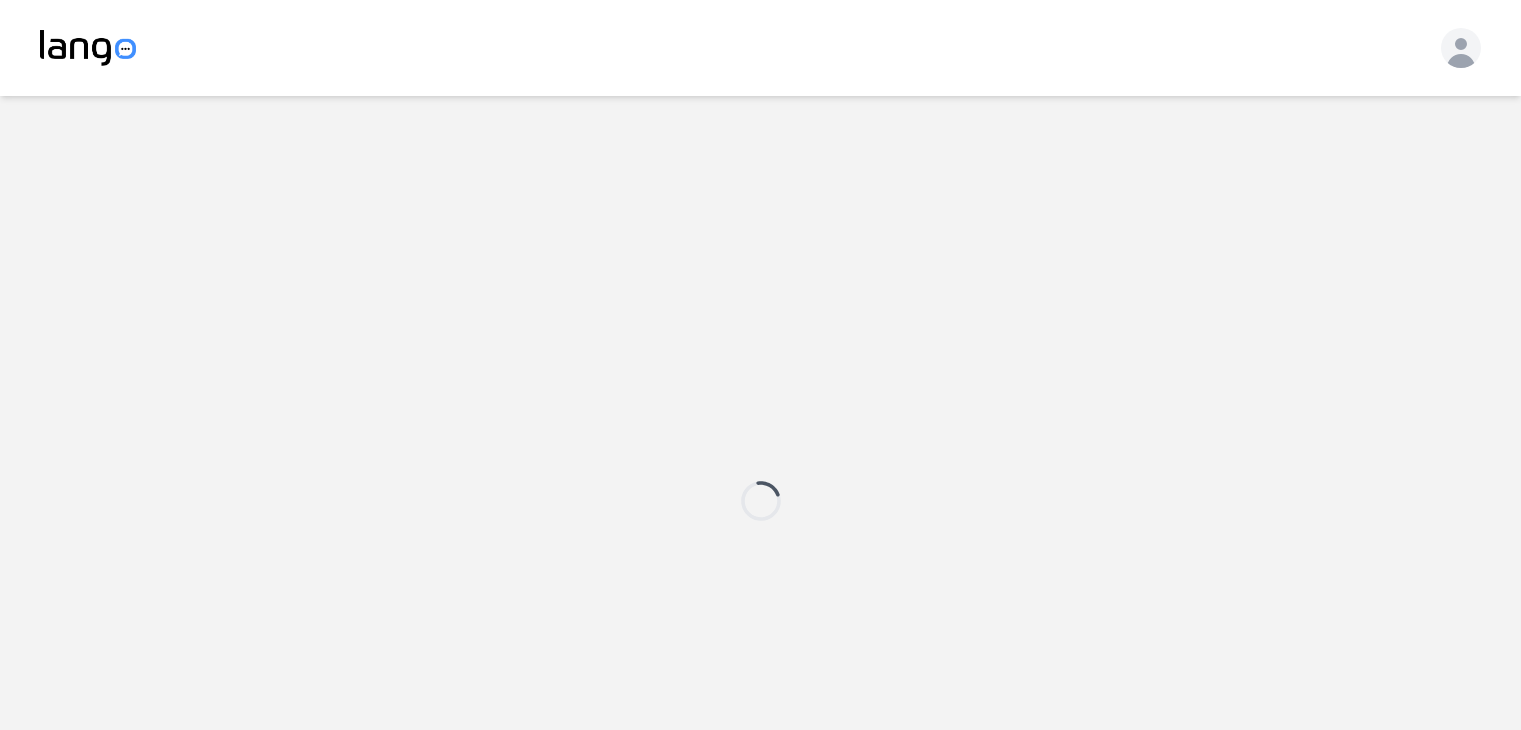 scroll, scrollTop: 0, scrollLeft: 0, axis: both 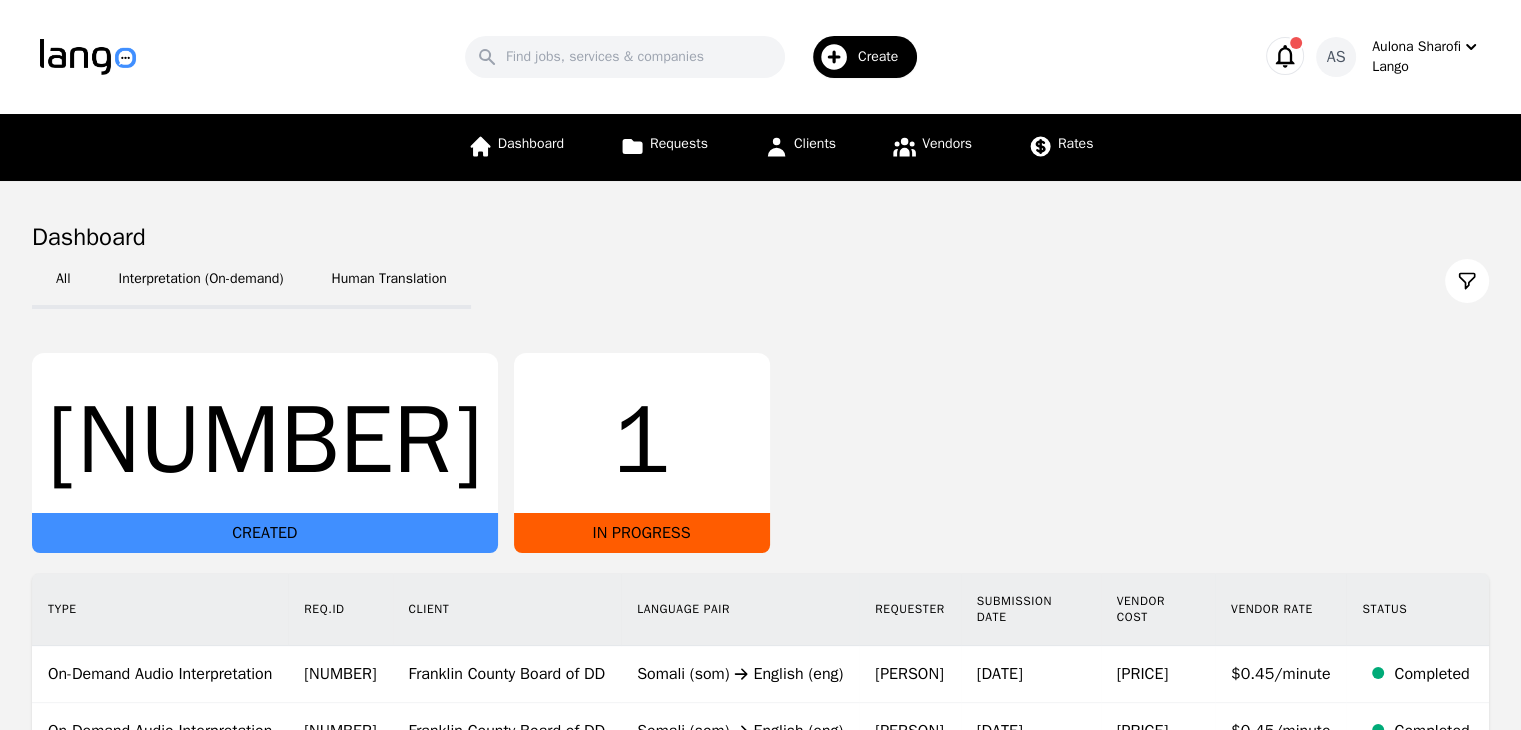 click 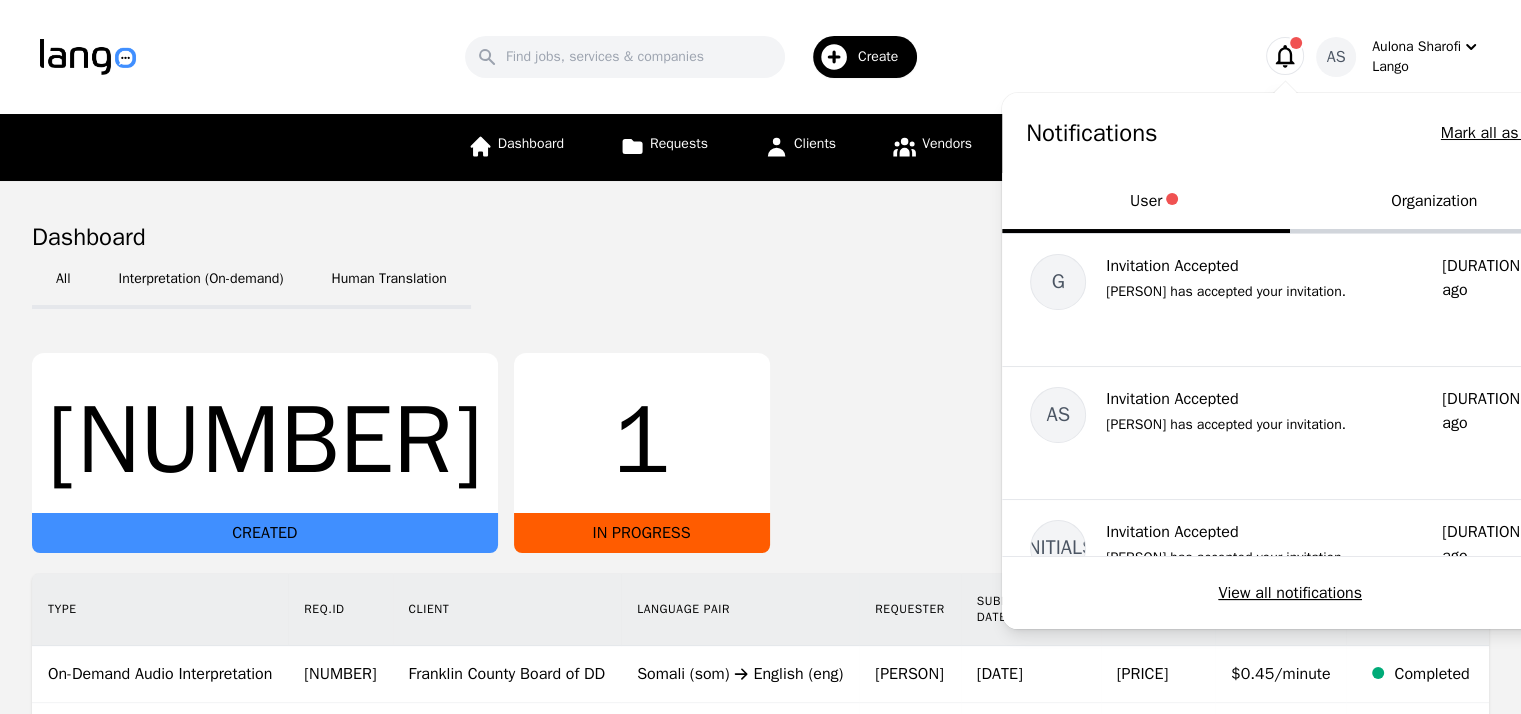 click on "Organization" at bounding box center [1434, 203] 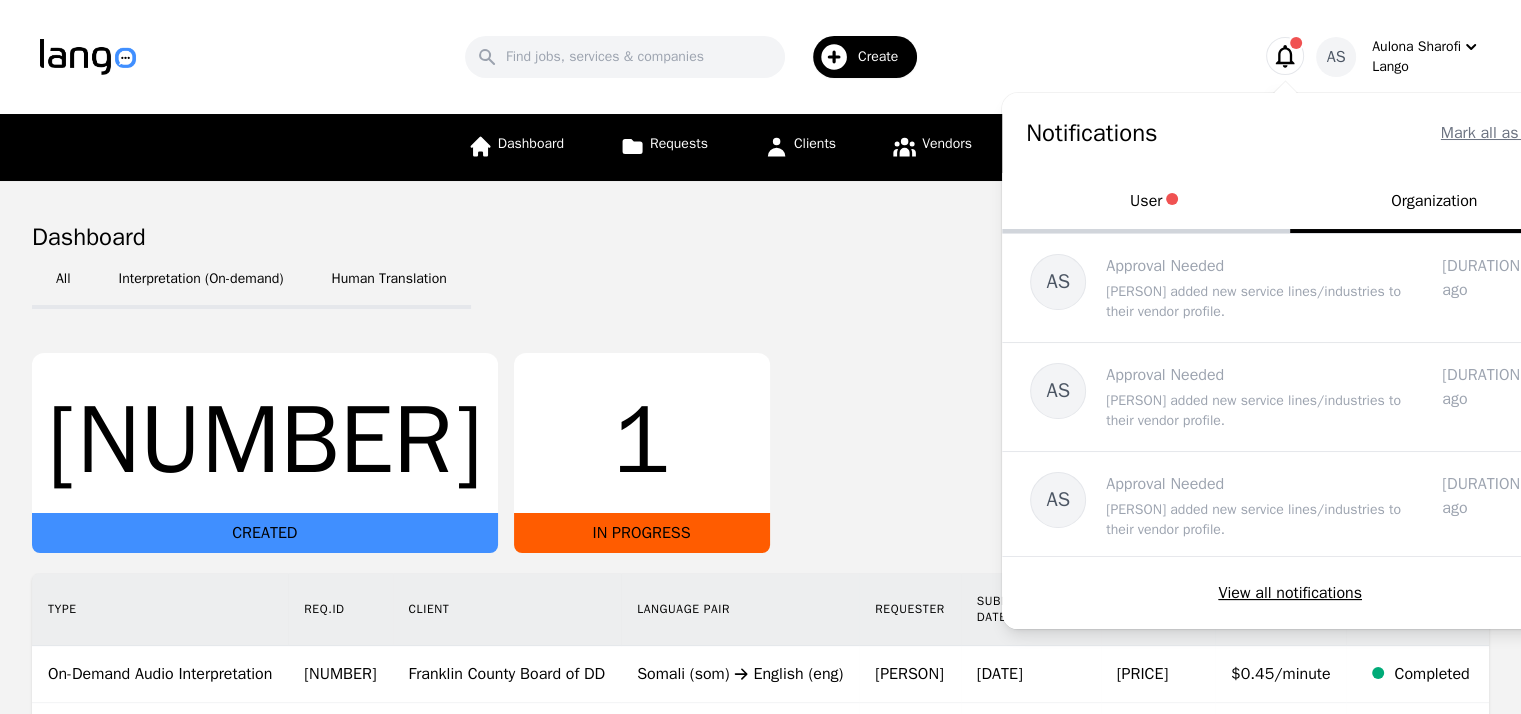 click on "User" at bounding box center (1146, 203) 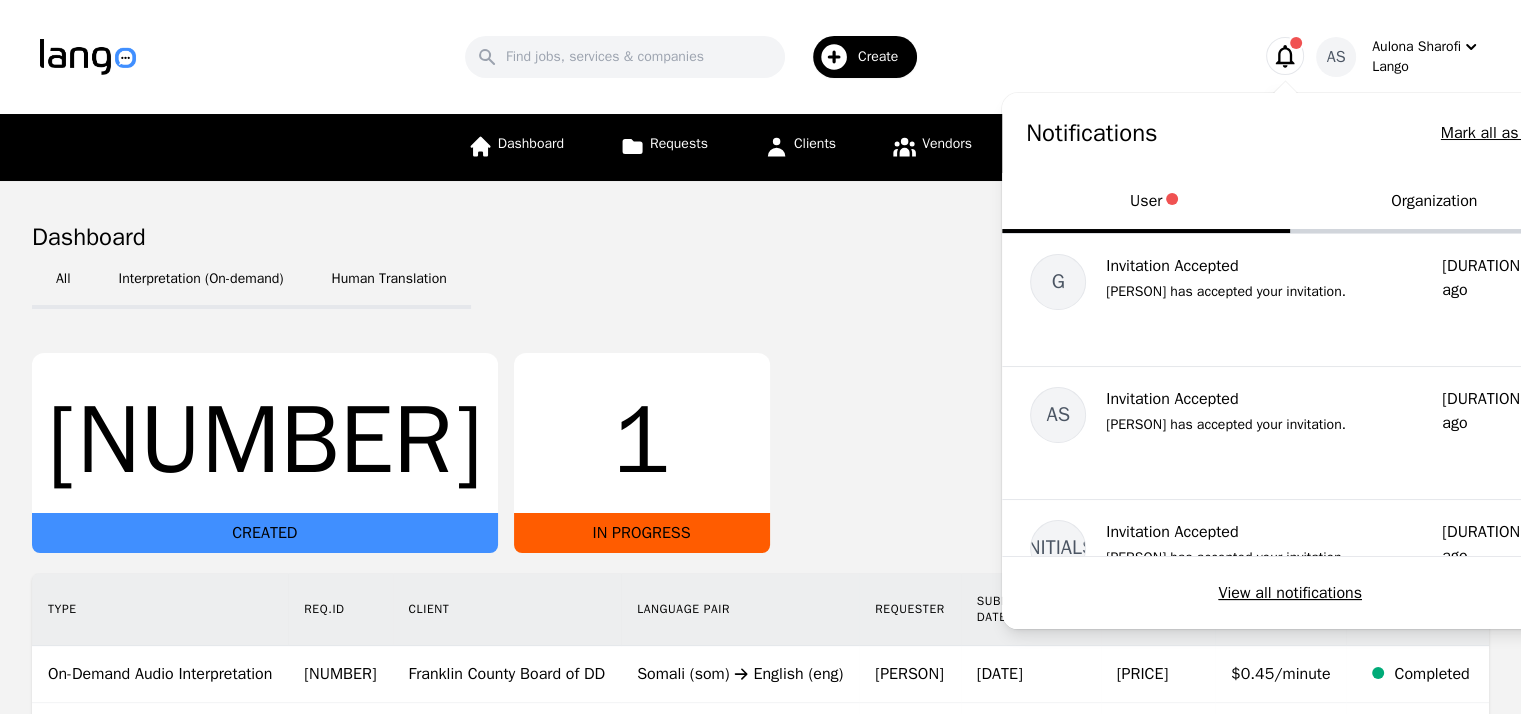 click on "Organization" at bounding box center (1434, 203) 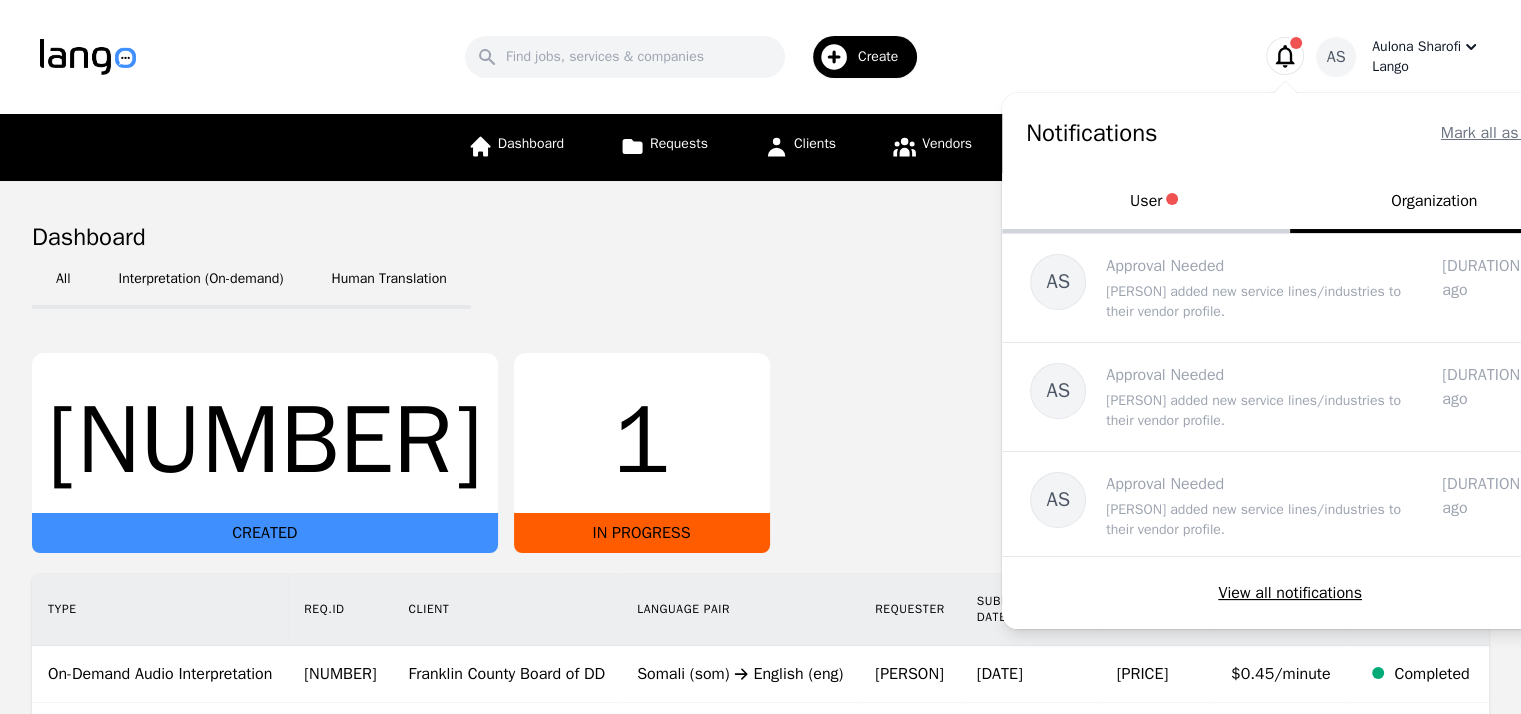 click on "Lango" at bounding box center [1426, 67] 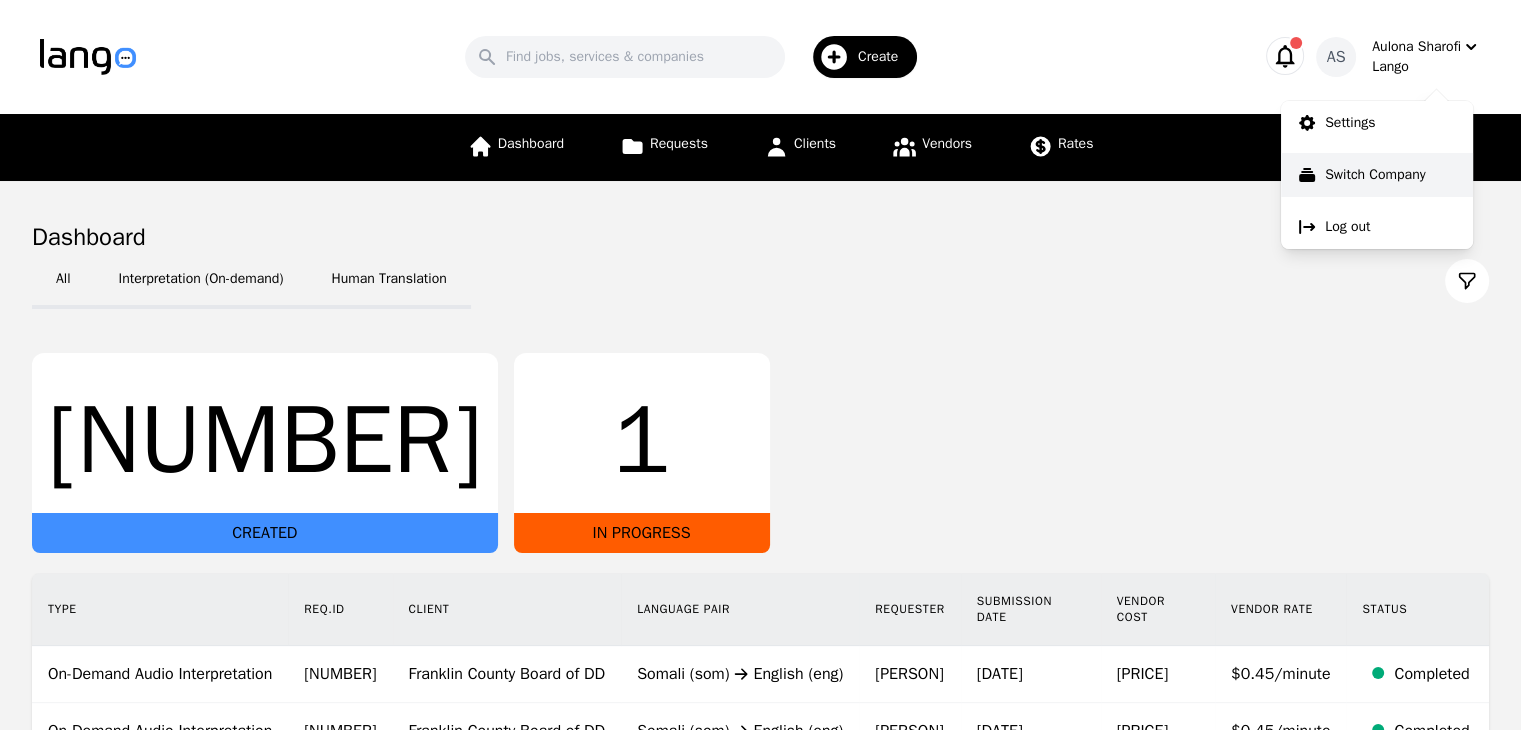 click on "Switch Company" at bounding box center [1375, 175] 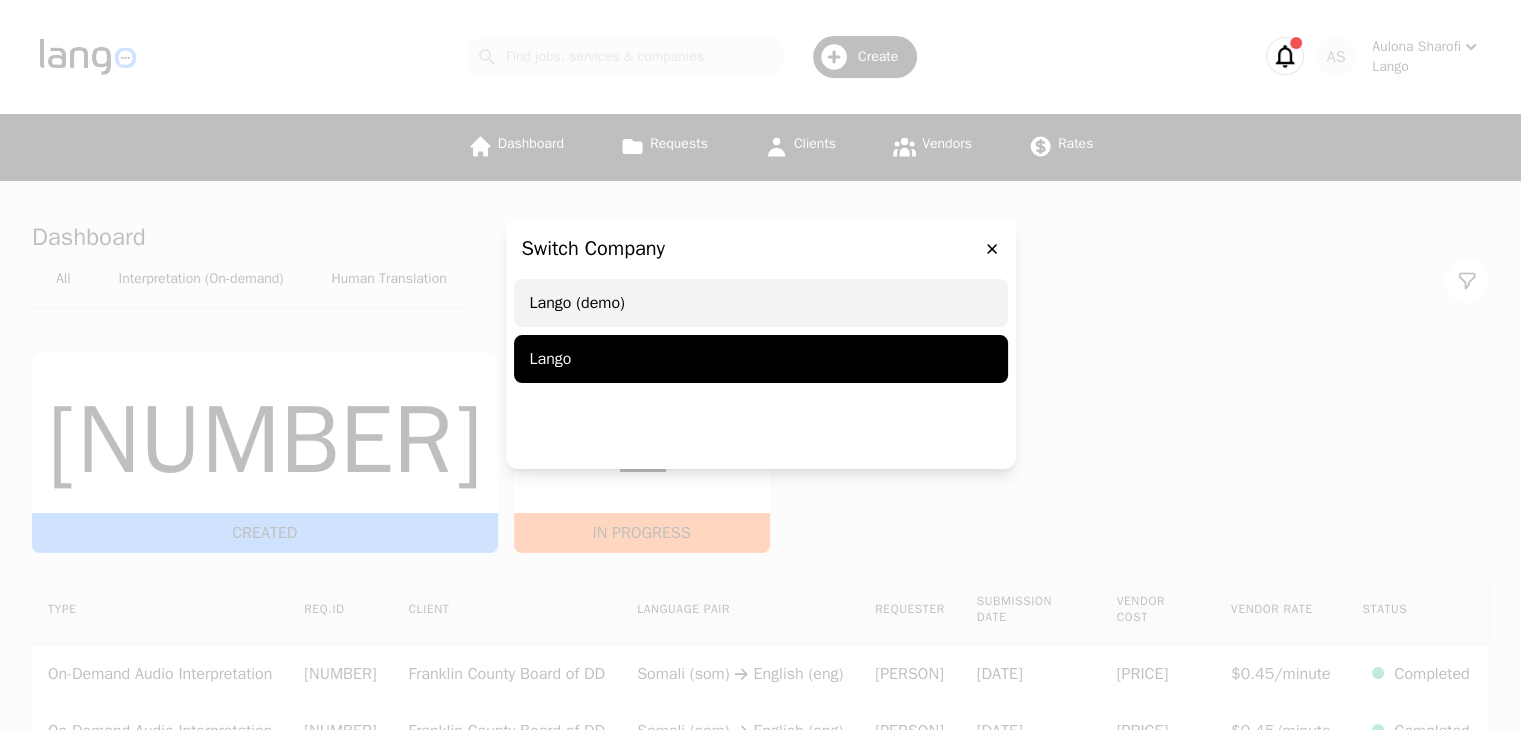 click on "Lango (demo)" at bounding box center [761, 303] 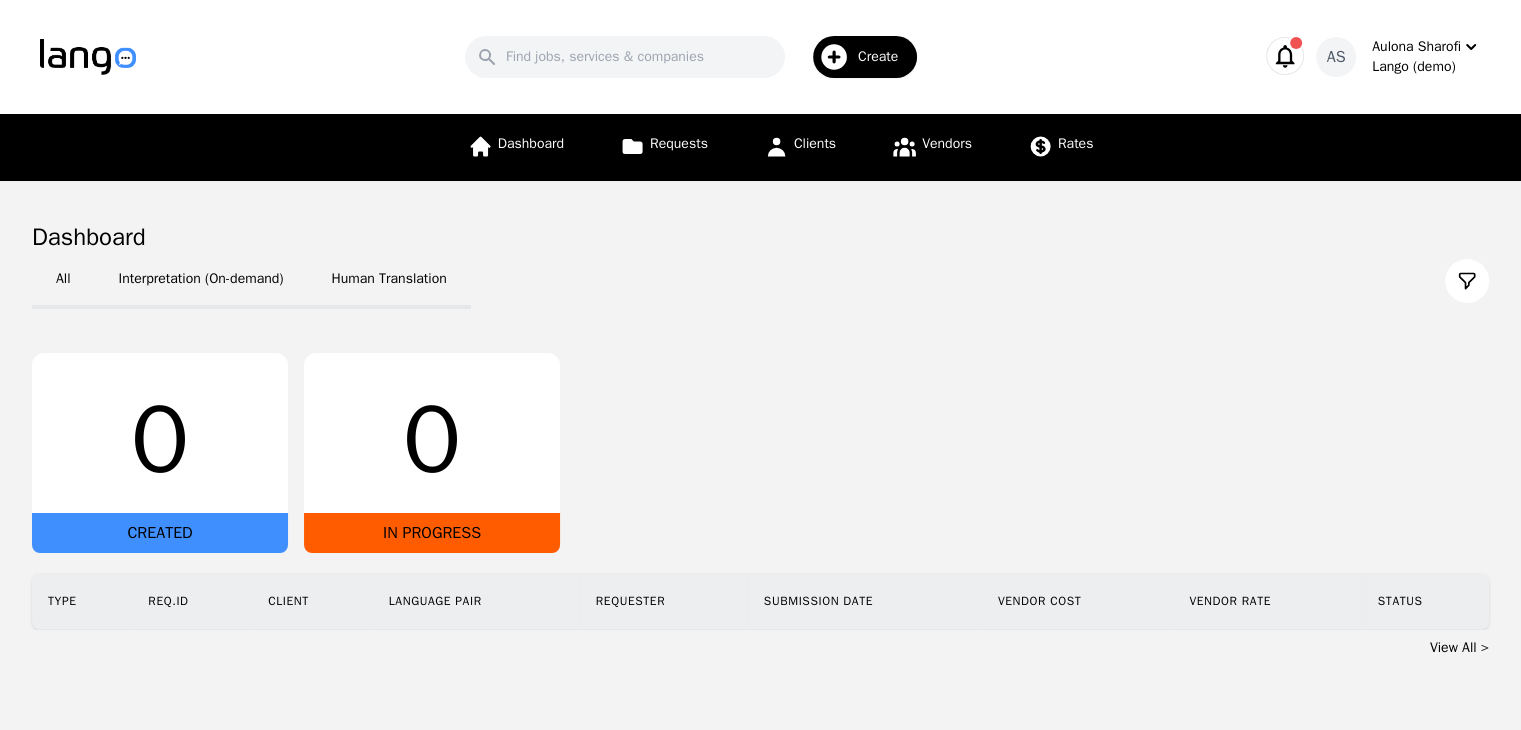 click 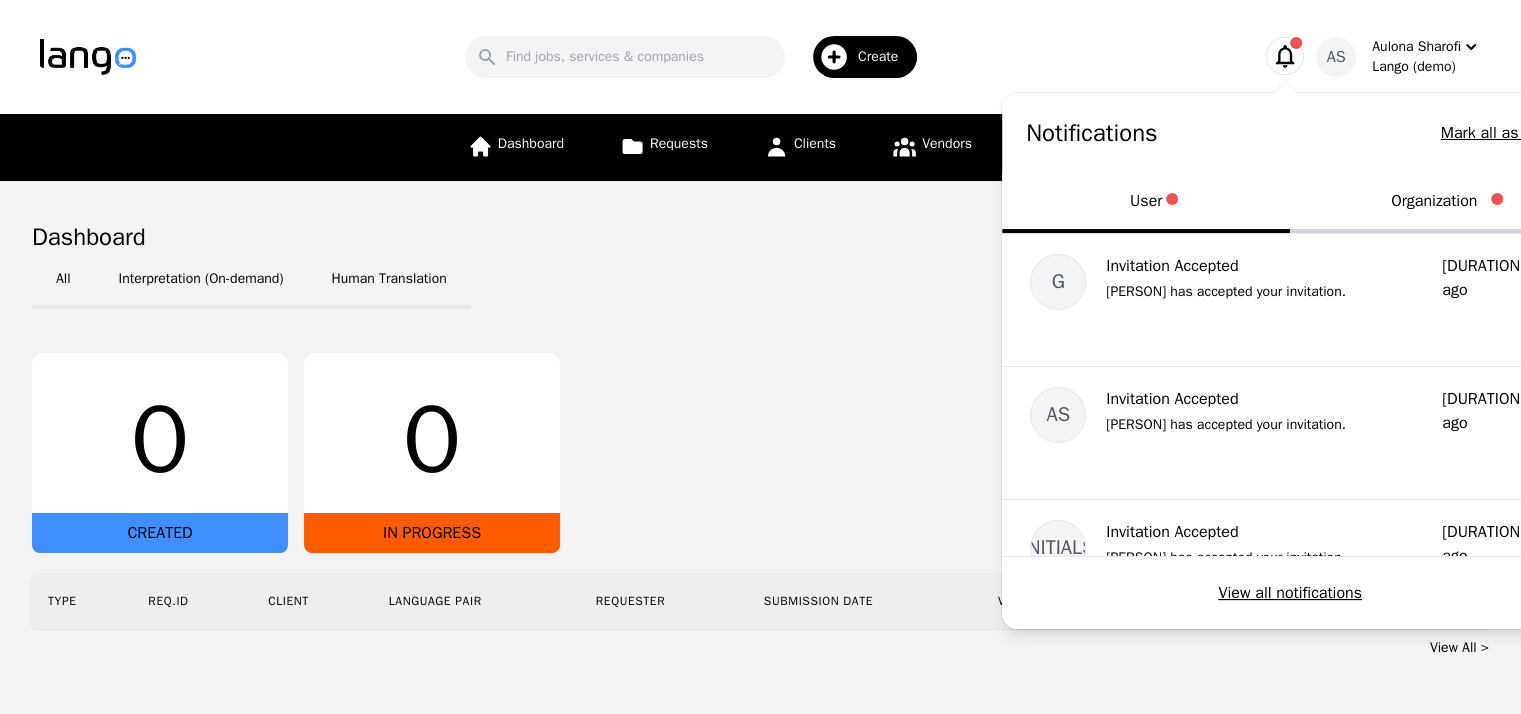 click on "Organization" at bounding box center (1434, 203) 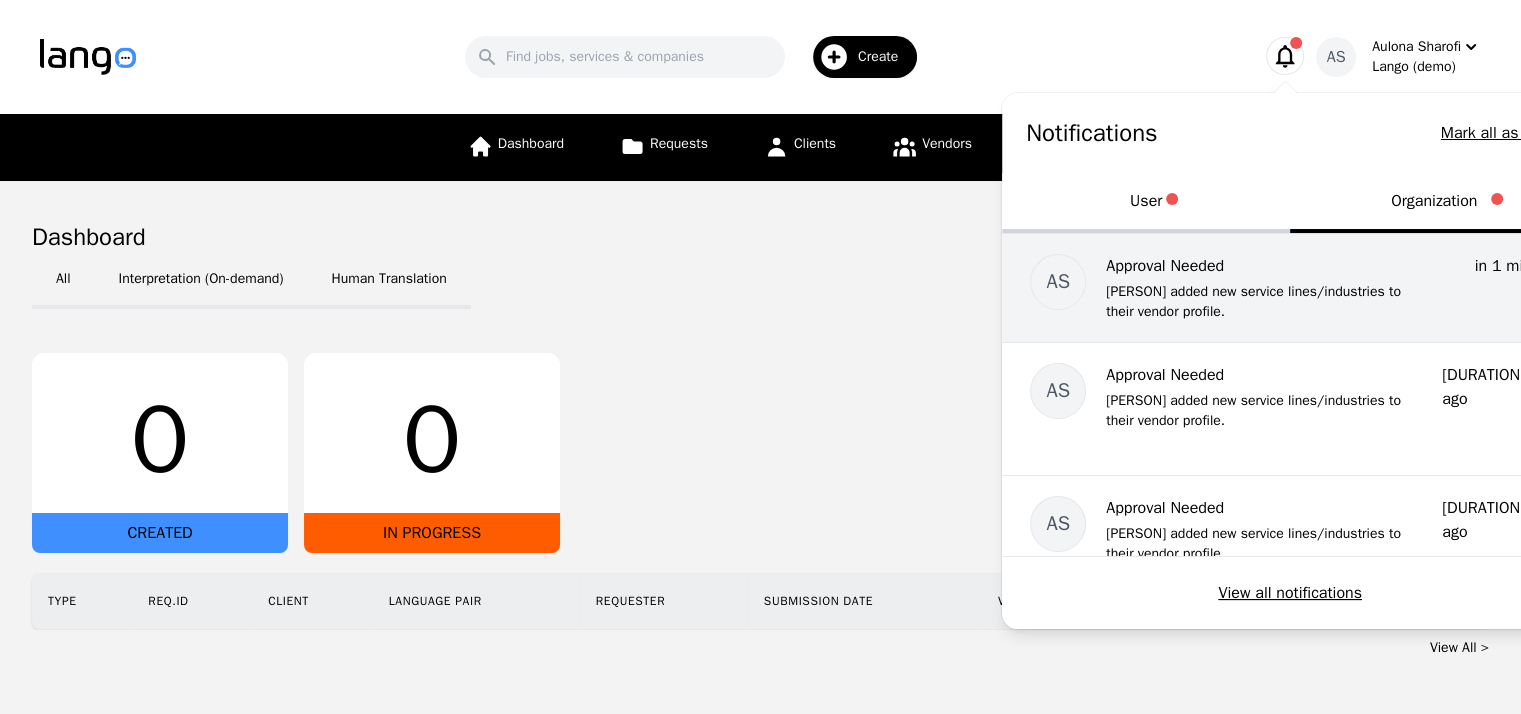 click on "in 1 minute 8/7/2025  9:43 AM" at bounding box center [1498, 288] 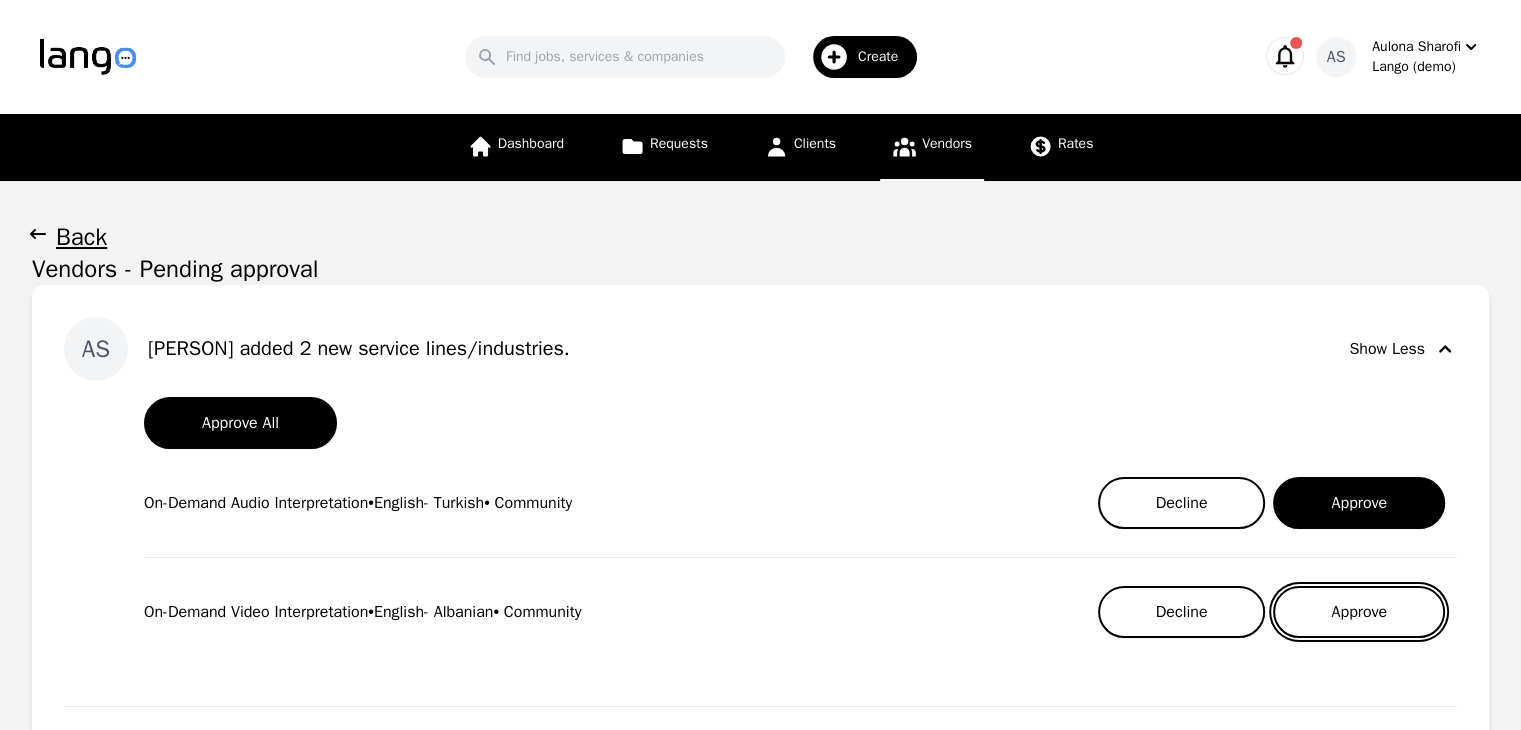 click on "Approve" at bounding box center (1359, 612) 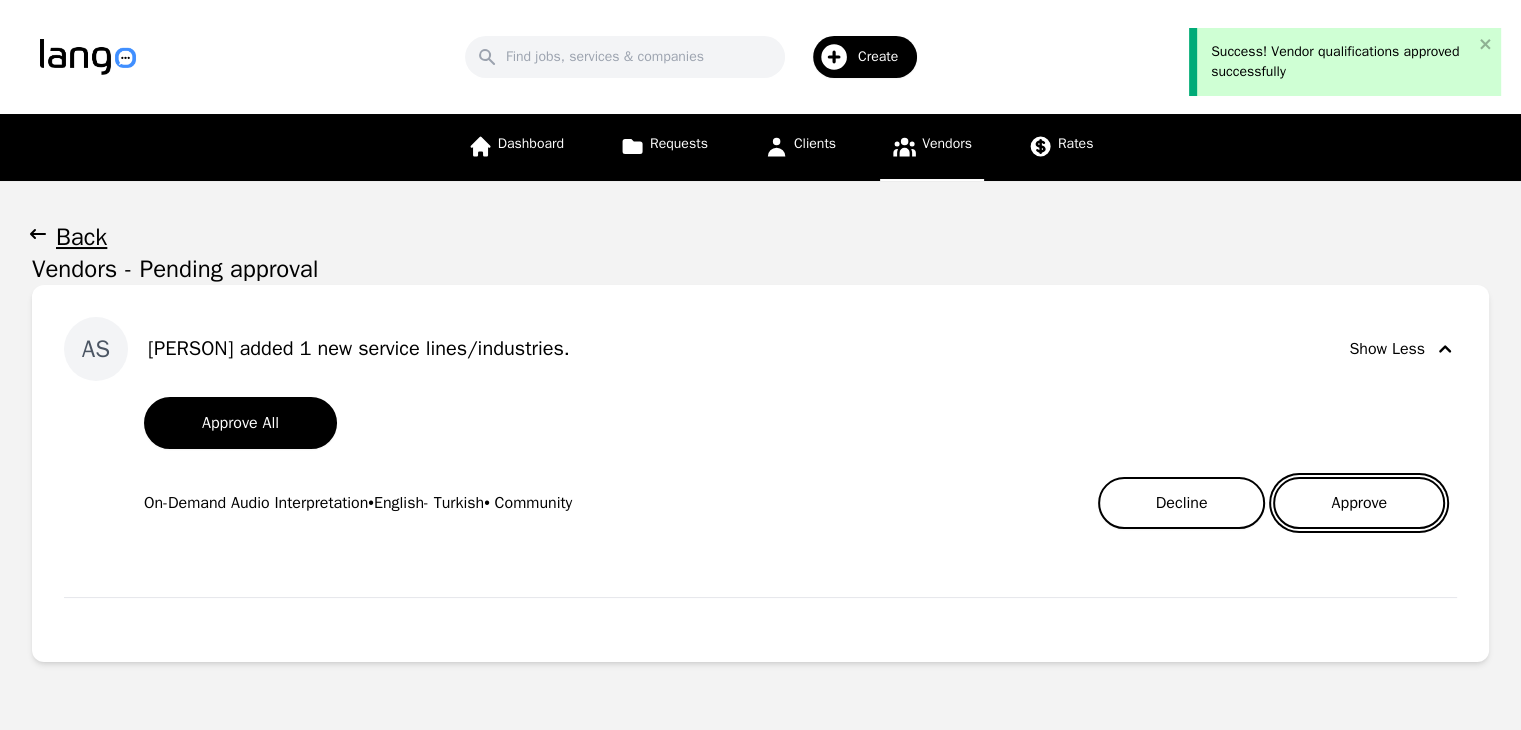 click on "Approve" at bounding box center (1359, 503) 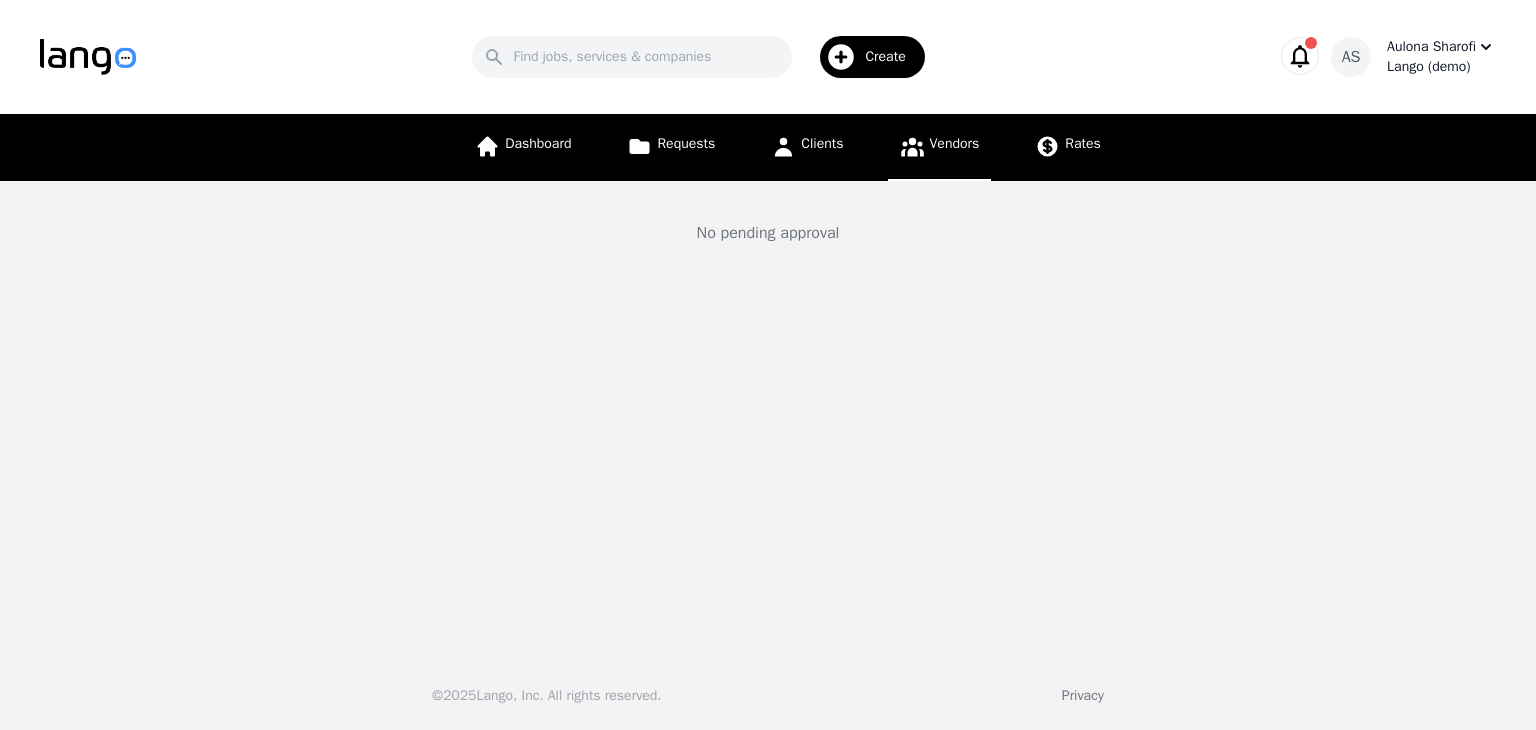 click on "Lango (demo)" at bounding box center (1441, 67) 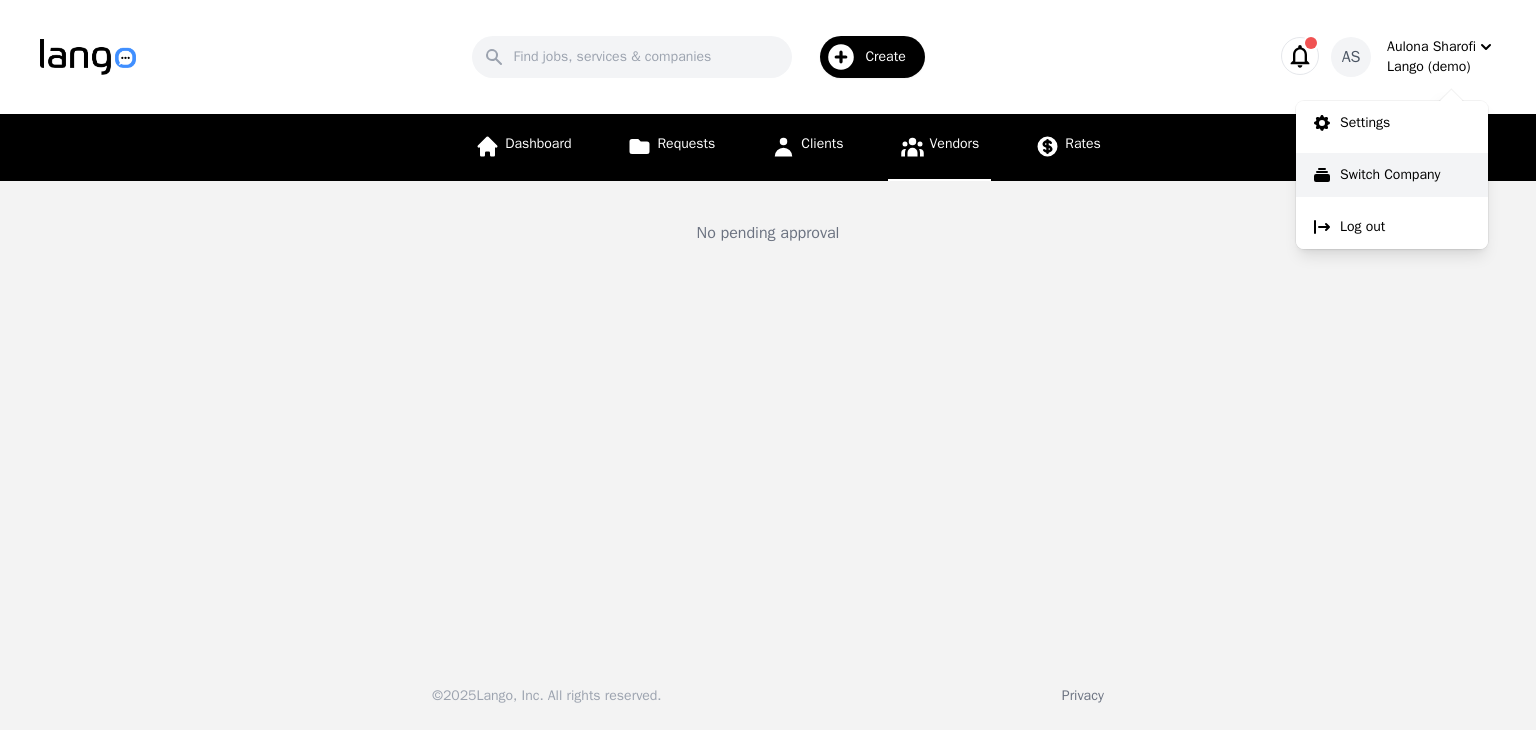 click on "Switch Company" at bounding box center [1390, 175] 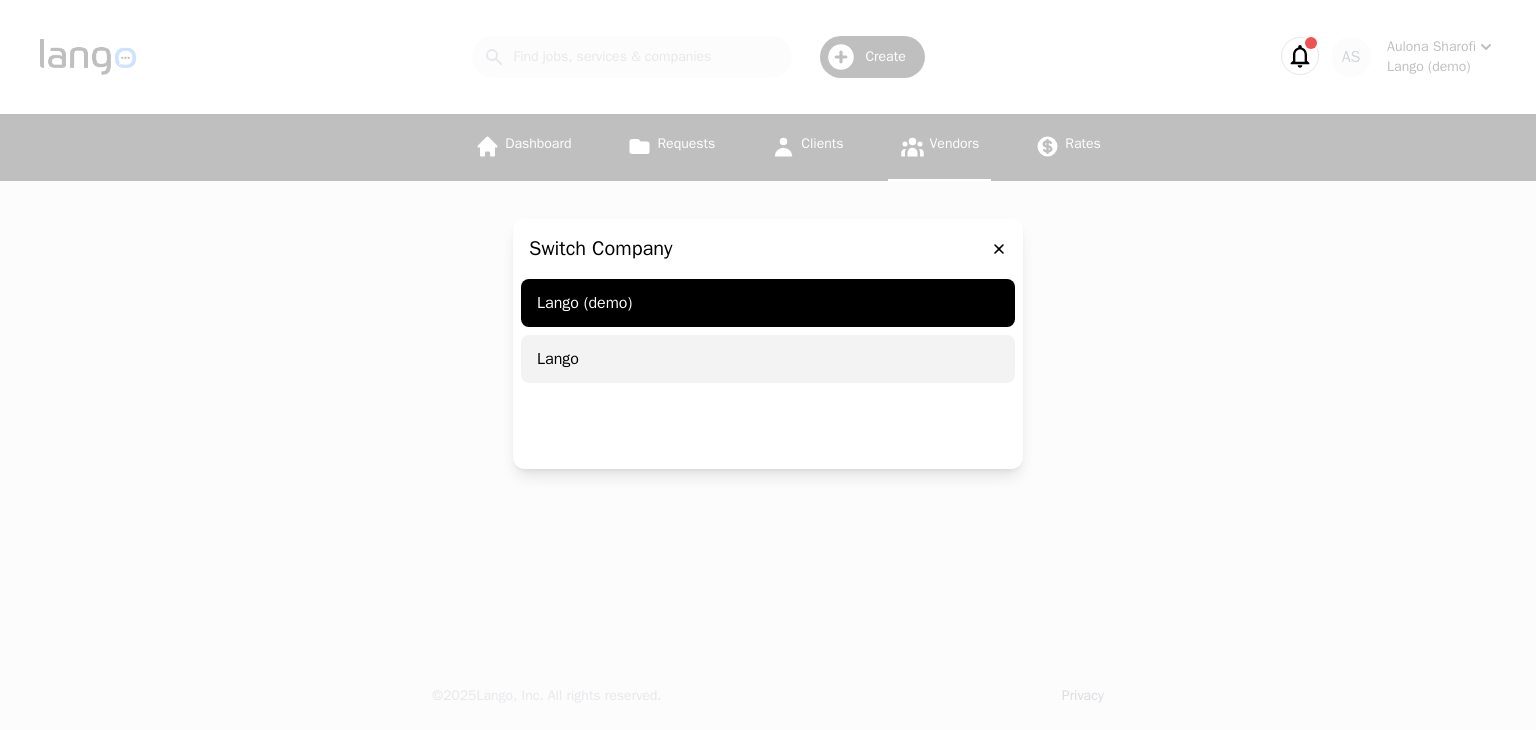 click on "Lango" at bounding box center [768, 359] 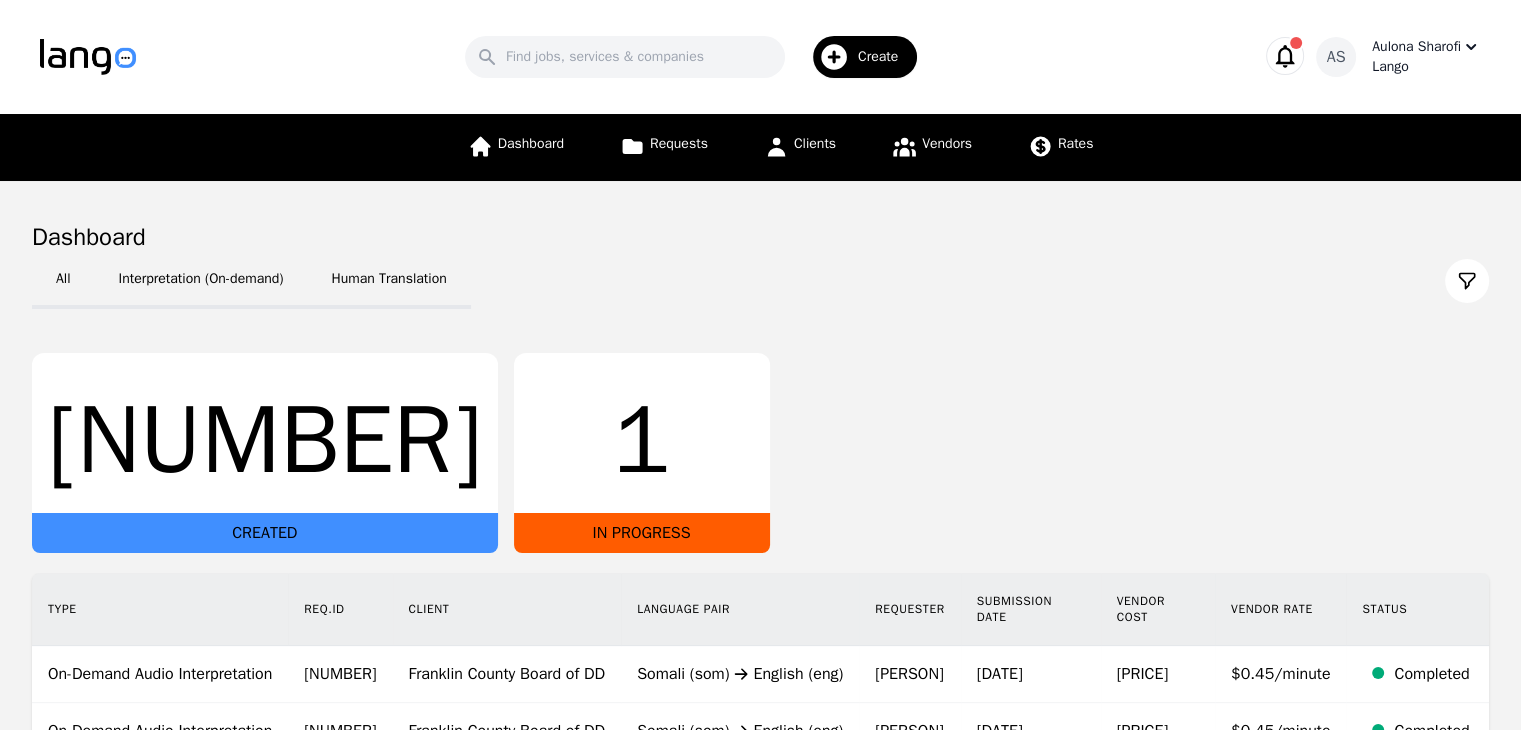click on "Lango" at bounding box center [1426, 67] 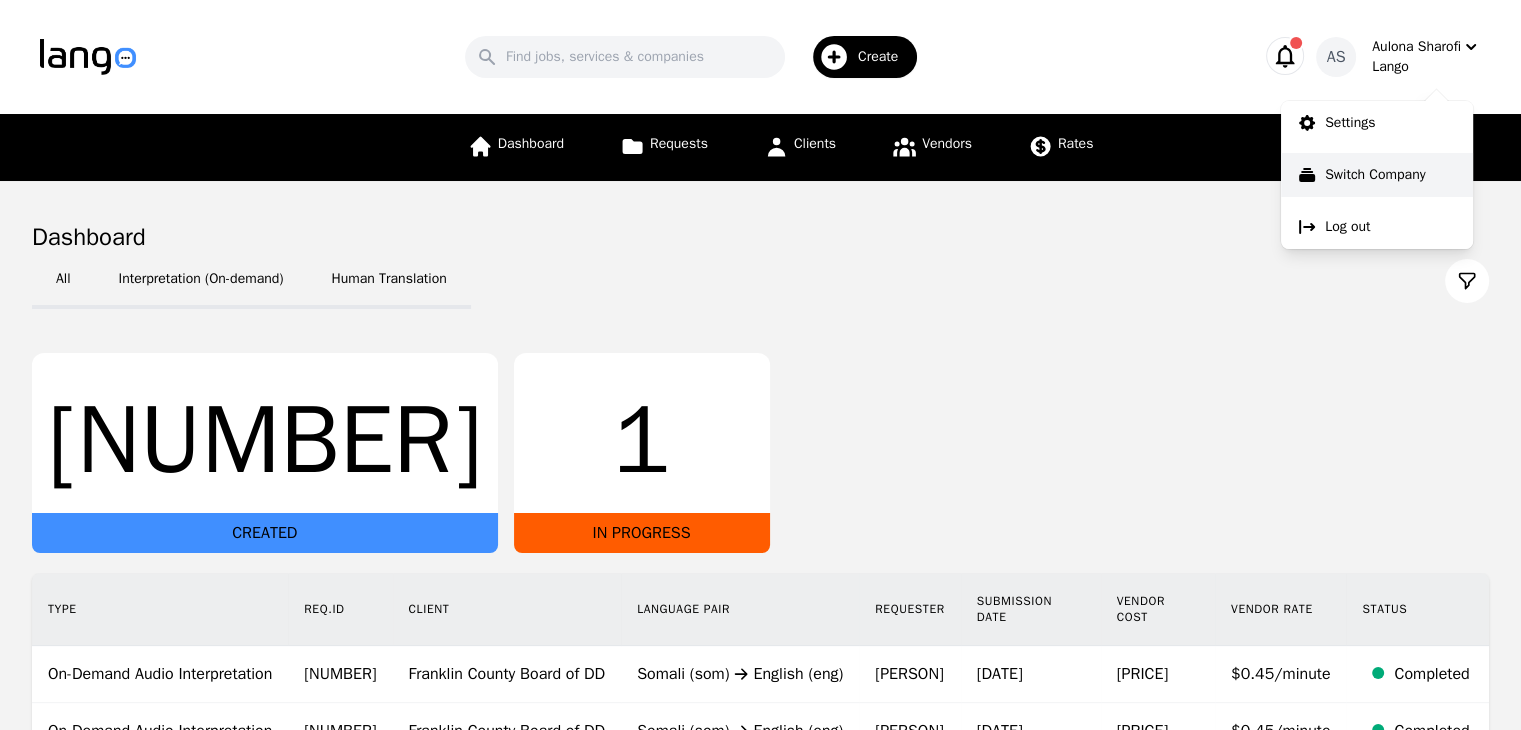 click on "Switch Company" at bounding box center (1375, 175) 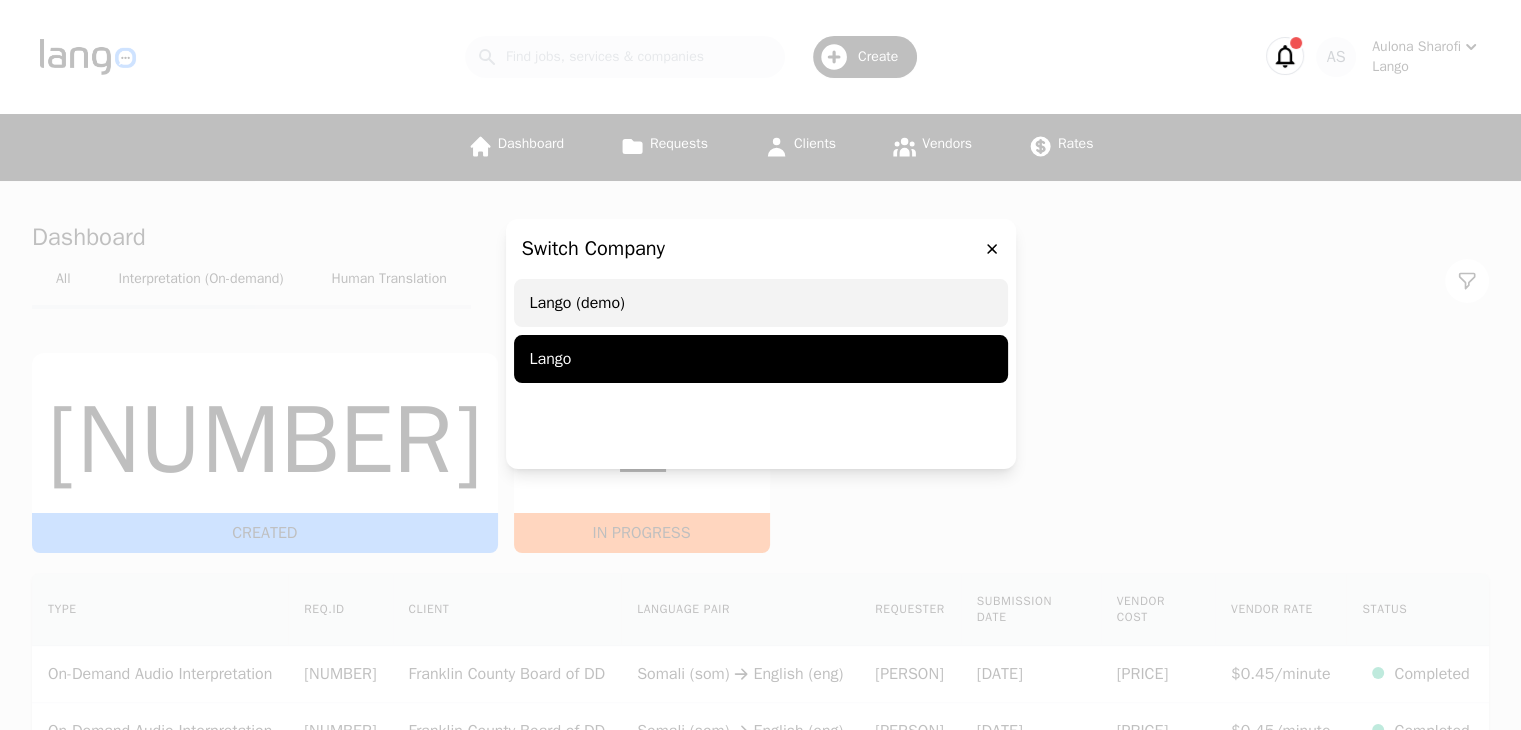 click on "Lango (demo)" at bounding box center [761, 303] 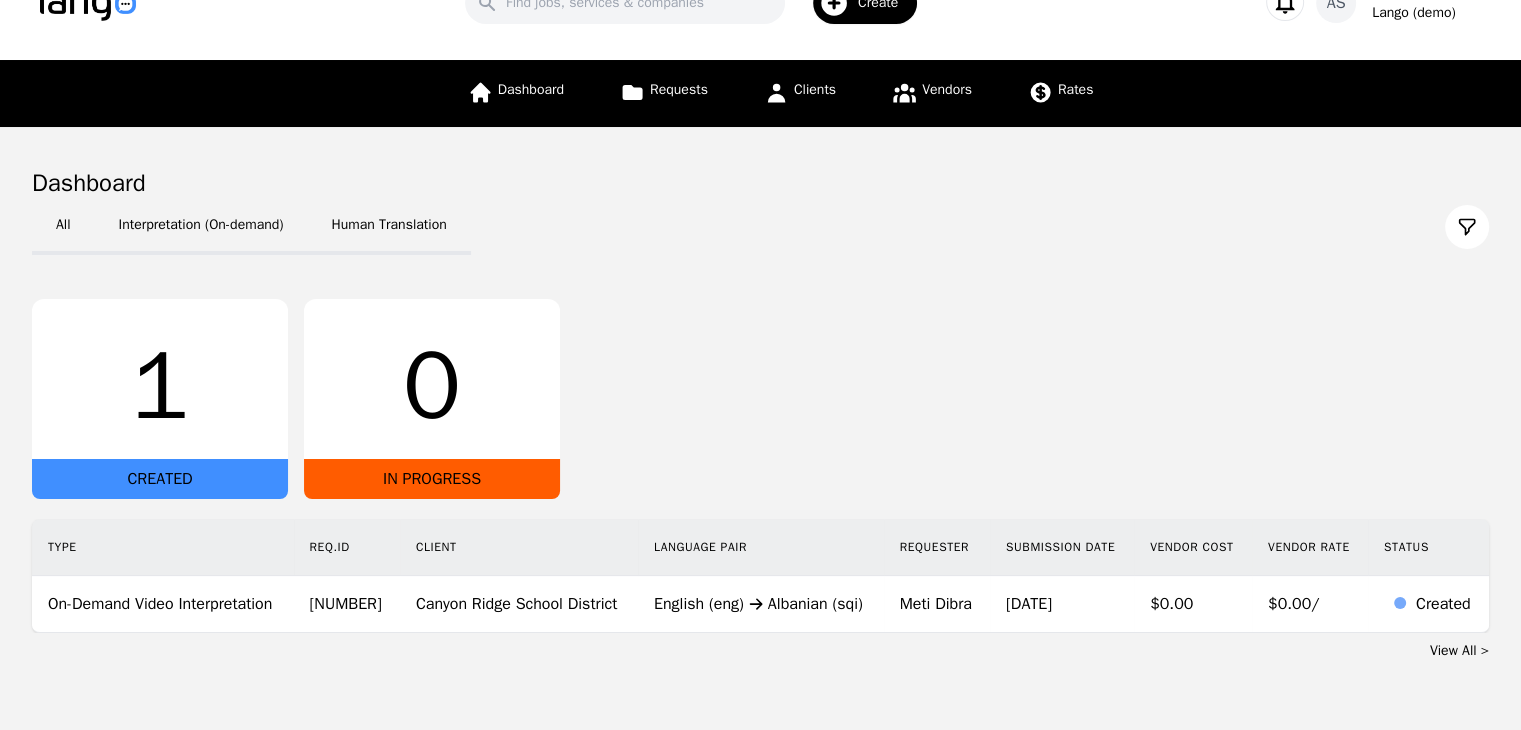 scroll, scrollTop: 100, scrollLeft: 0, axis: vertical 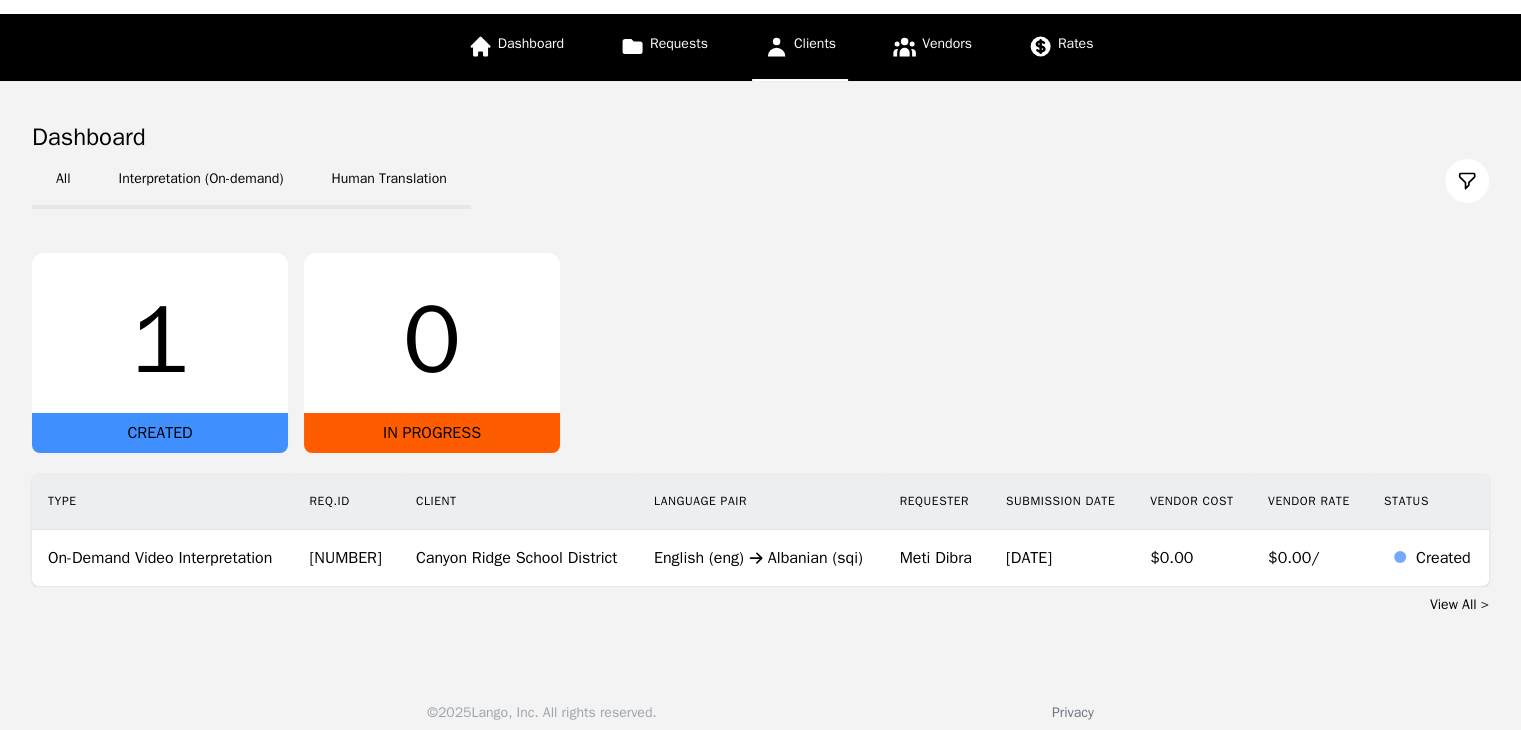 click on "Clients" at bounding box center [815, 43] 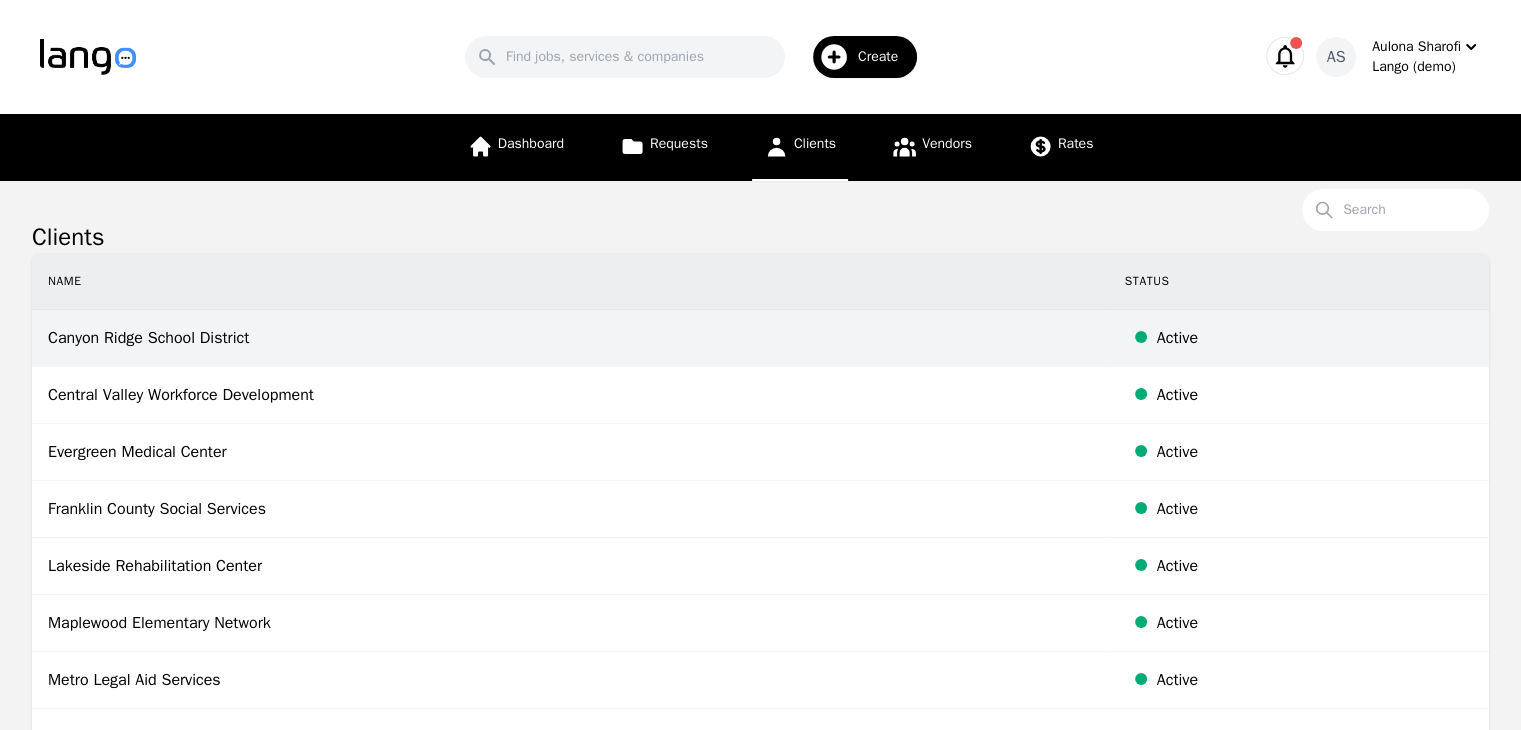 click on "Canyon Ridge School District" at bounding box center [570, 338] 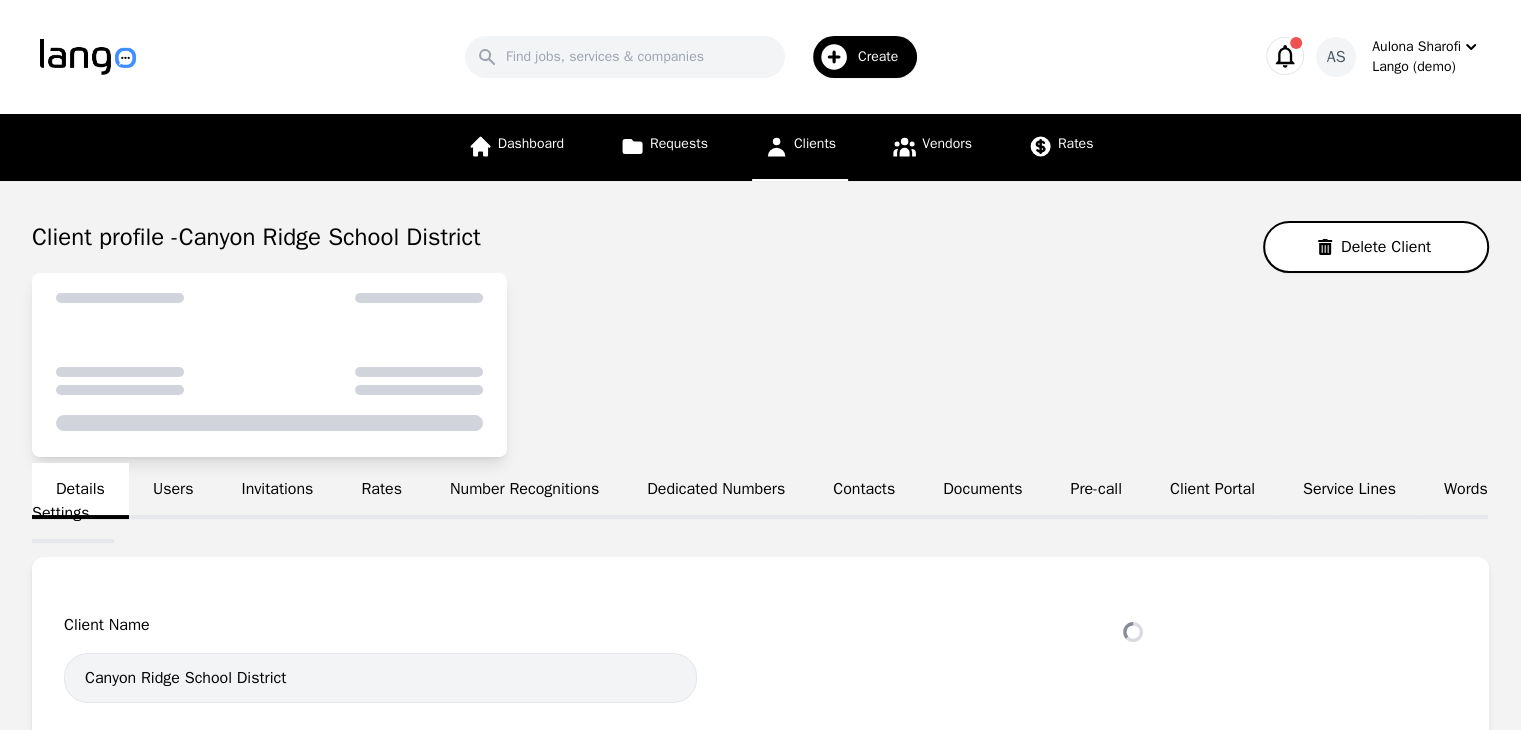 select on "active" 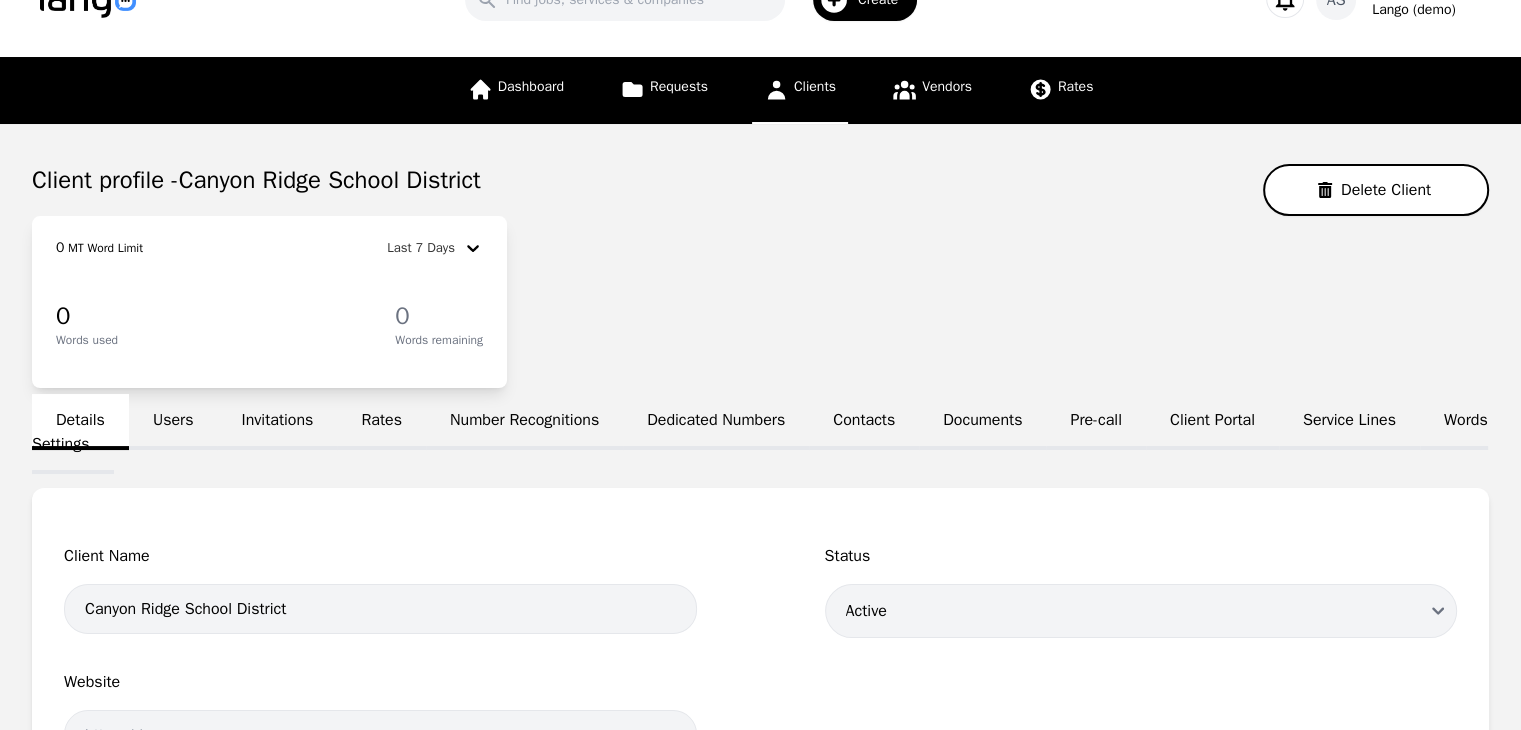 scroll, scrollTop: 0, scrollLeft: 0, axis: both 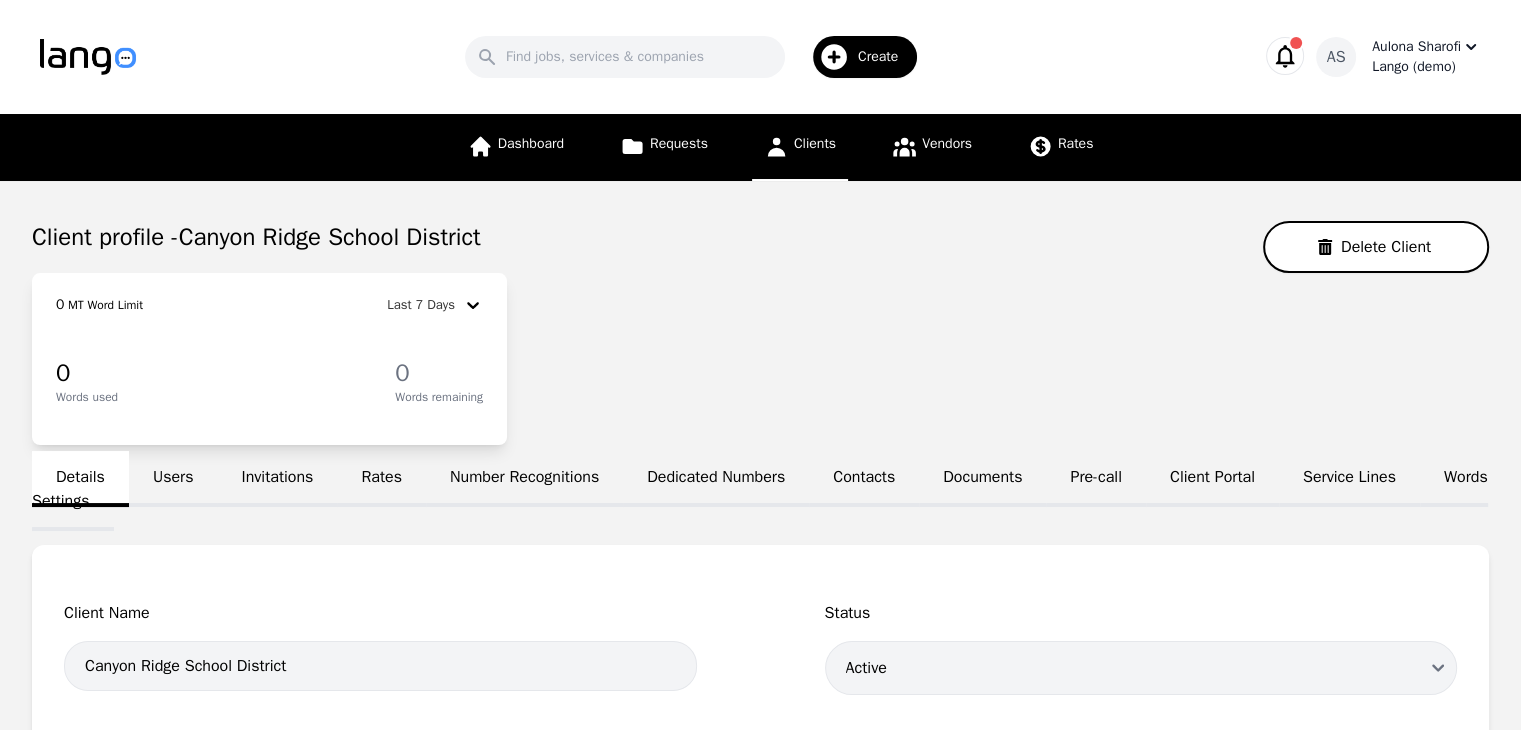 click on "Aulona Sharofi" at bounding box center (1416, 47) 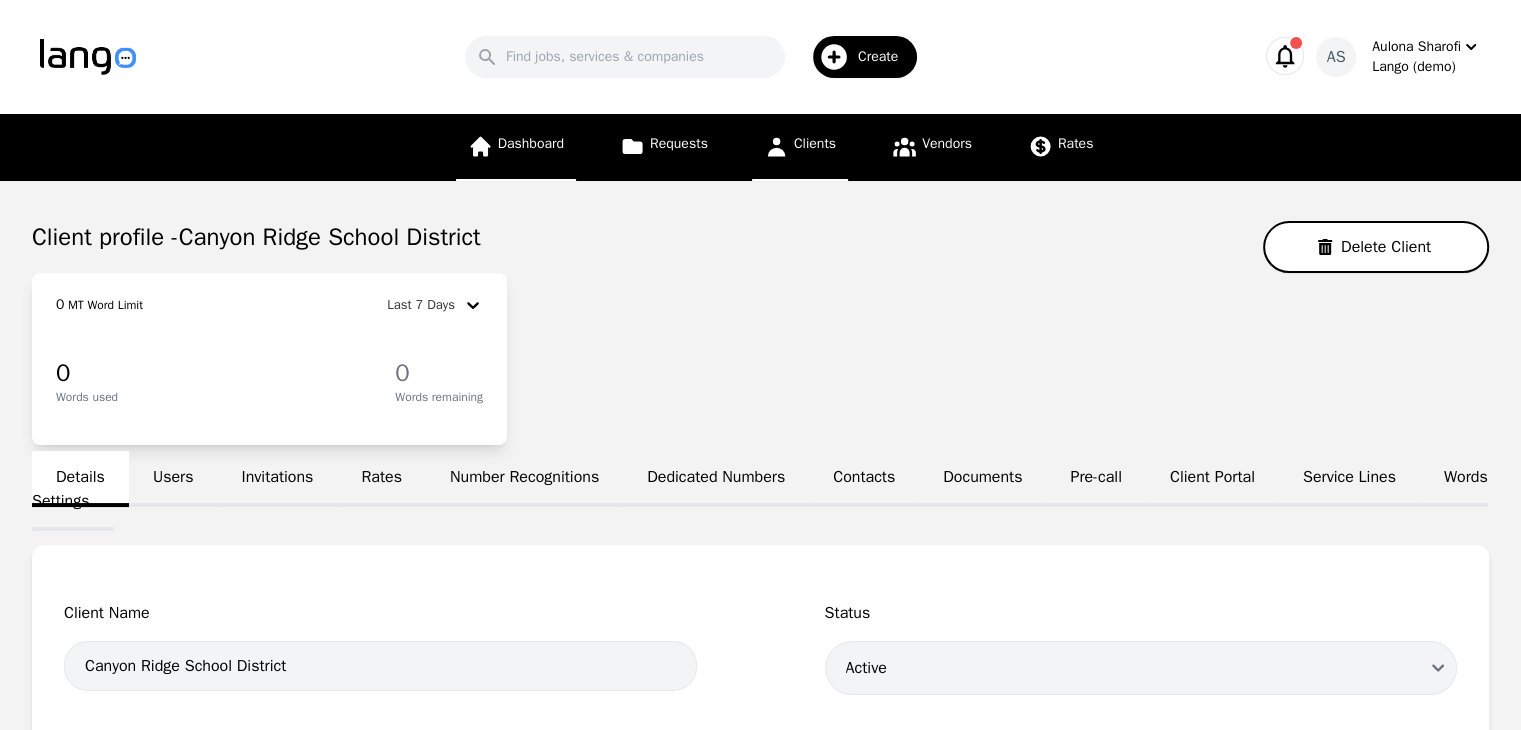 click on "Dashboard" at bounding box center [531, 143] 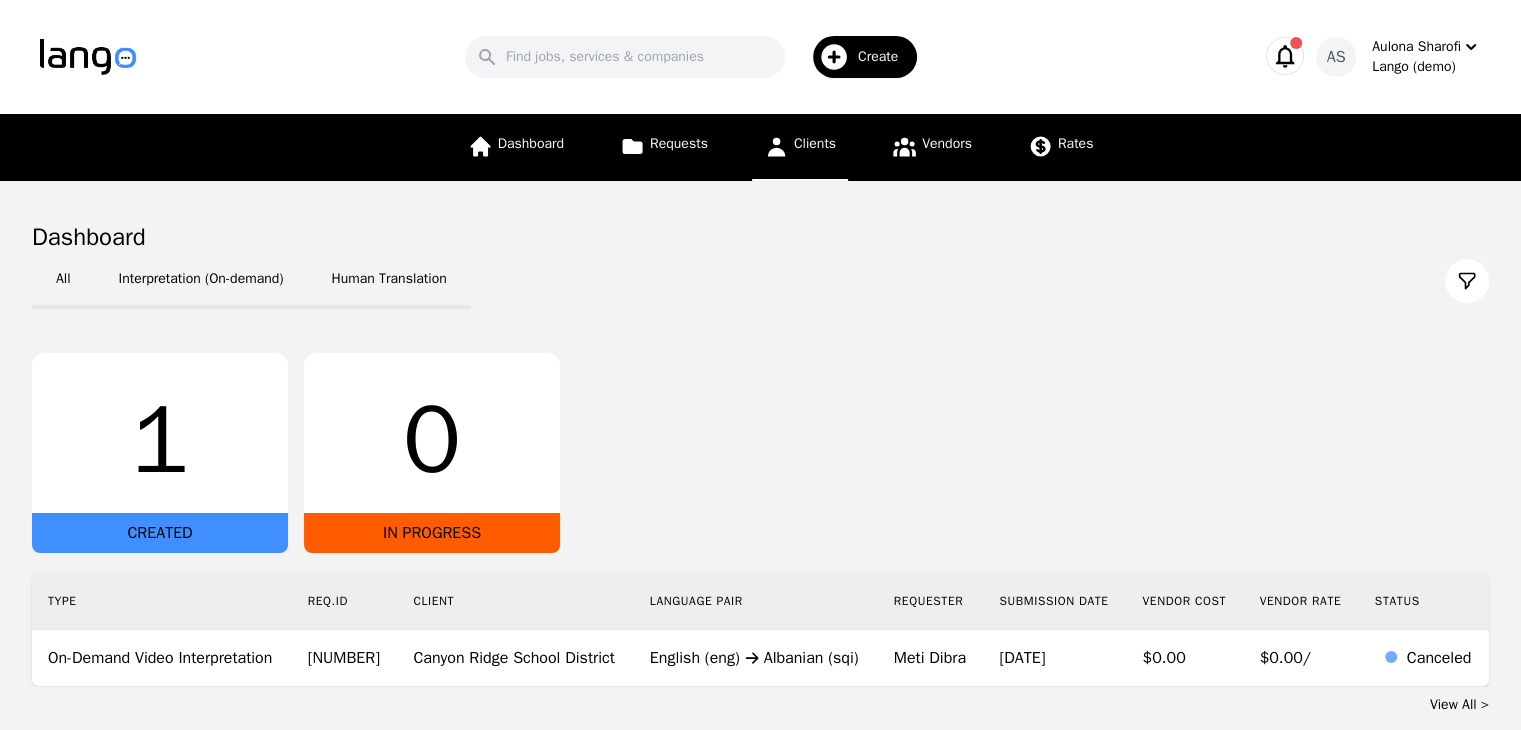 click on "Clients" at bounding box center [800, 147] 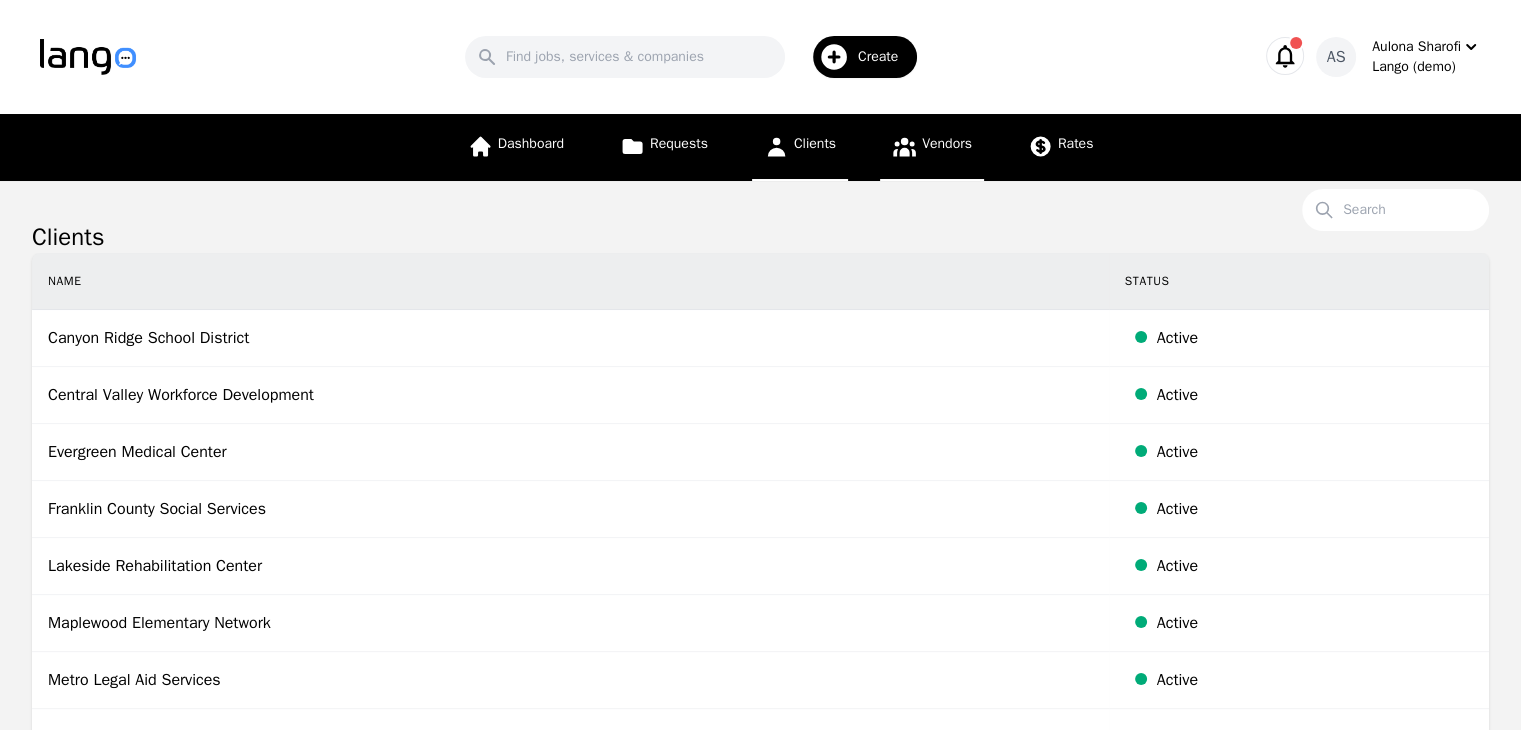 click on "Vendors" at bounding box center [932, 147] 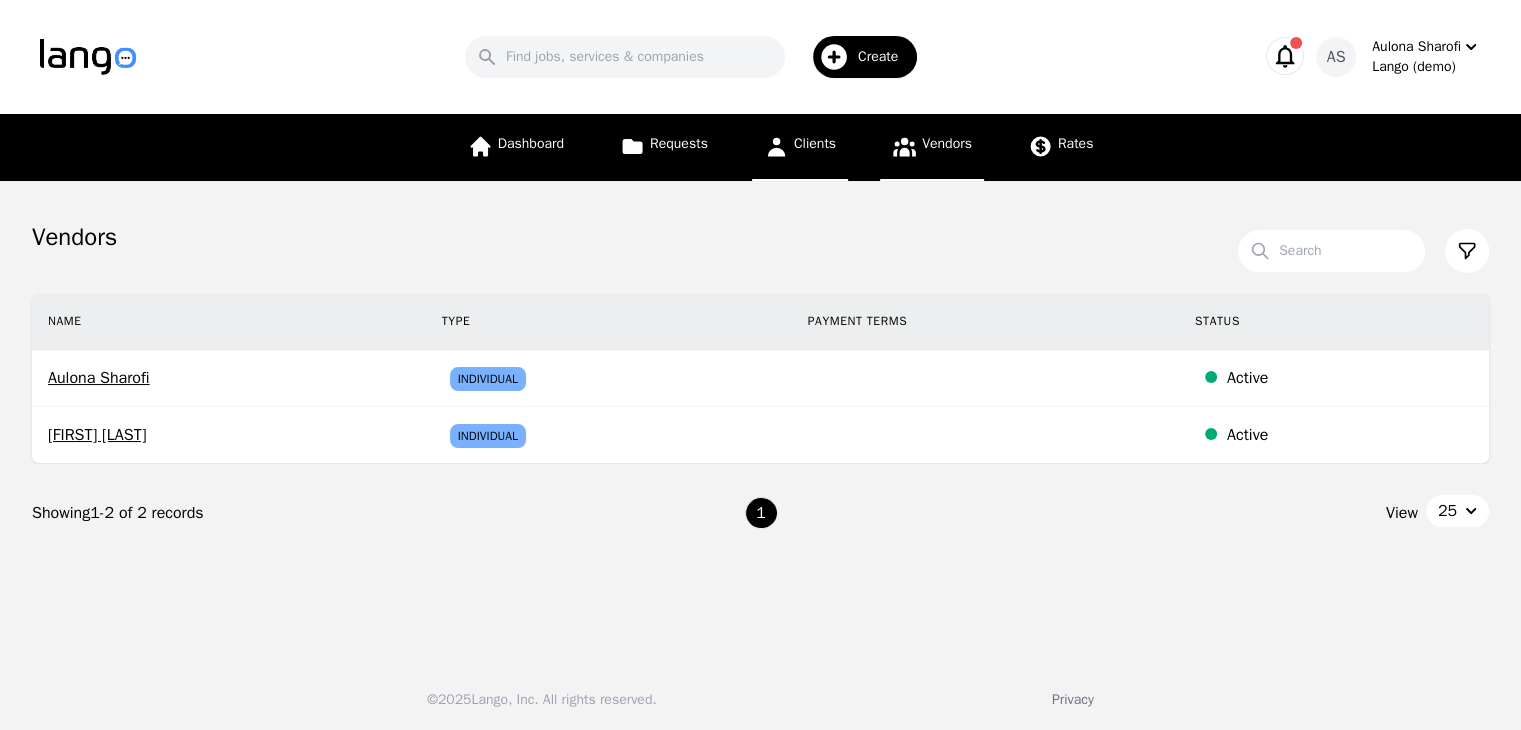 click 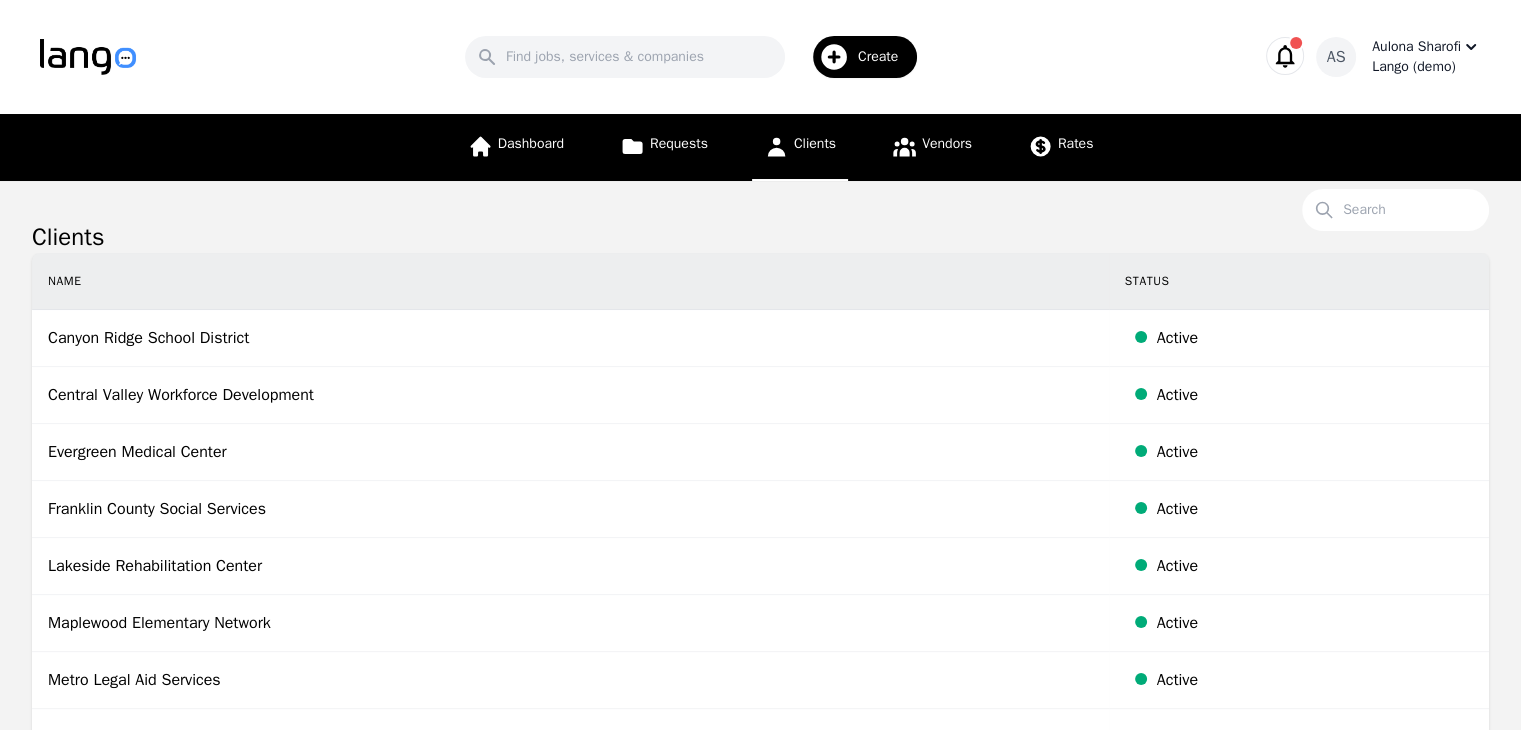 click on "Lango (demo)" at bounding box center (1426, 67) 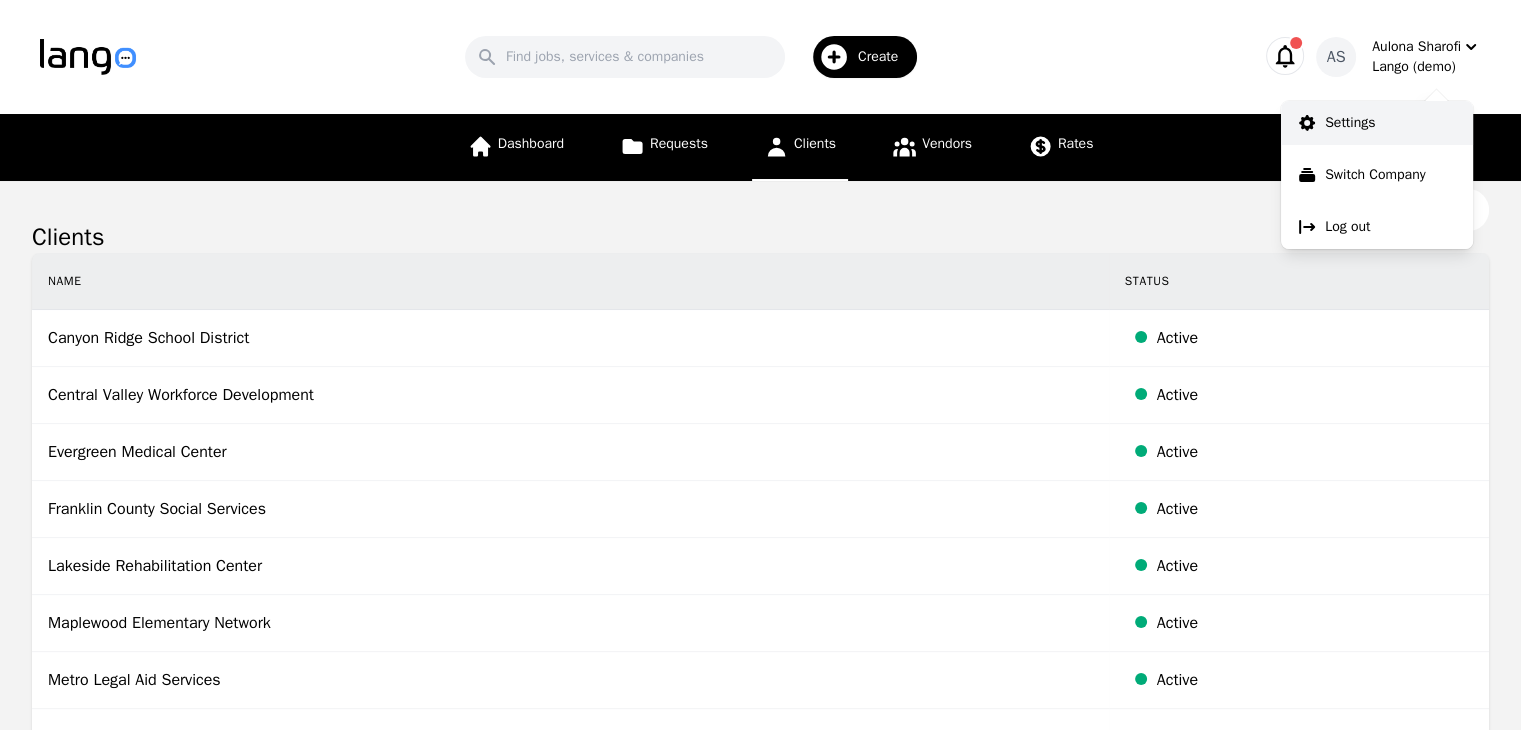 click on "Settings" at bounding box center (1377, 123) 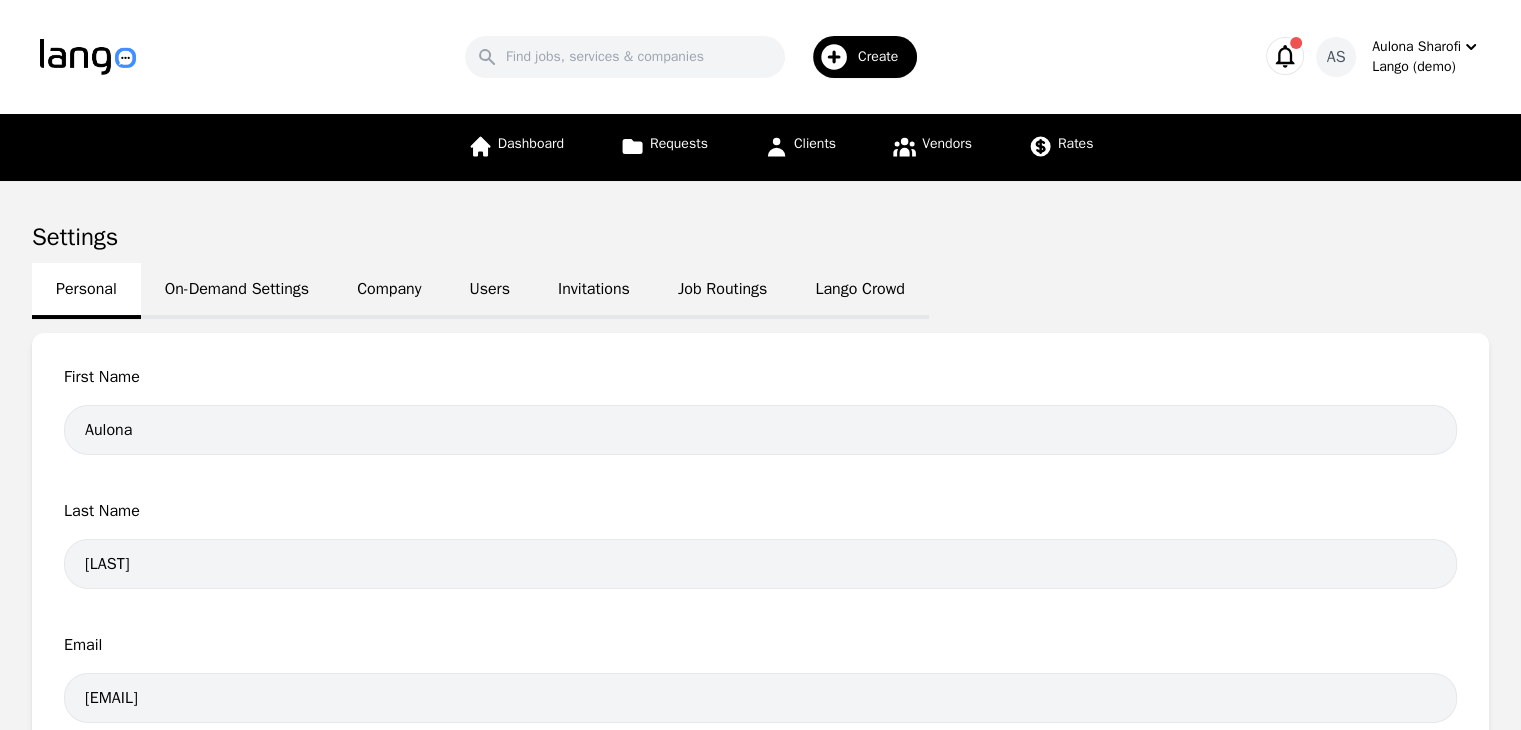 click on "On-Demand Settings" at bounding box center (237, 291) 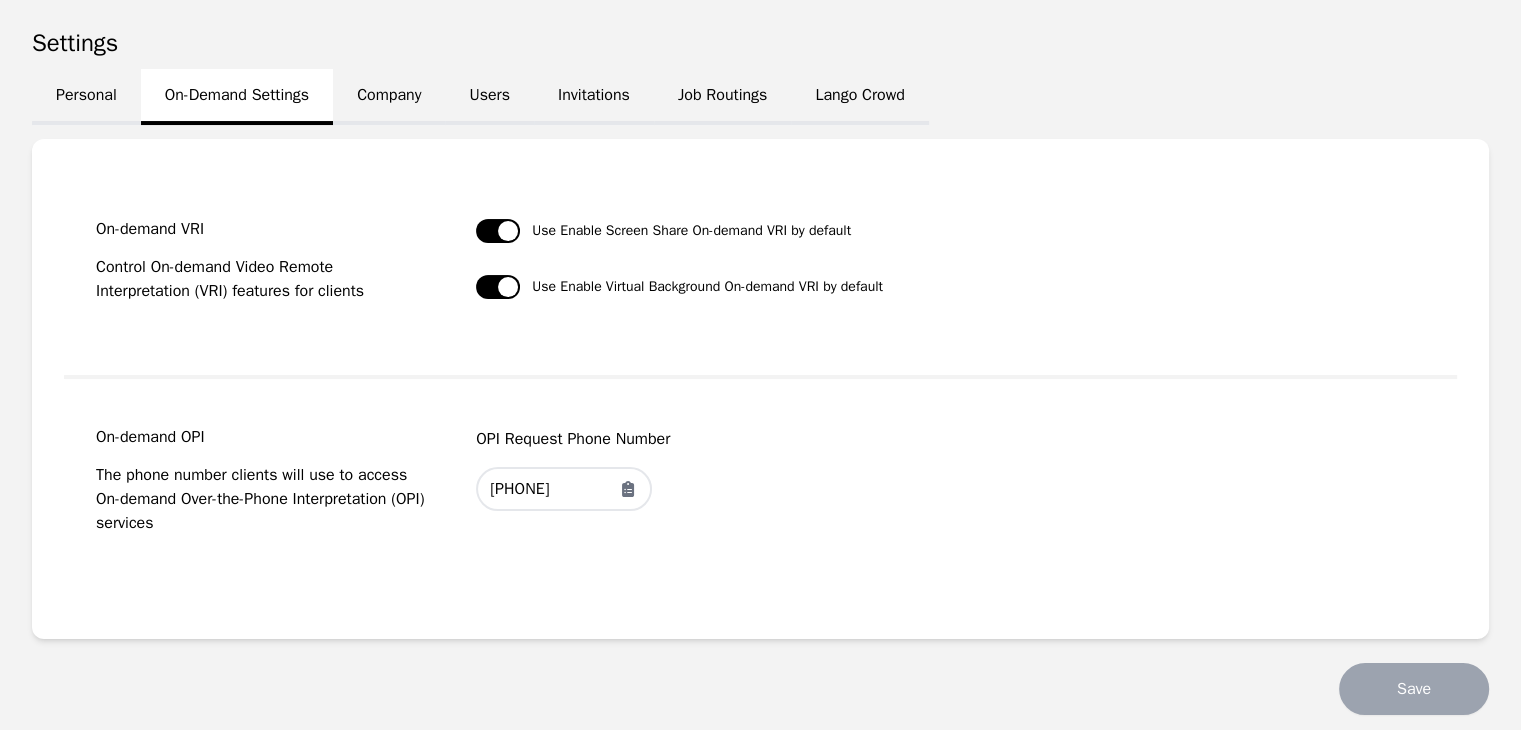 scroll, scrollTop: 200, scrollLeft: 0, axis: vertical 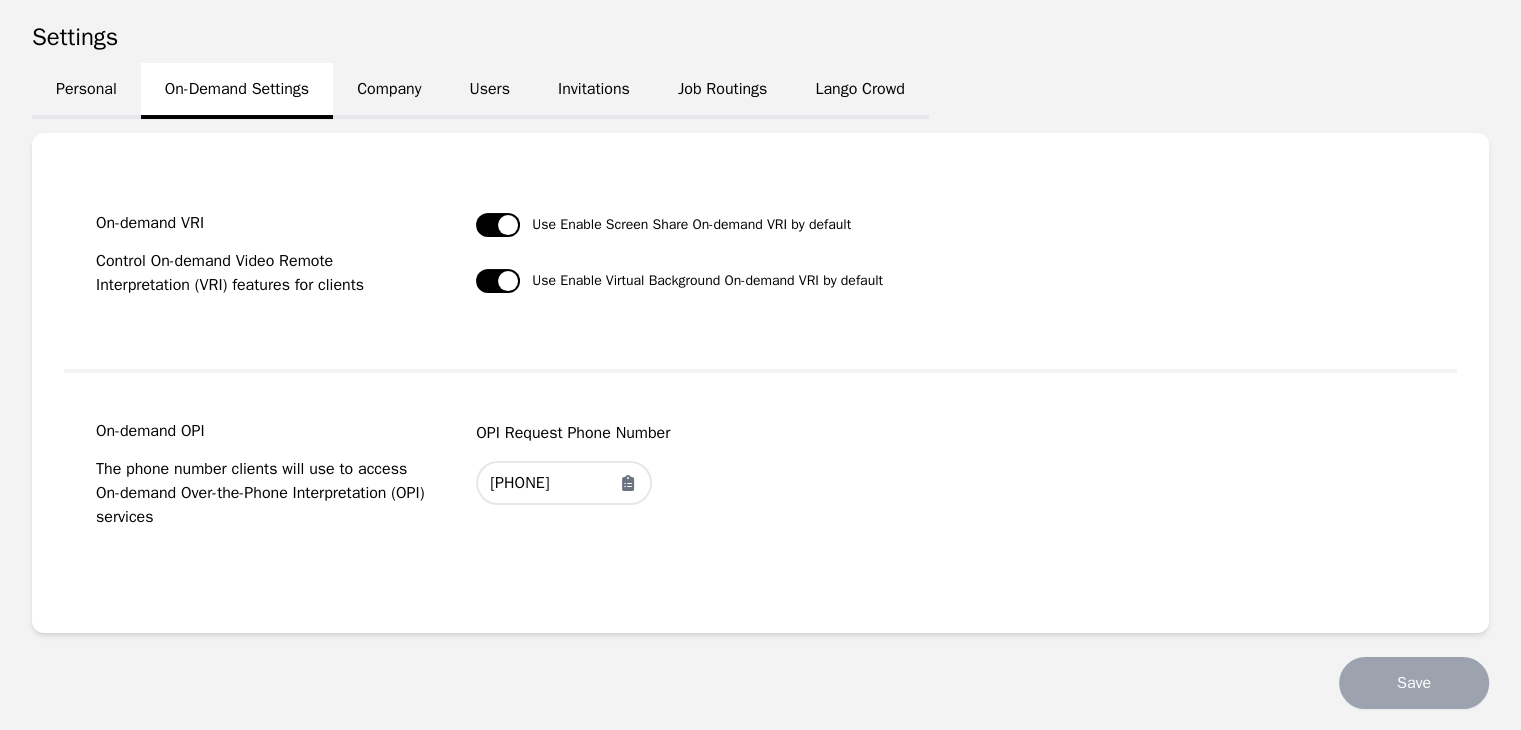 click on "Company" at bounding box center (389, 91) 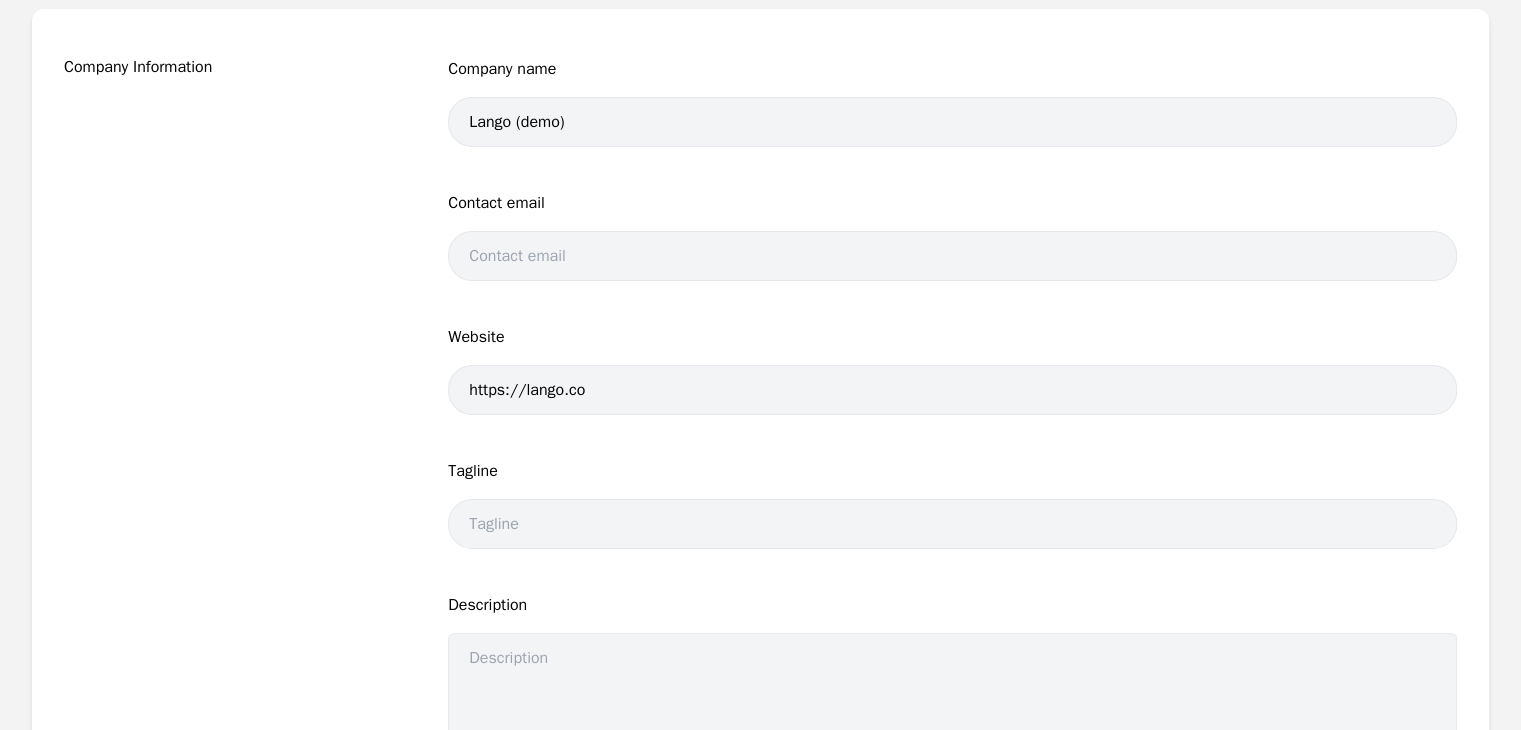 scroll, scrollTop: 0, scrollLeft: 0, axis: both 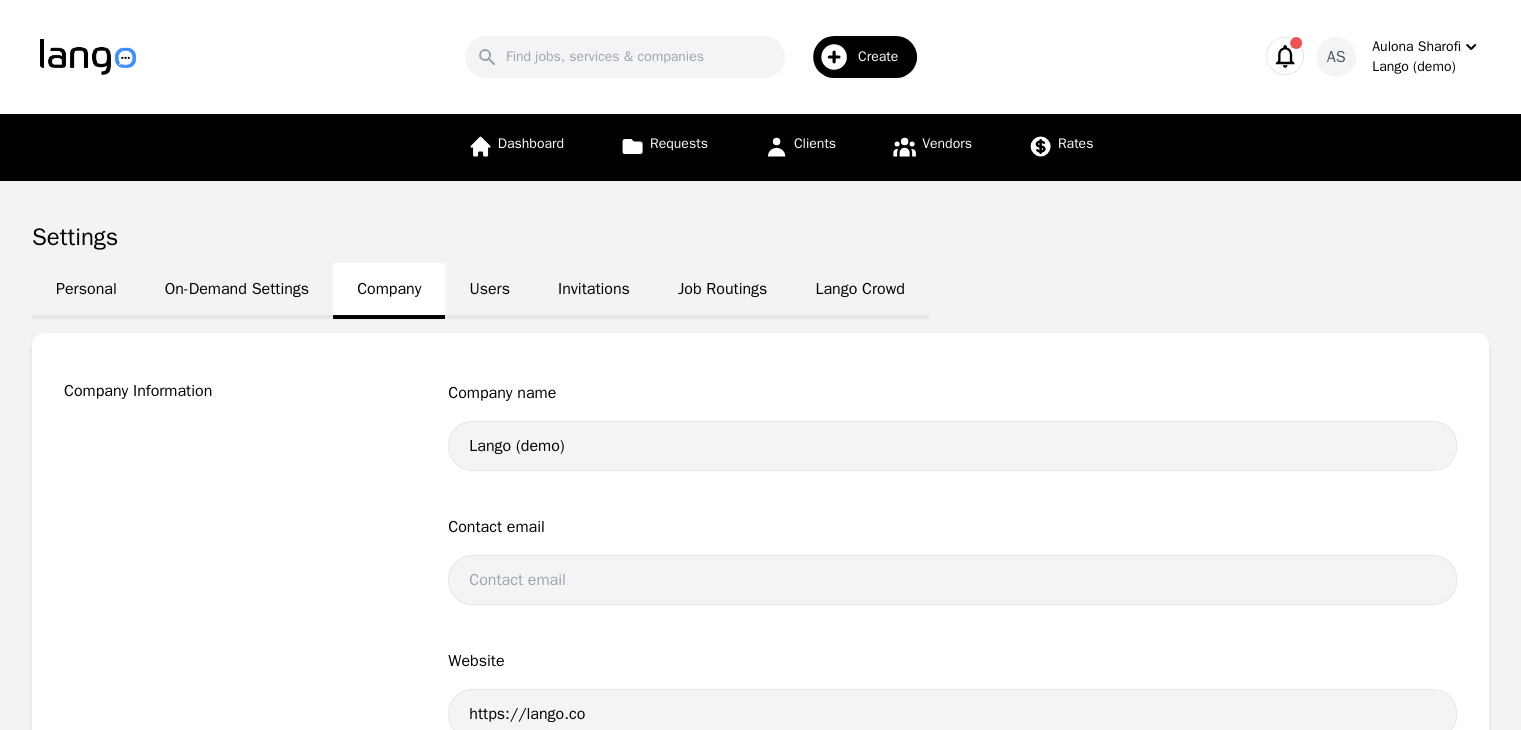 click on "Users" at bounding box center (489, 291) 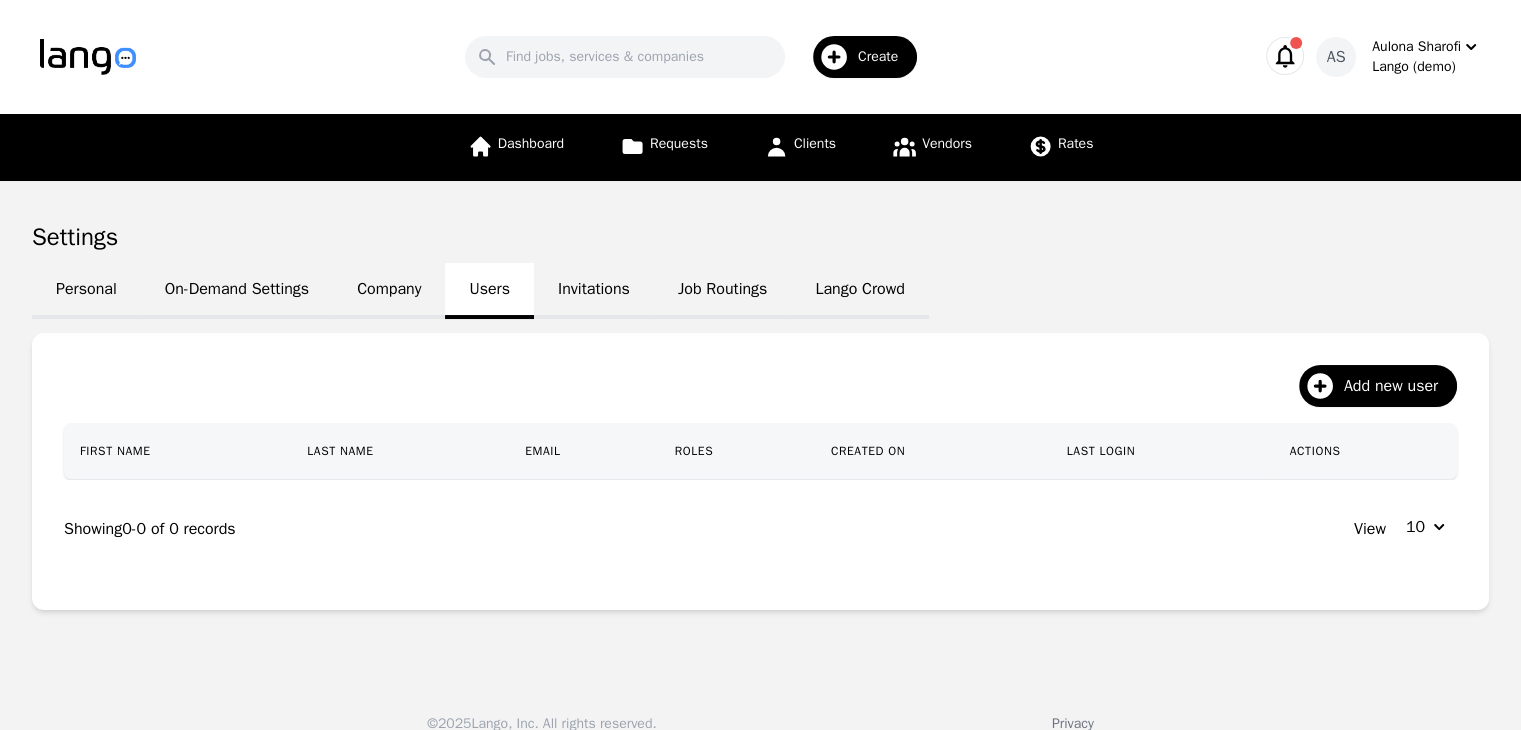 click on "Job Routings" at bounding box center (722, 291) 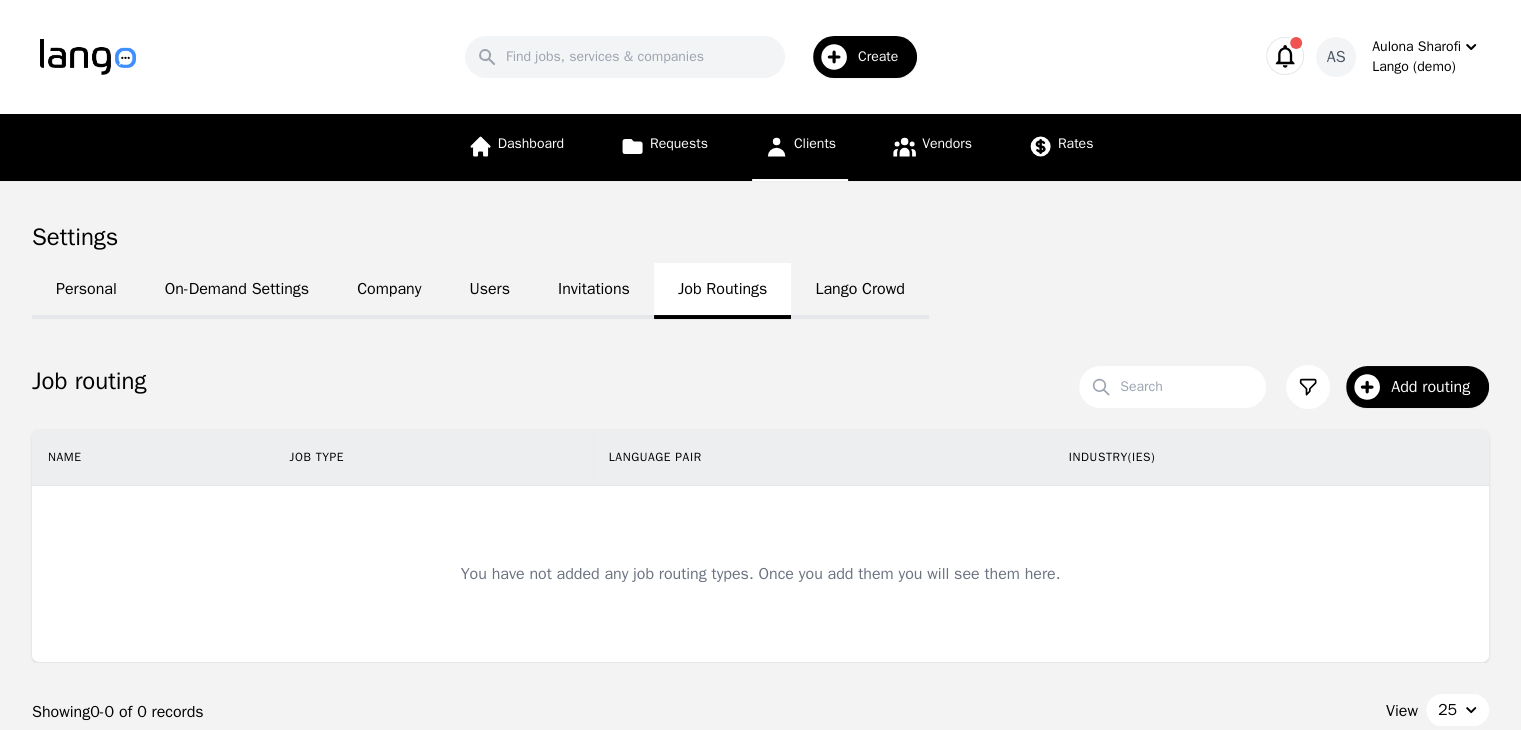 click on "Clients" at bounding box center (815, 143) 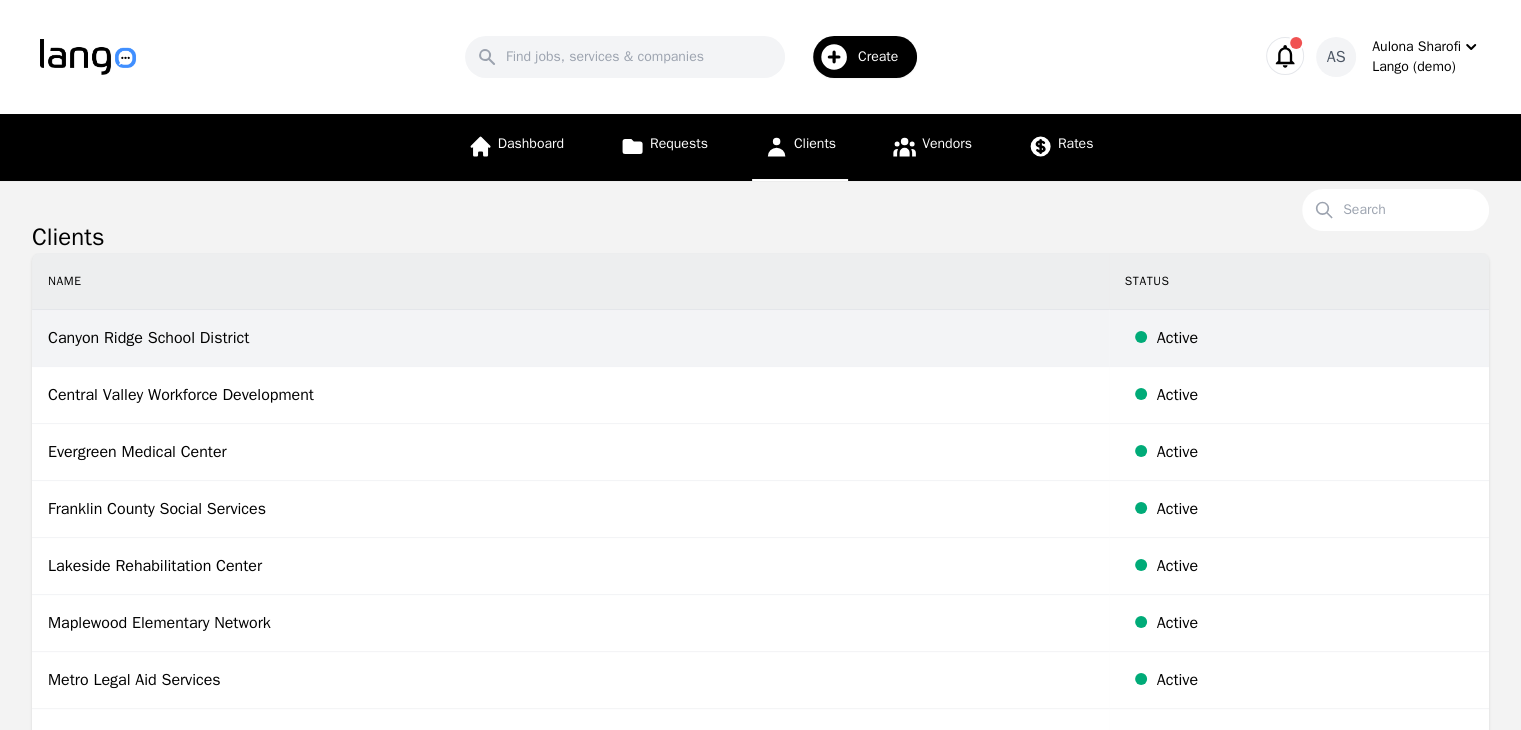 click on "Canyon Ridge School District" at bounding box center (570, 338) 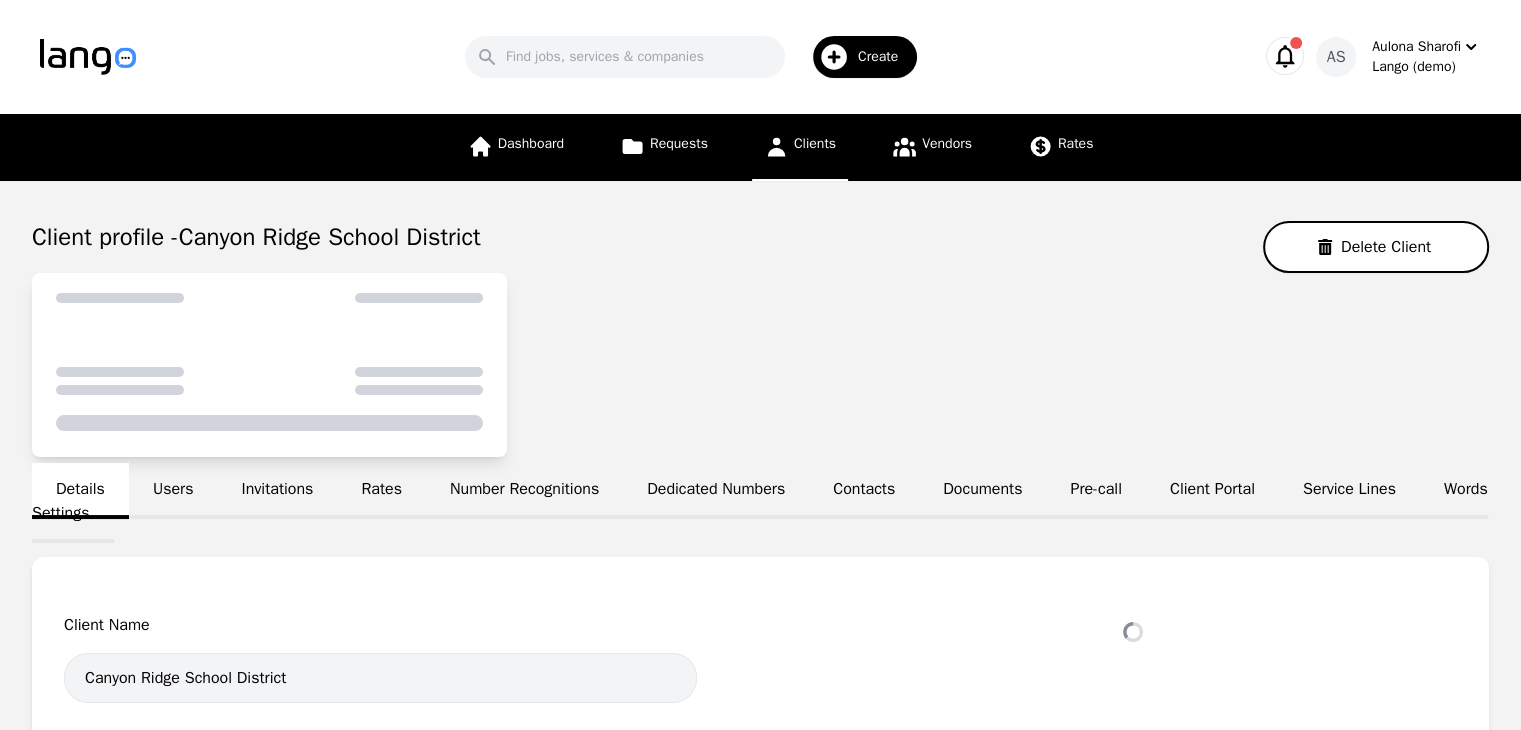select on "active" 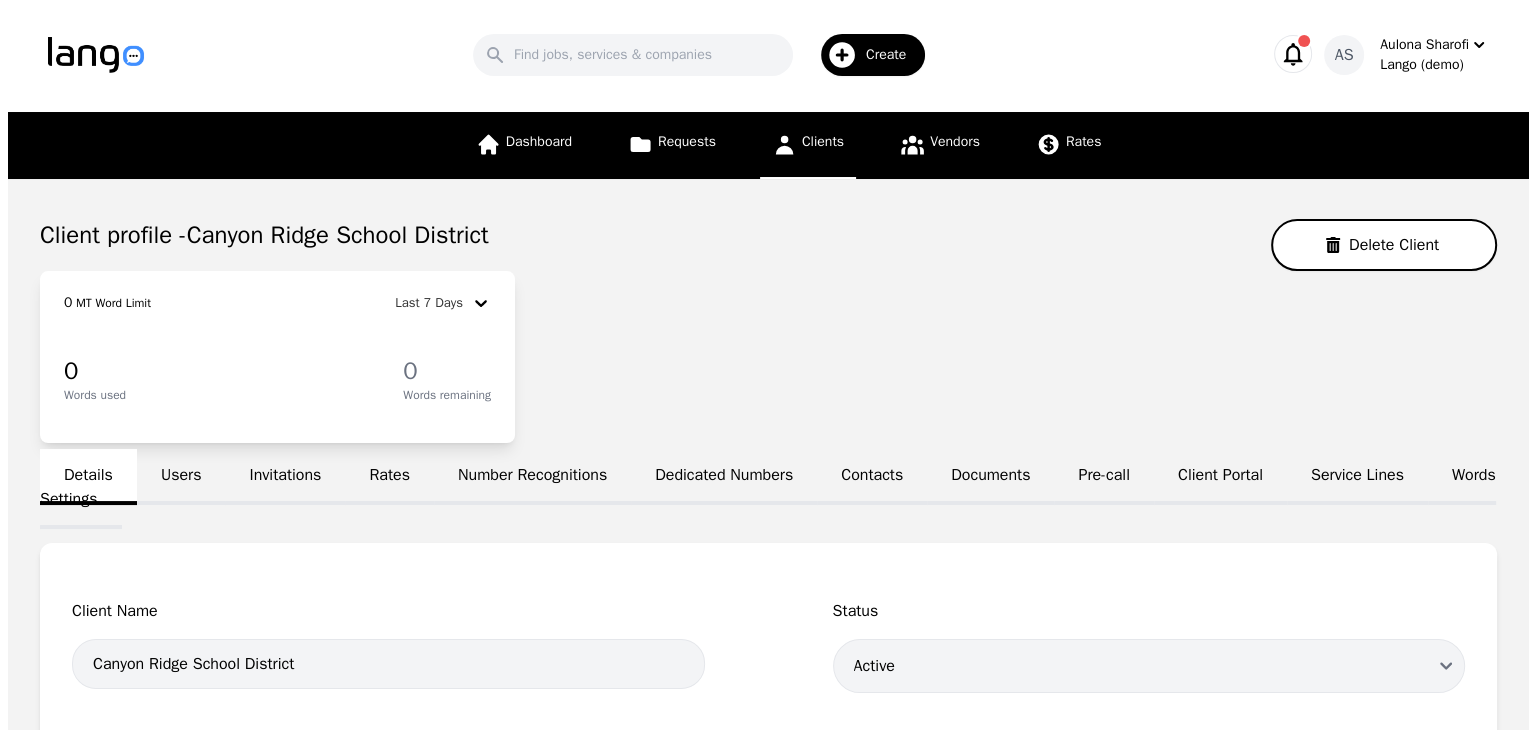 scroll, scrollTop: 0, scrollLeft: 0, axis: both 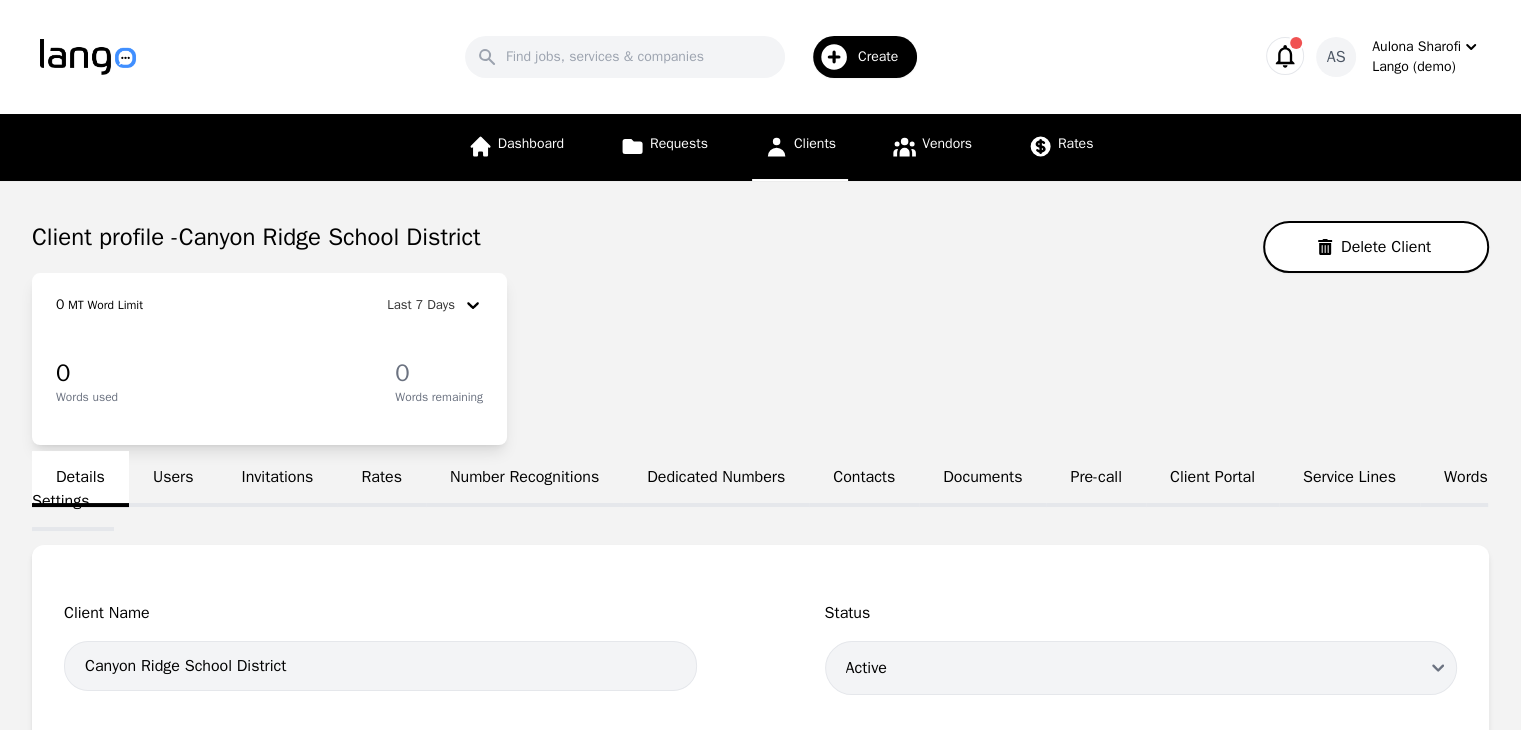 click on "Users" at bounding box center (173, 479) 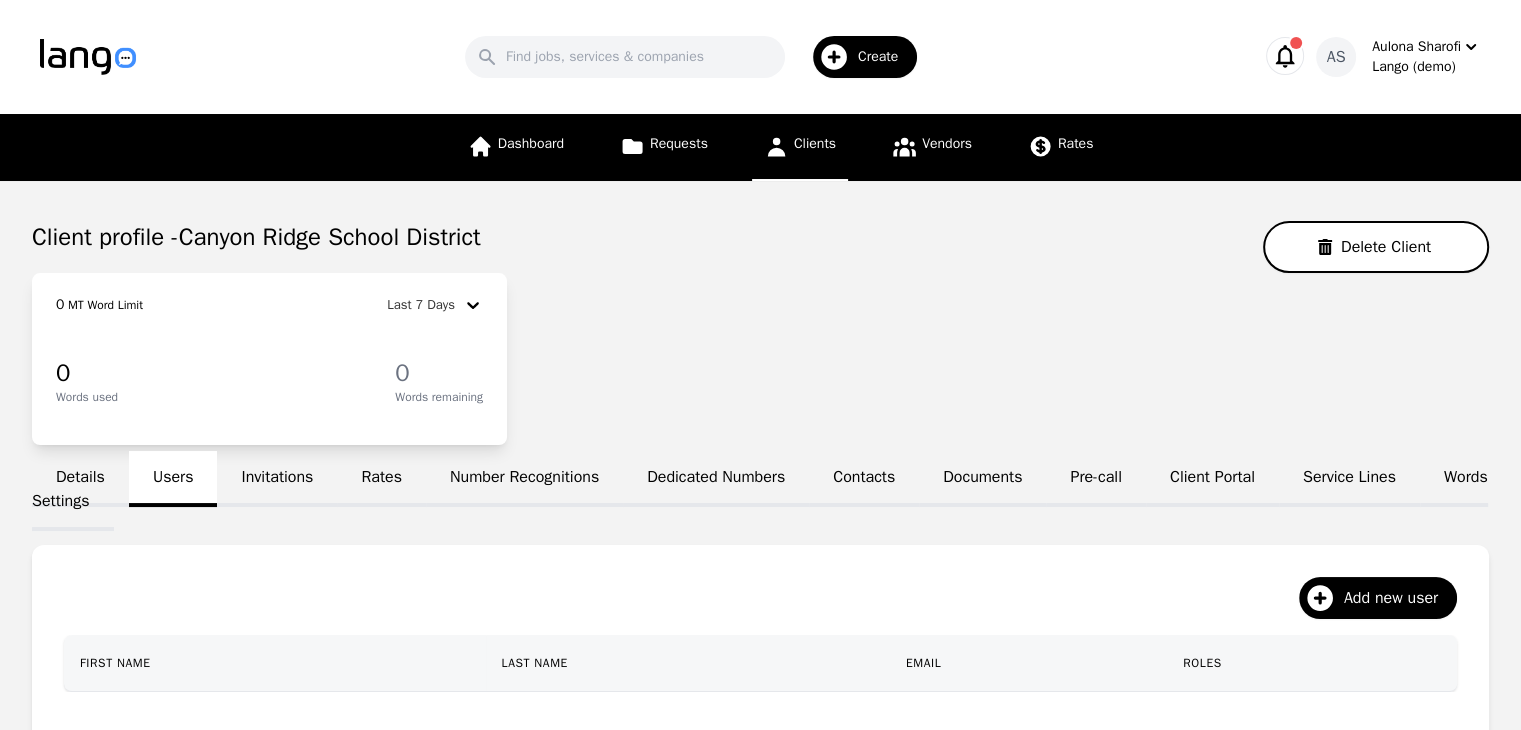 click on "Invitations" at bounding box center (277, 479) 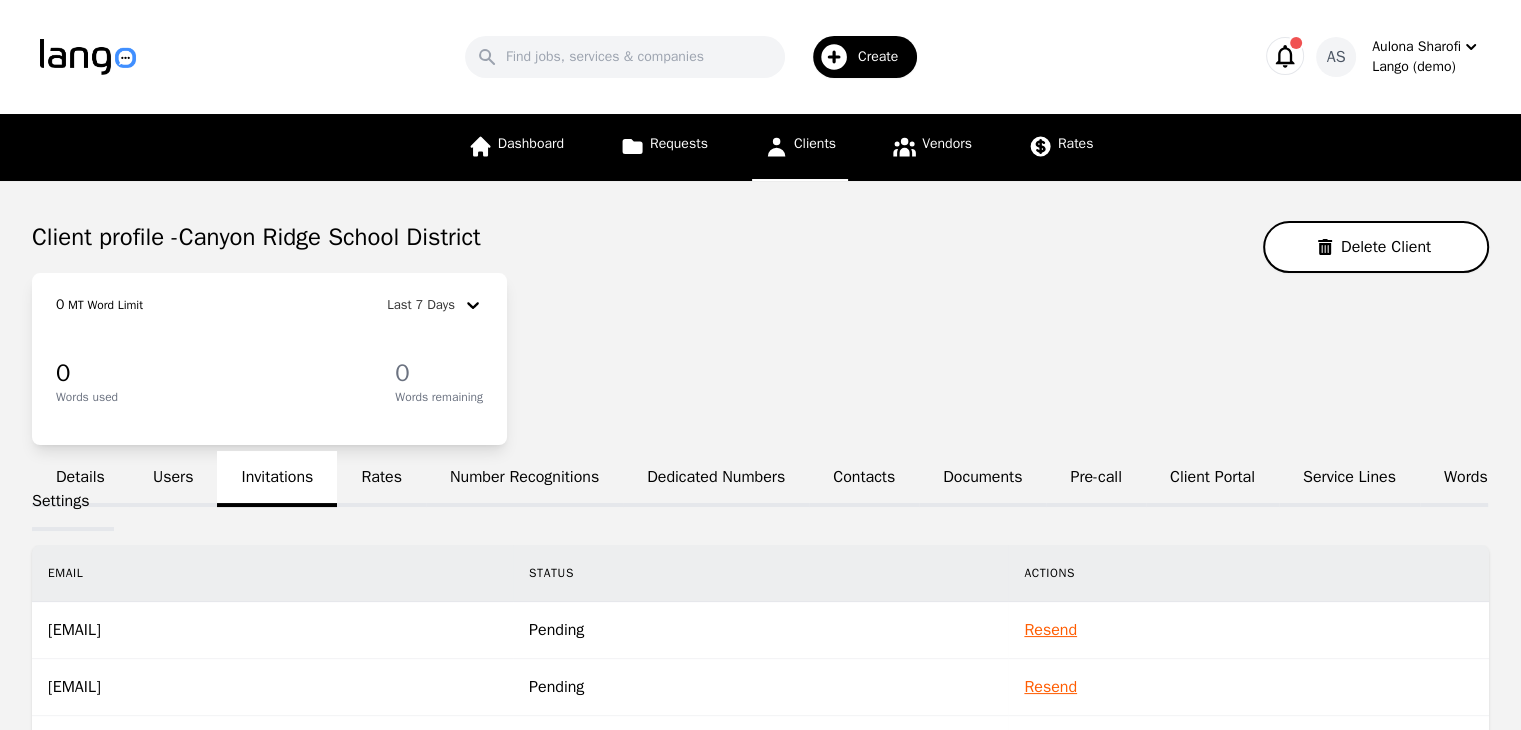 click on "Rates" at bounding box center (381, 479) 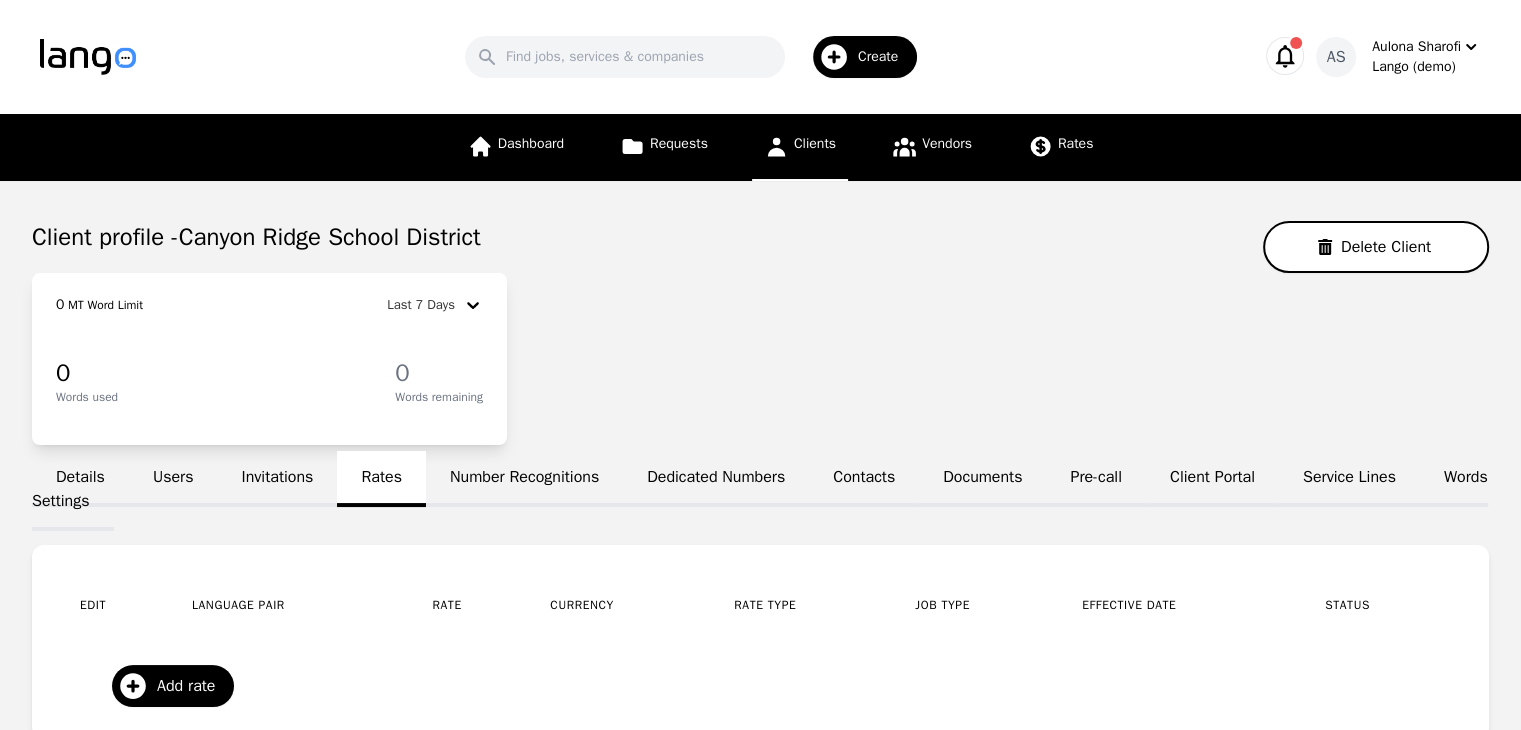 click on "Number Recognitions" at bounding box center (524, 479) 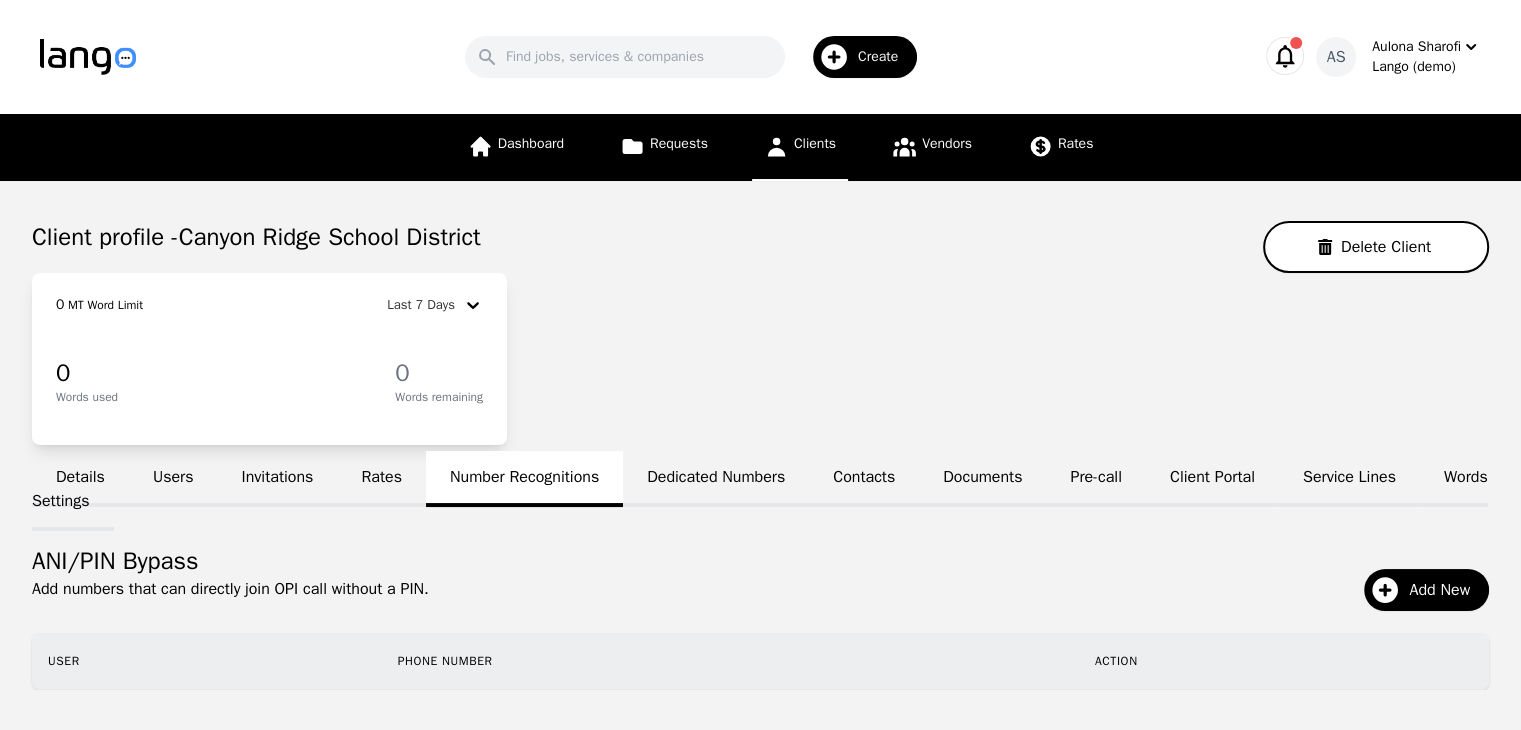 click on "Dedicated Numbers" at bounding box center [716, 479] 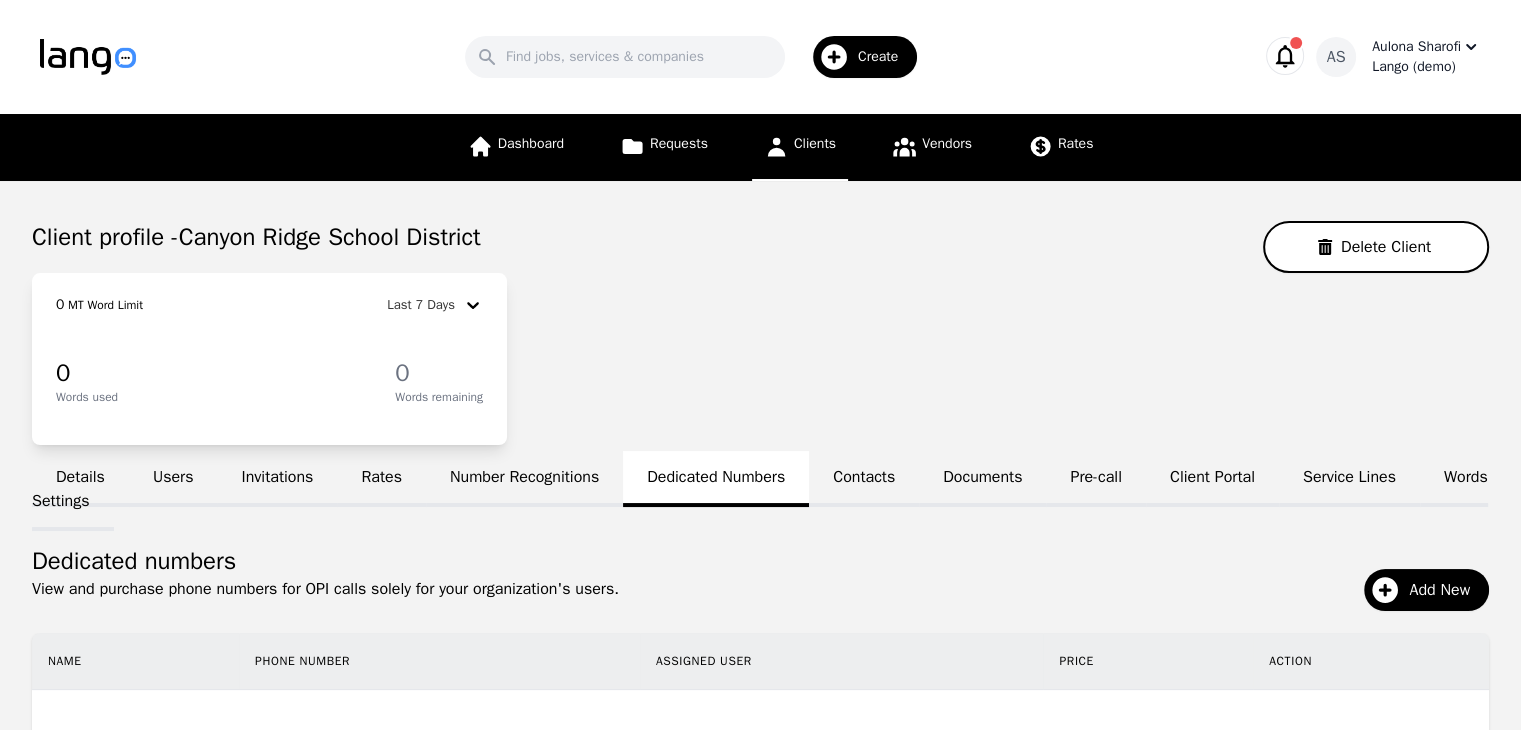 click on "Aulona Sharofi" at bounding box center [1416, 47] 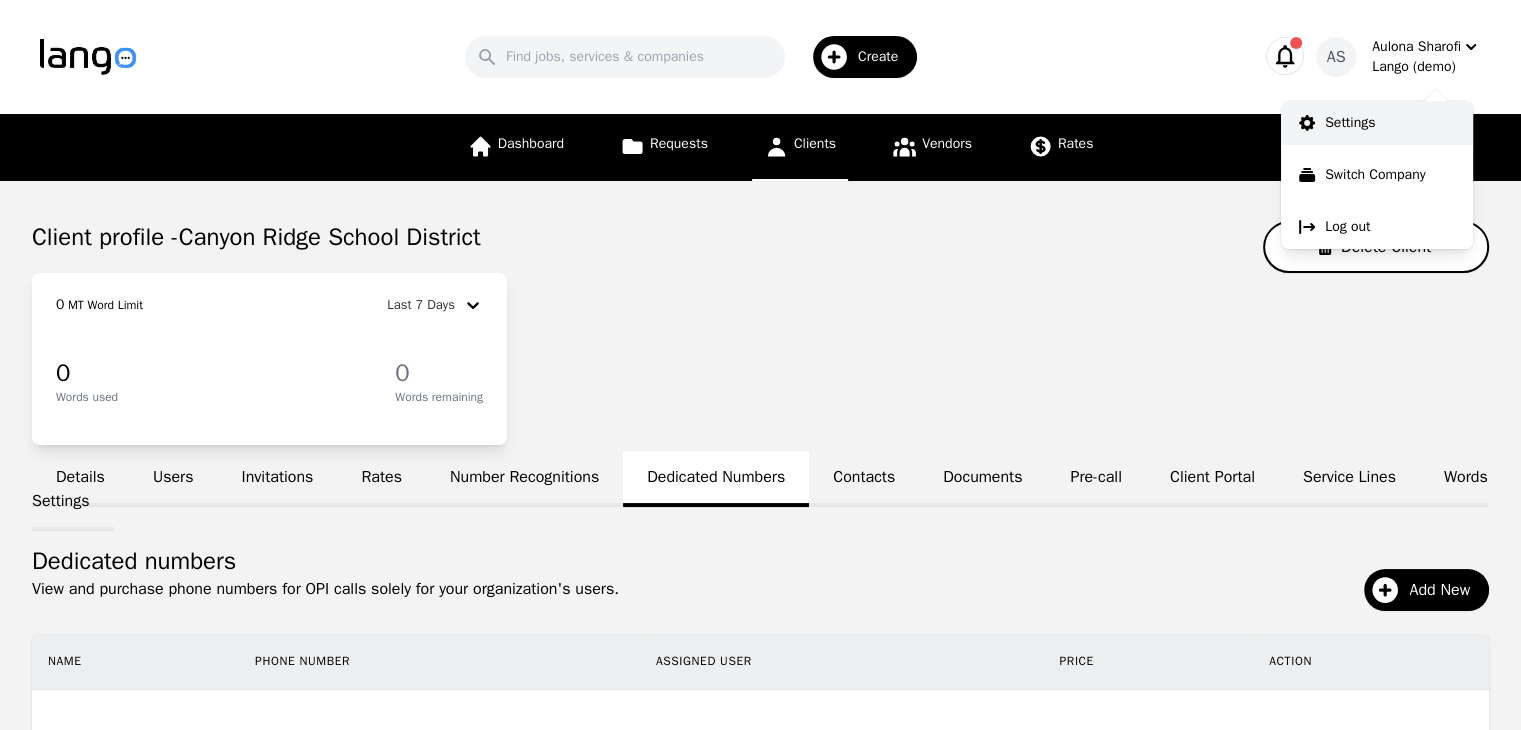 click on "Settings" at bounding box center (1377, 123) 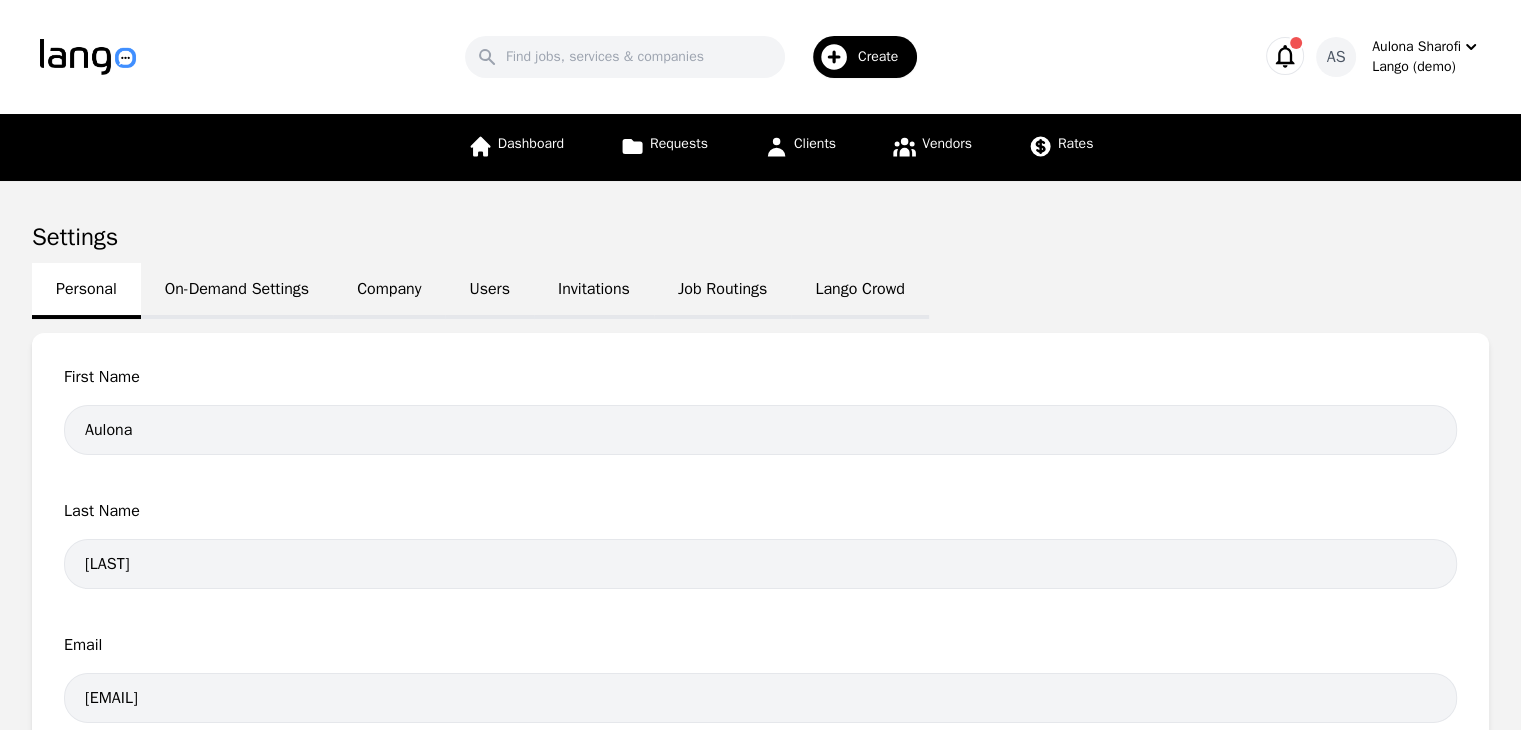 click on "Company" at bounding box center (389, 291) 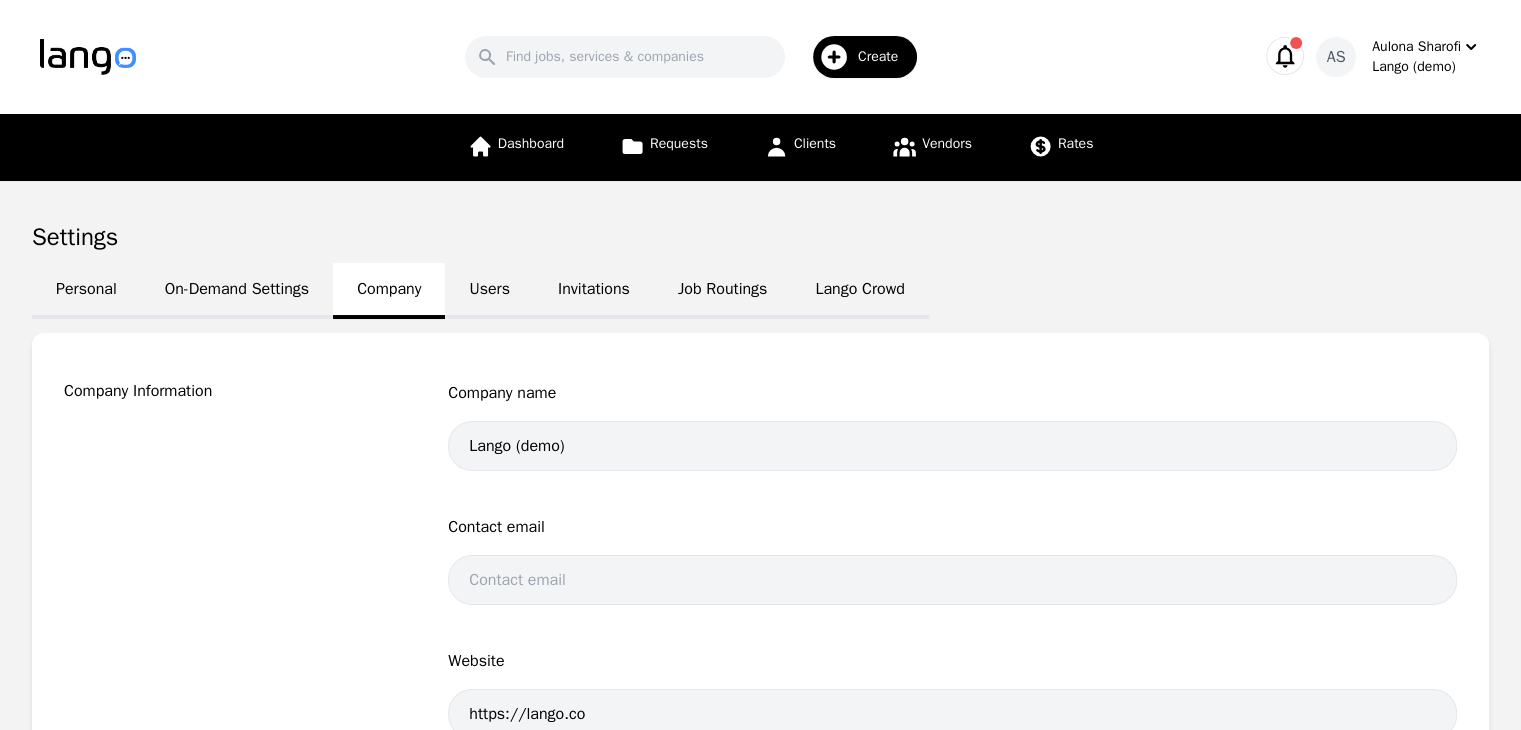 click on "Lango Crowd" at bounding box center (859, 291) 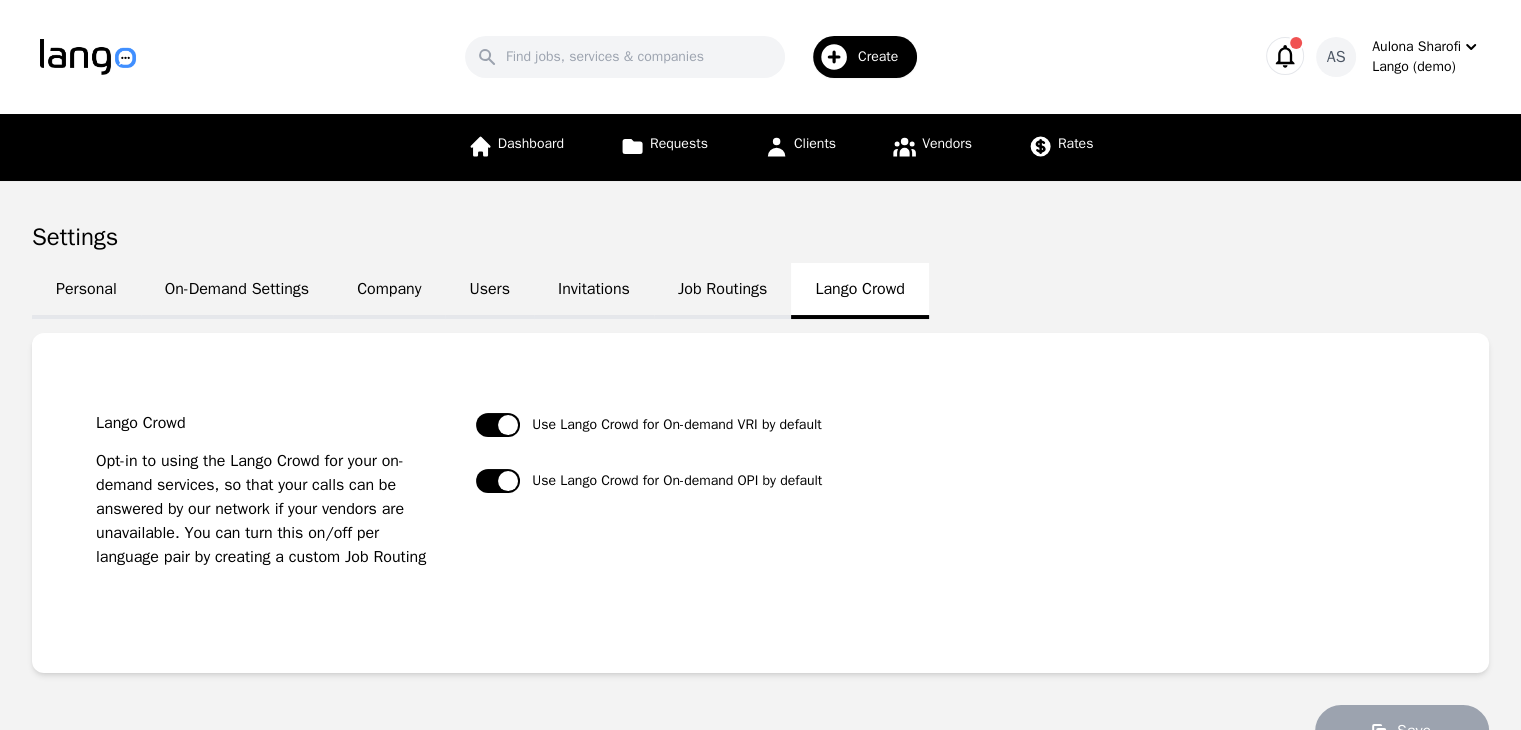 click on "Job Routings" at bounding box center [722, 291] 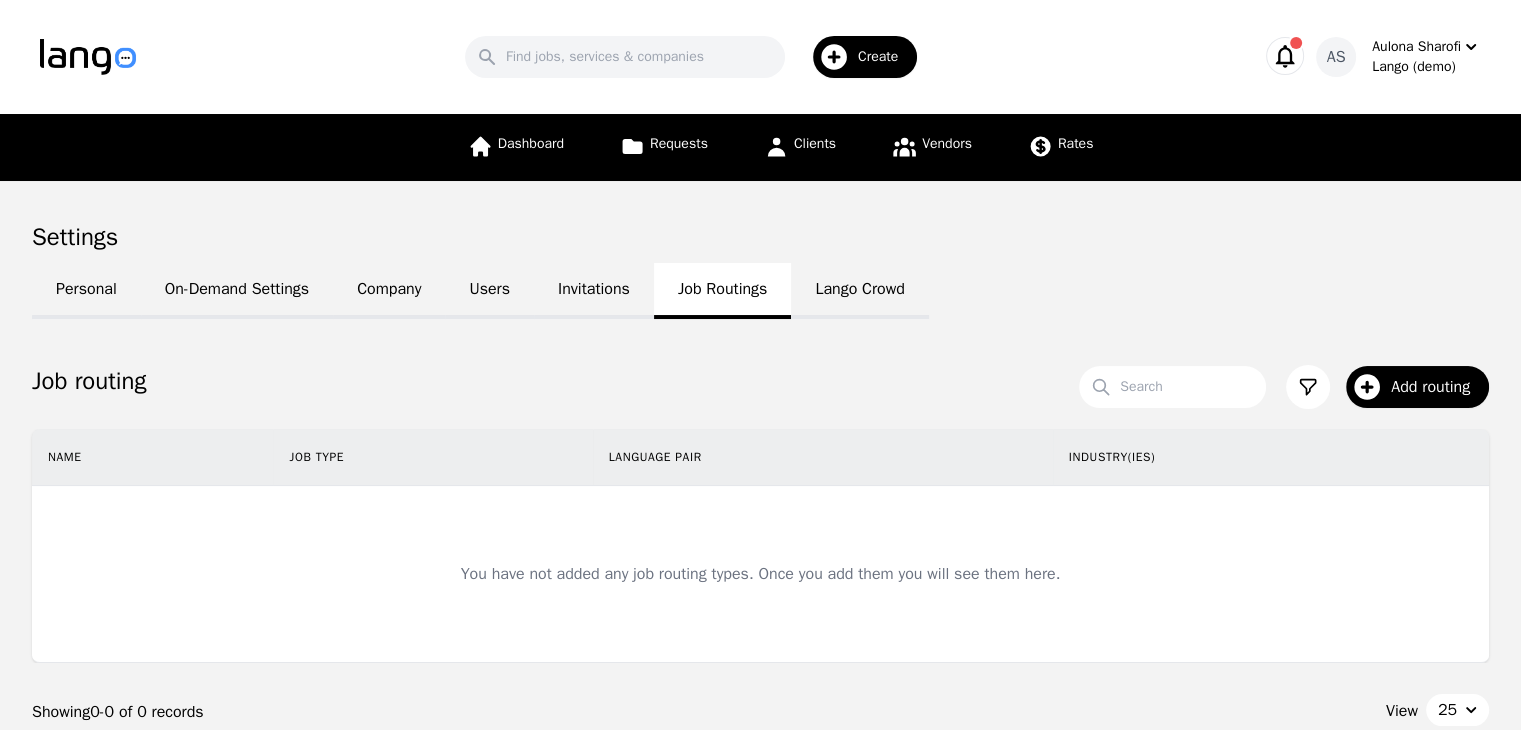 click on "Invitations" at bounding box center (594, 291) 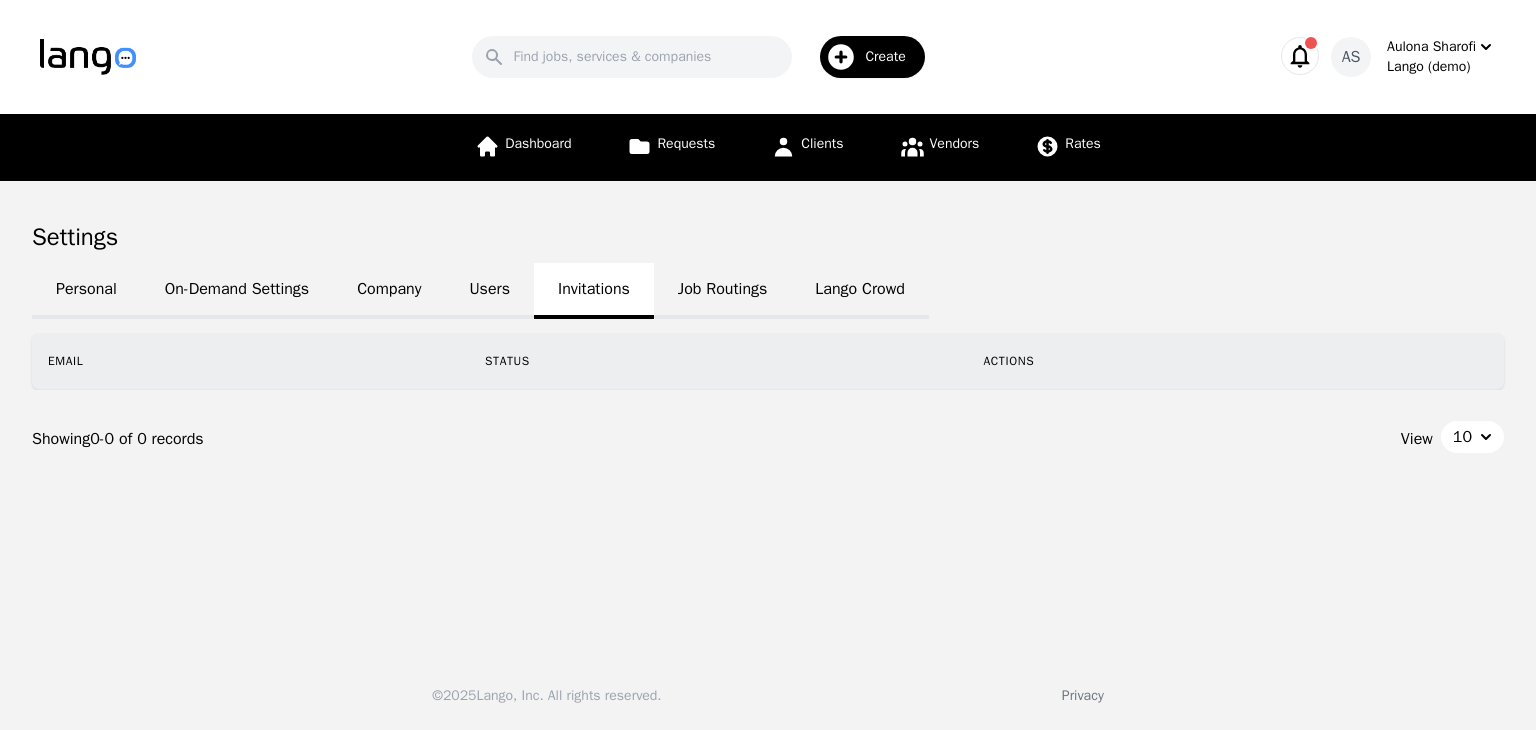 click on "Users" at bounding box center [489, 291] 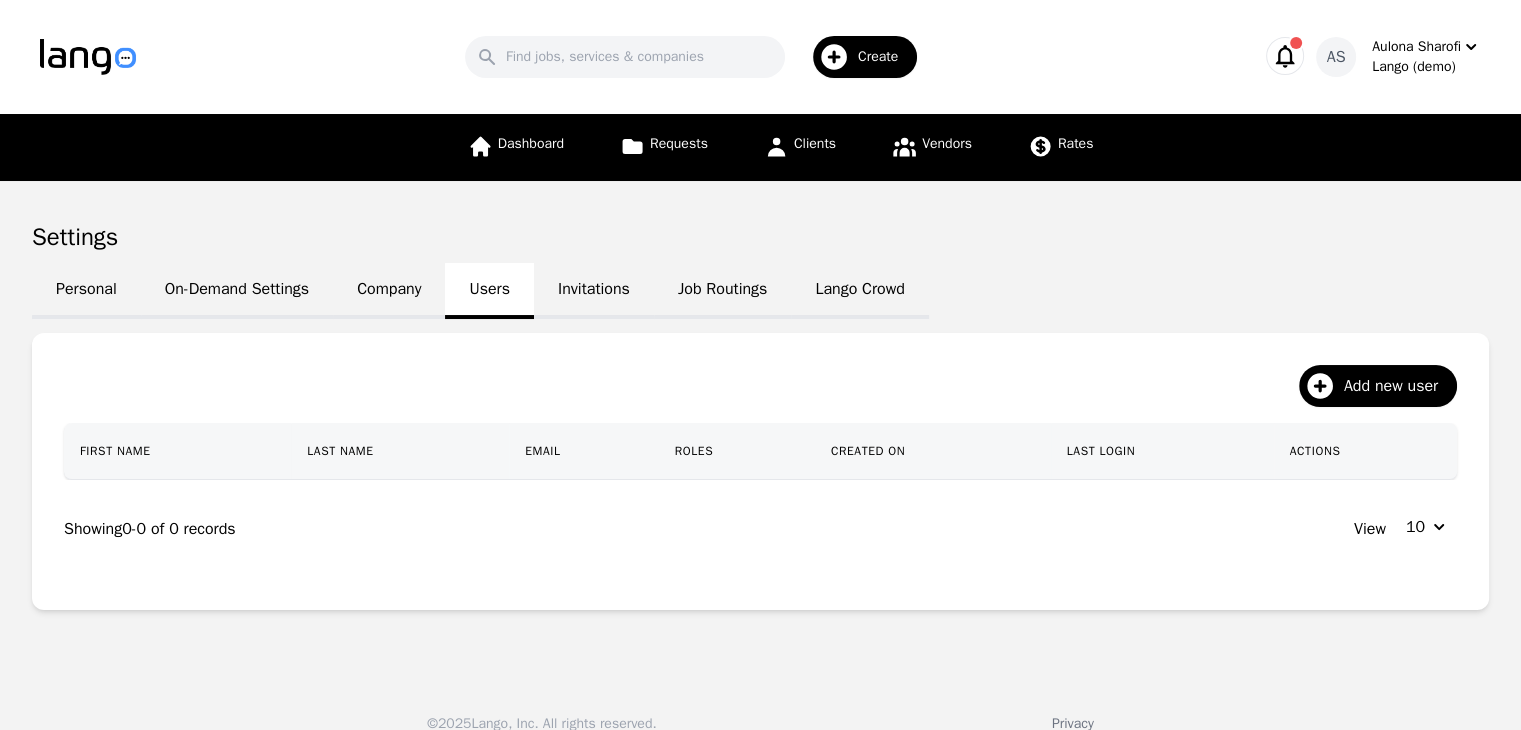 click on "Company" at bounding box center [389, 291] 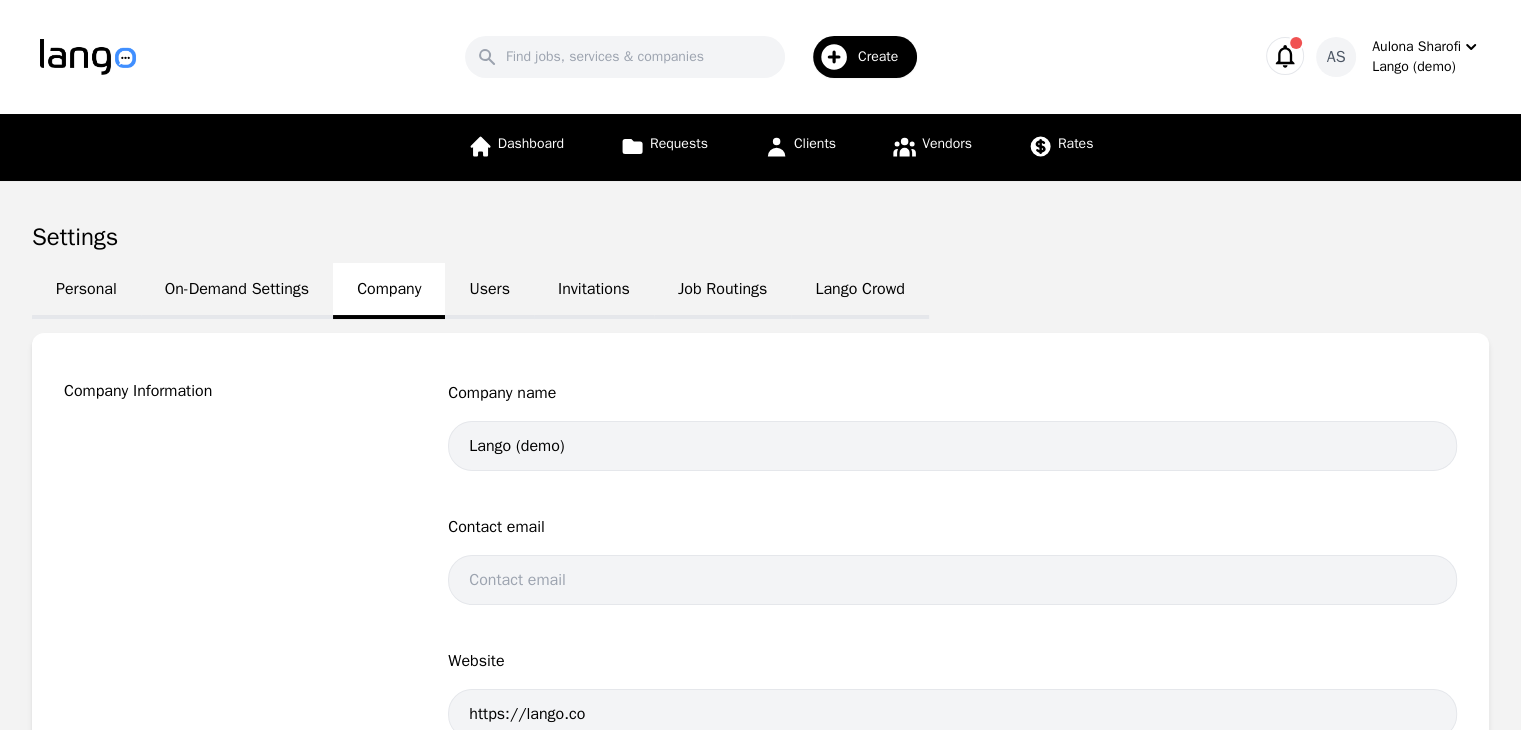 click on "On-Demand Settings" at bounding box center (237, 291) 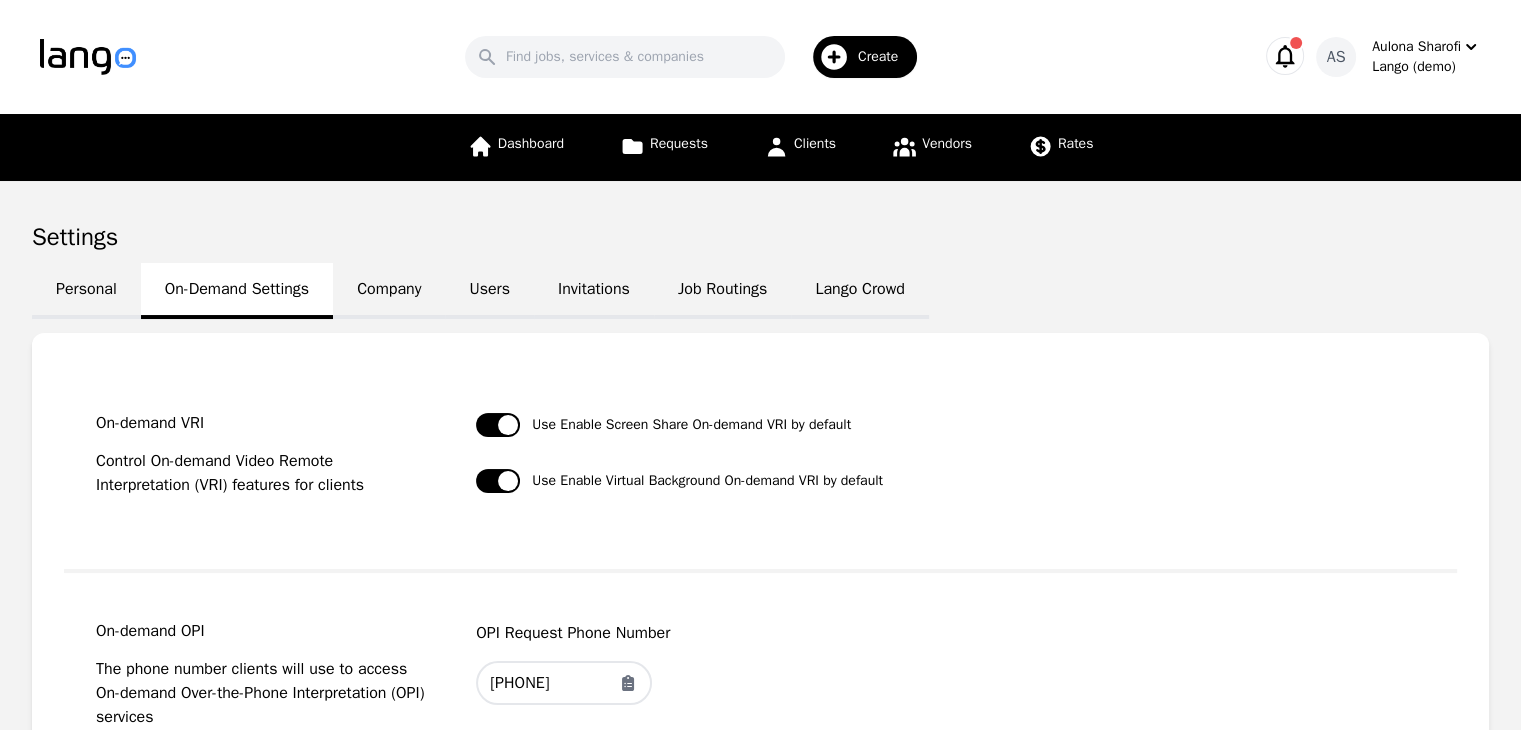 click on "Personal" at bounding box center (86, 291) 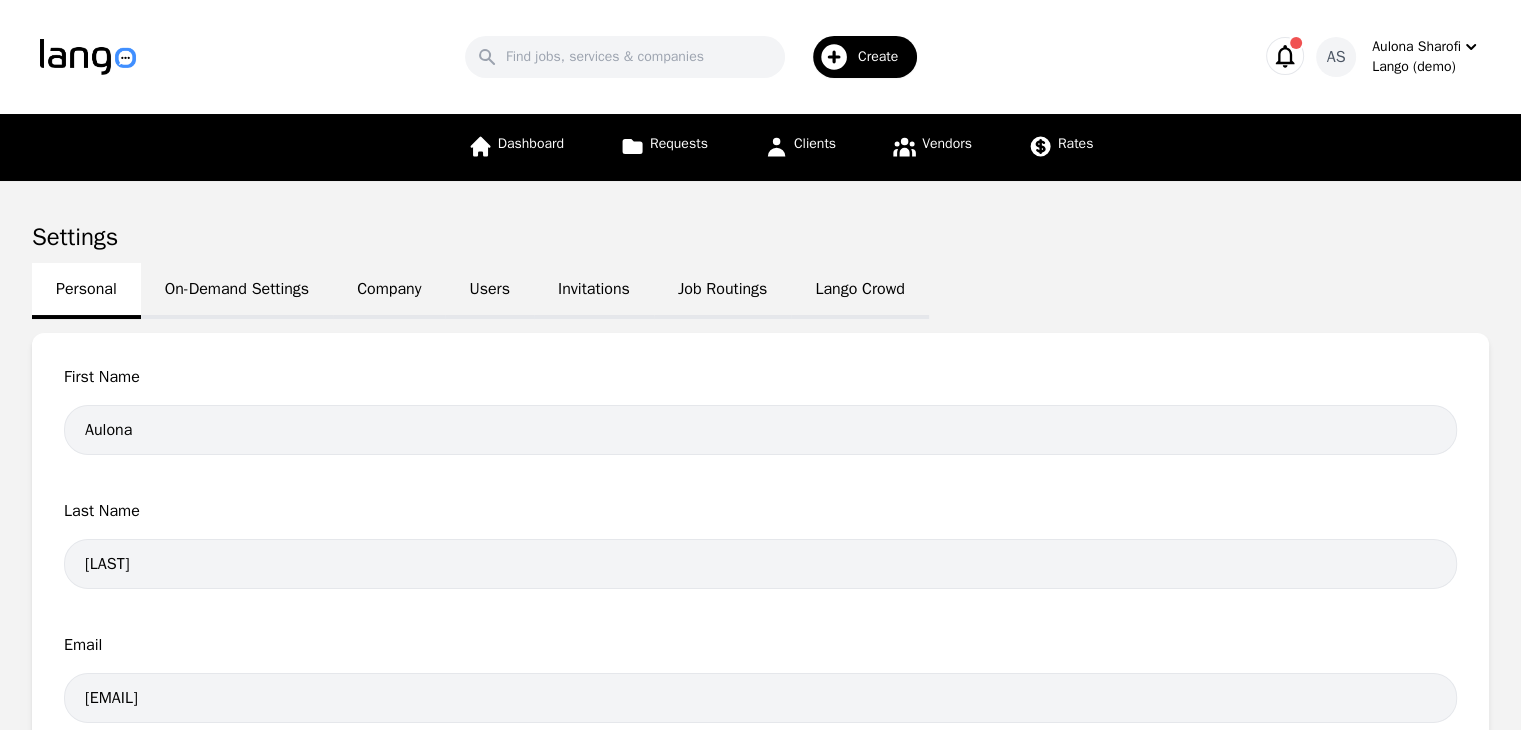 click 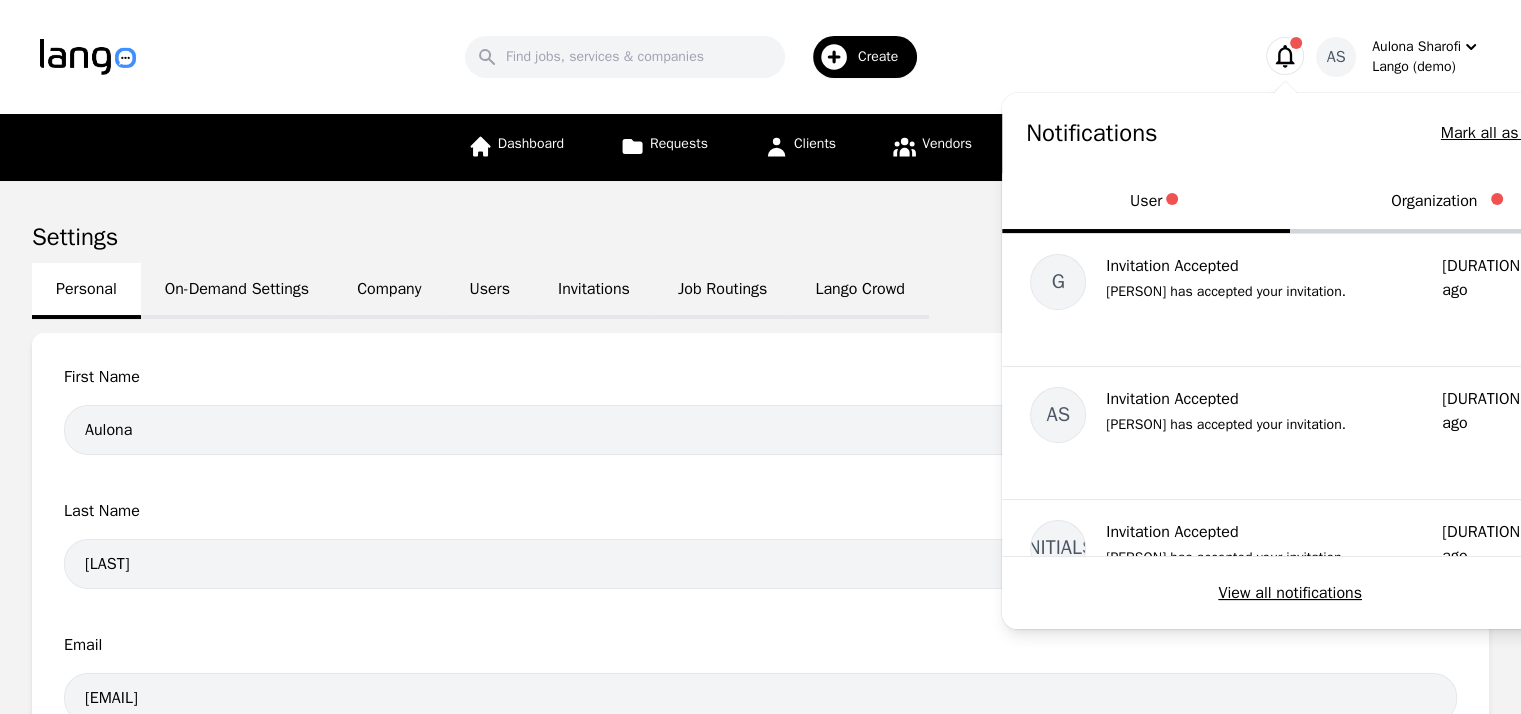 click on "Organization" at bounding box center [1434, 203] 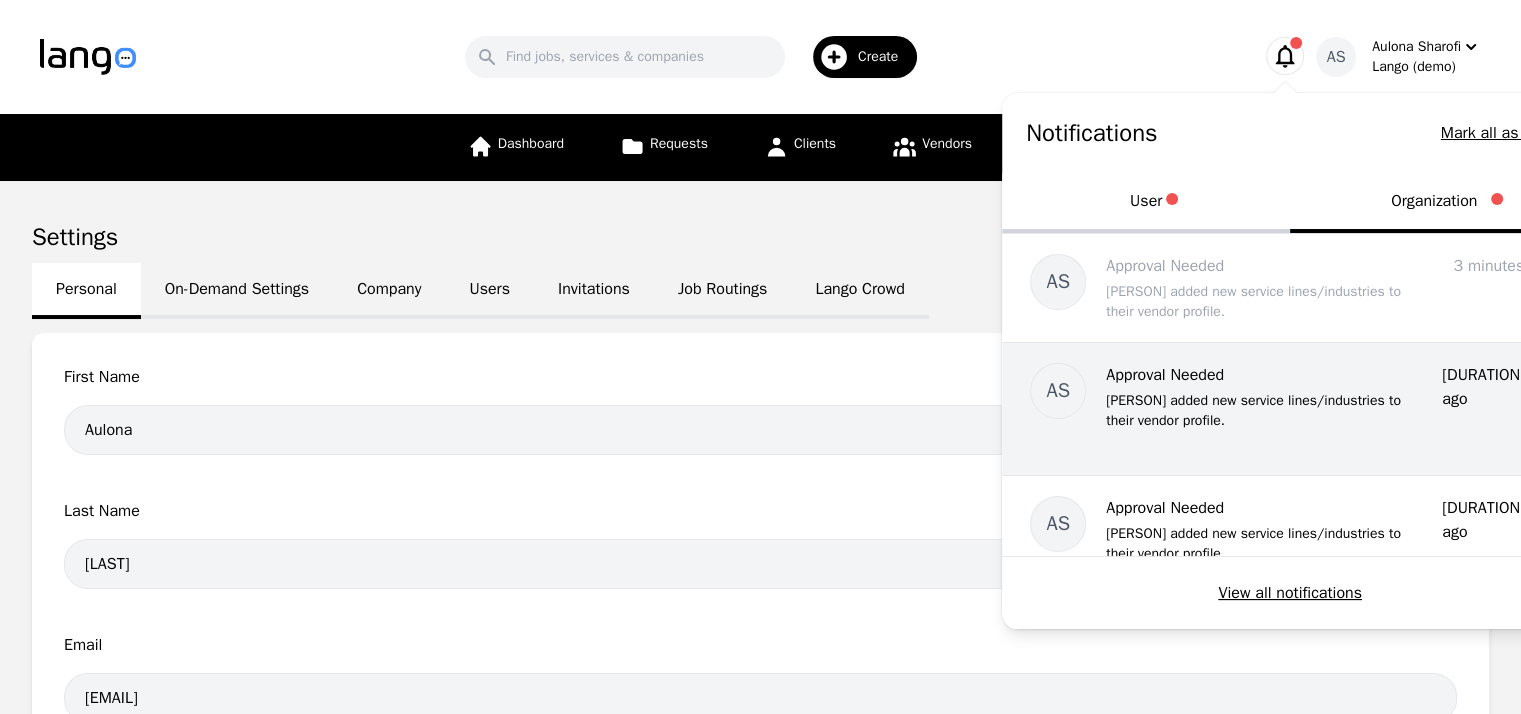 click on "Aulona Sharofi added new service lines/industries to their vendor profile." at bounding box center [1266, 411] 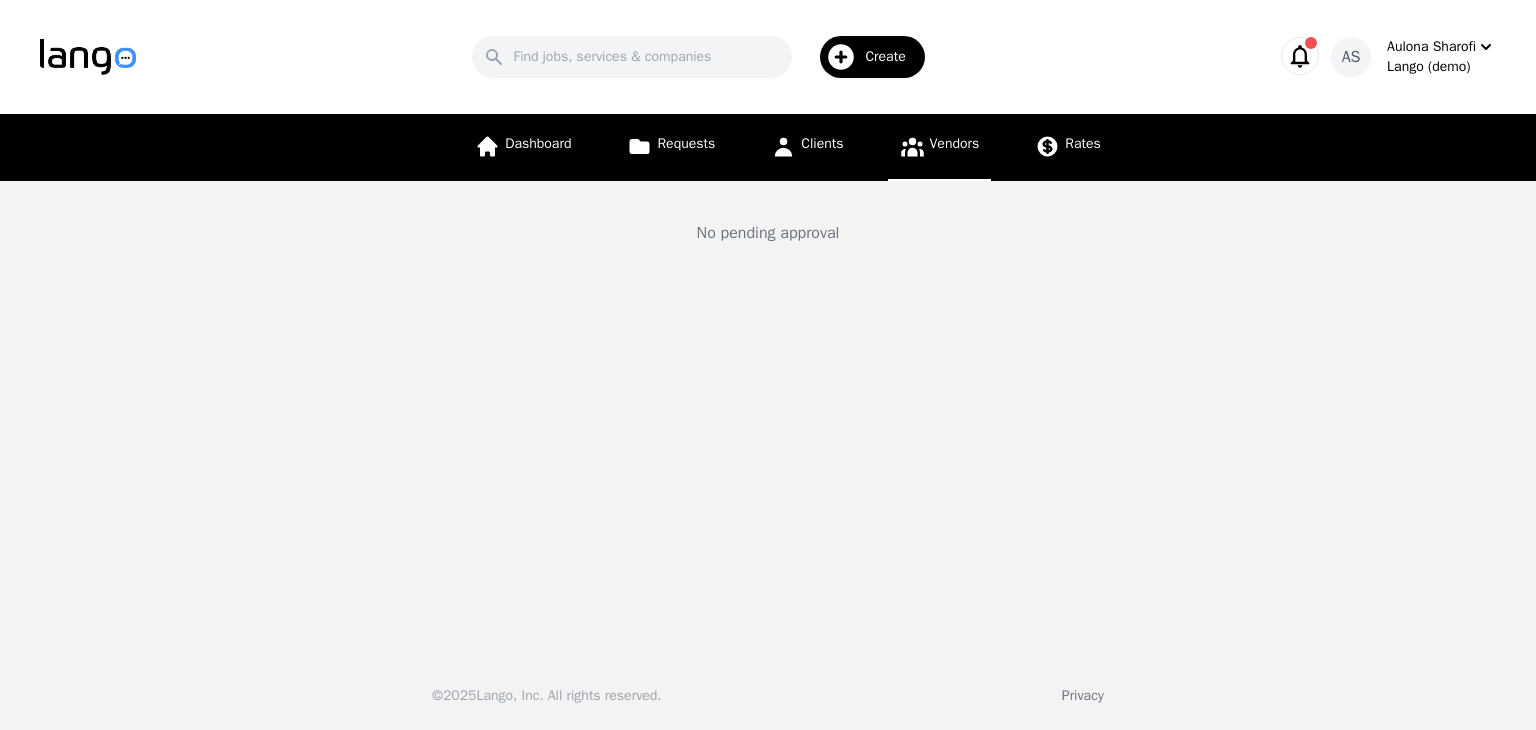type 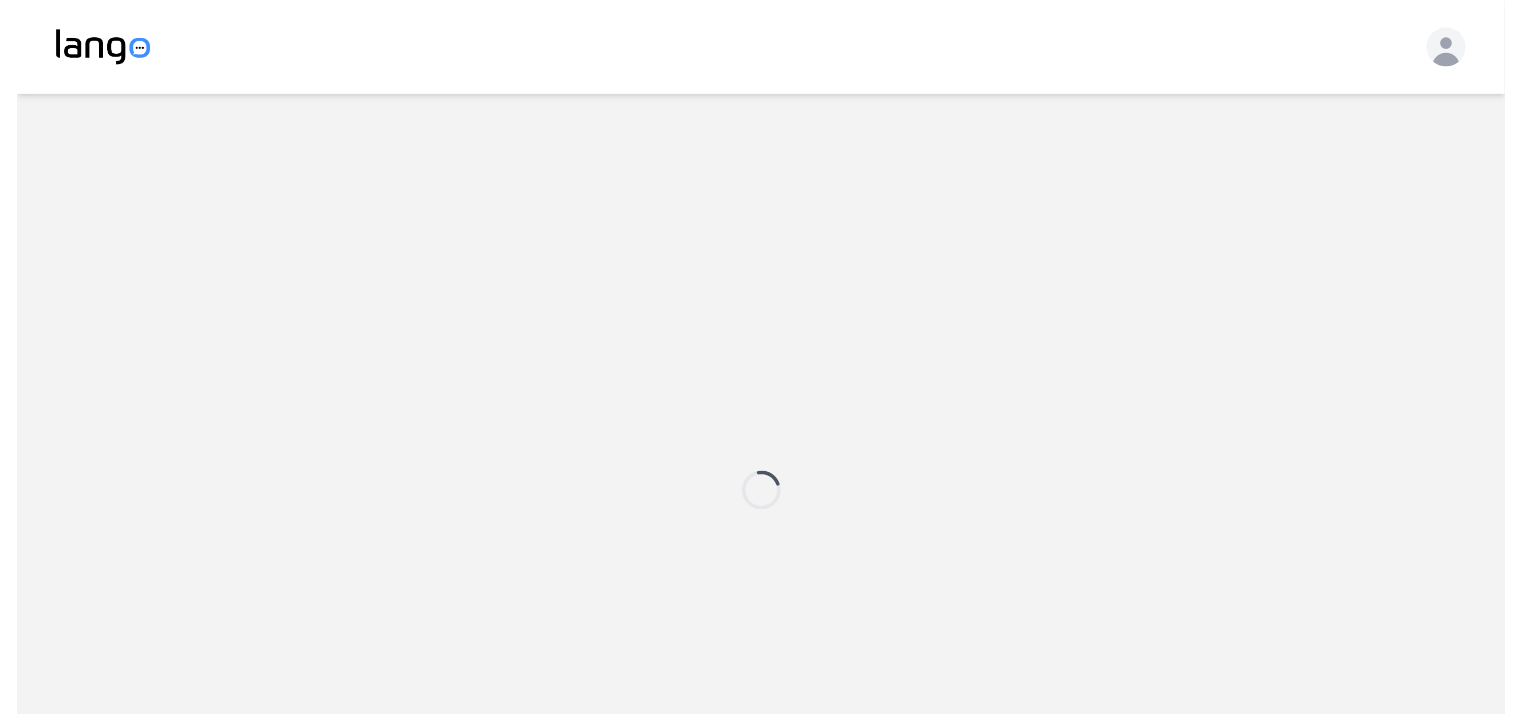 scroll, scrollTop: 0, scrollLeft: 0, axis: both 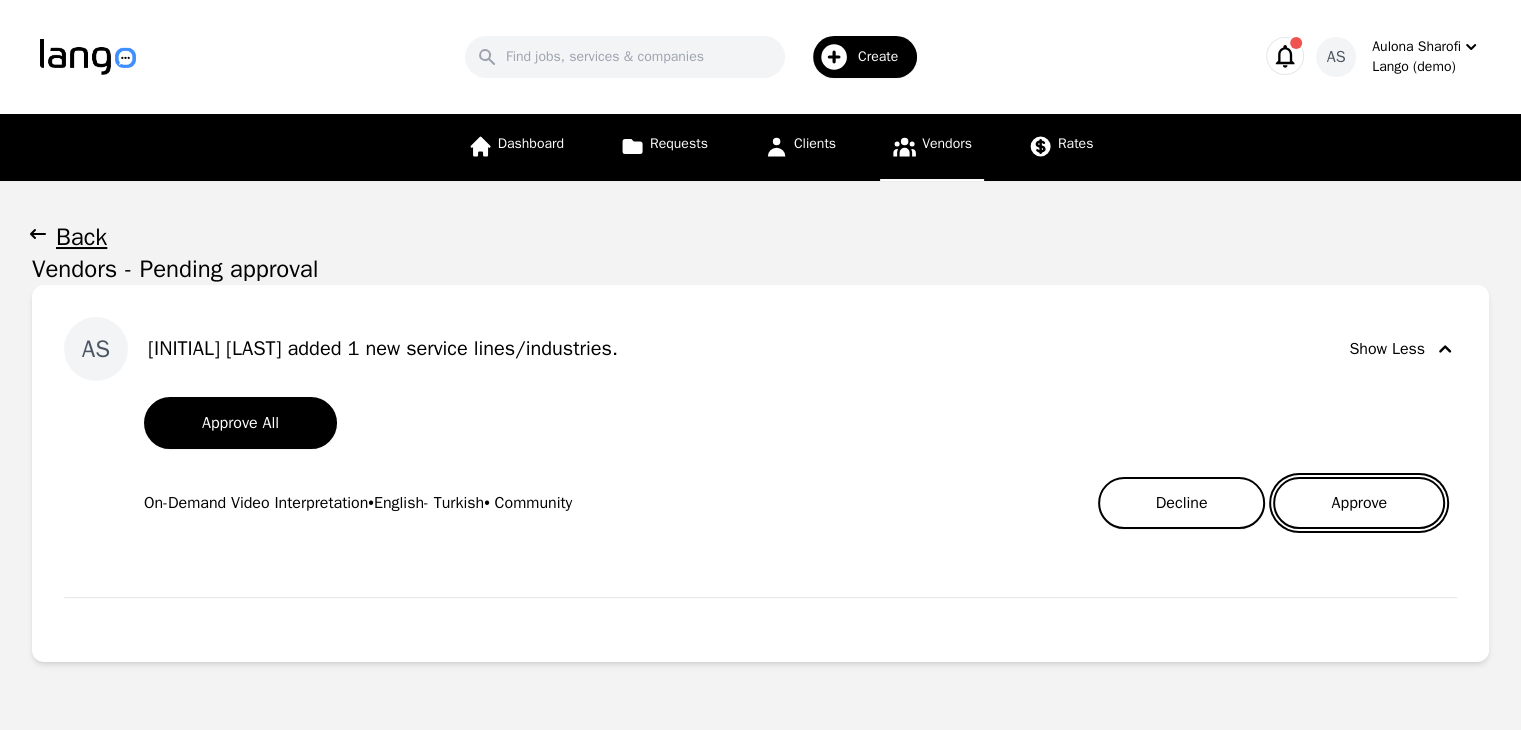 click on "Approve" at bounding box center (1359, 503) 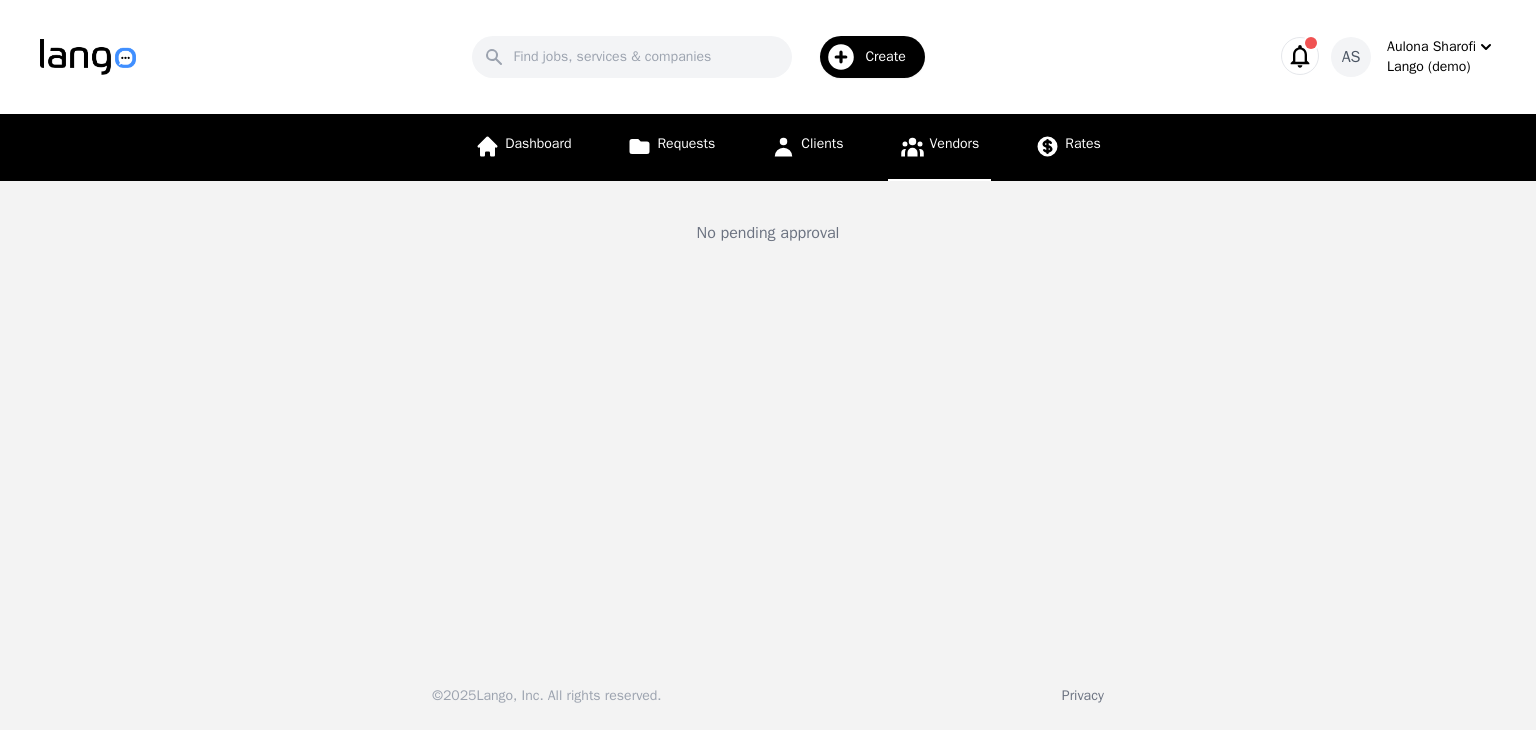 click 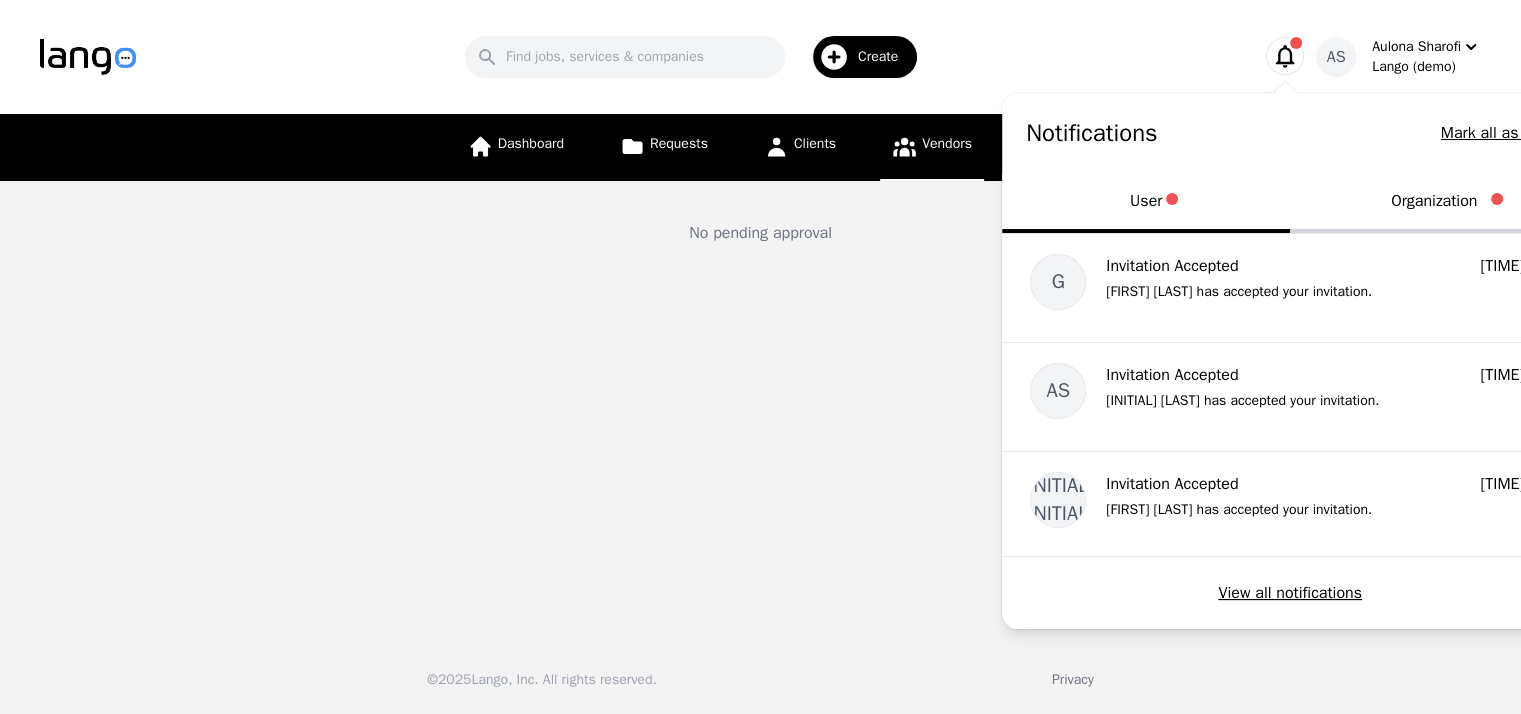 click on "Organization" at bounding box center (1434, 203) 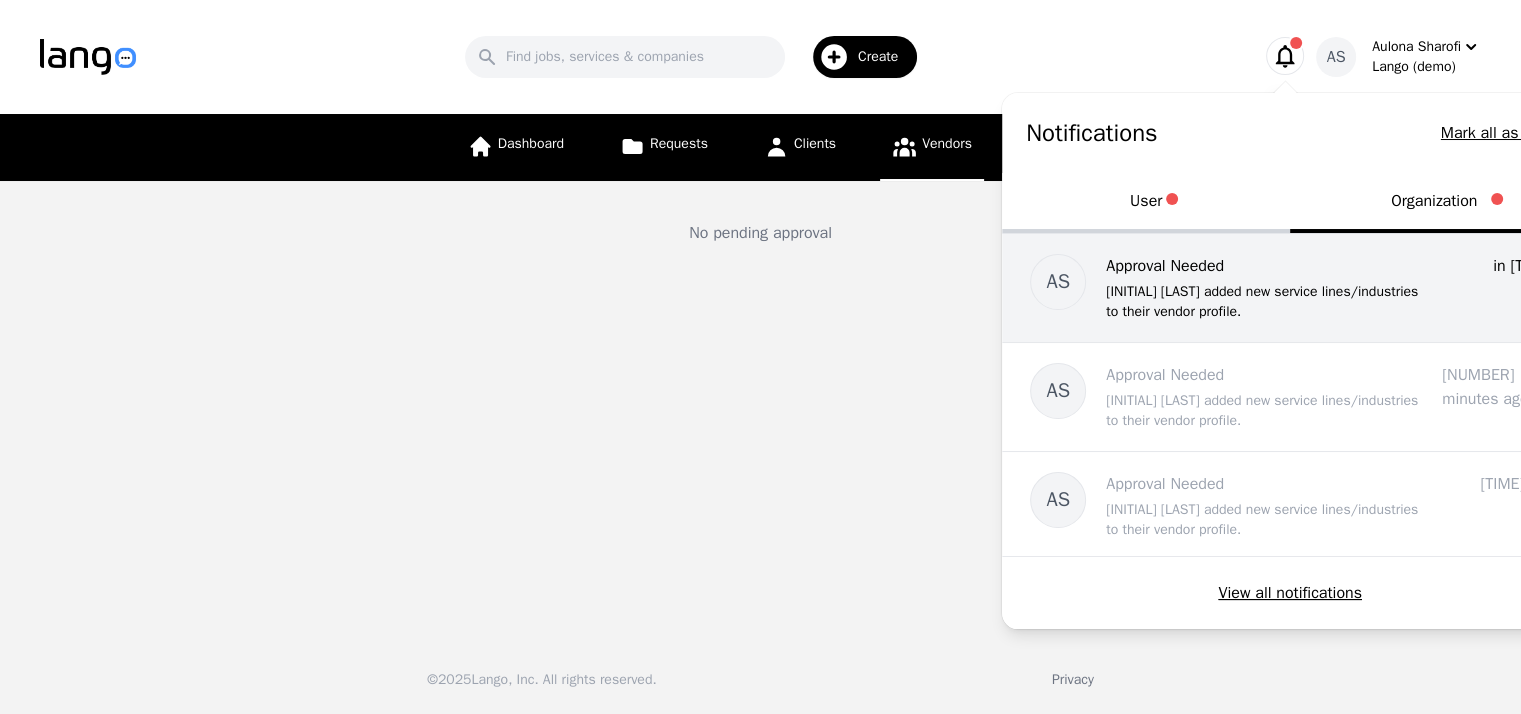 click on "Aulona Sharofi added new service lines/industries to their vendor profile." at bounding box center [1266, 302] 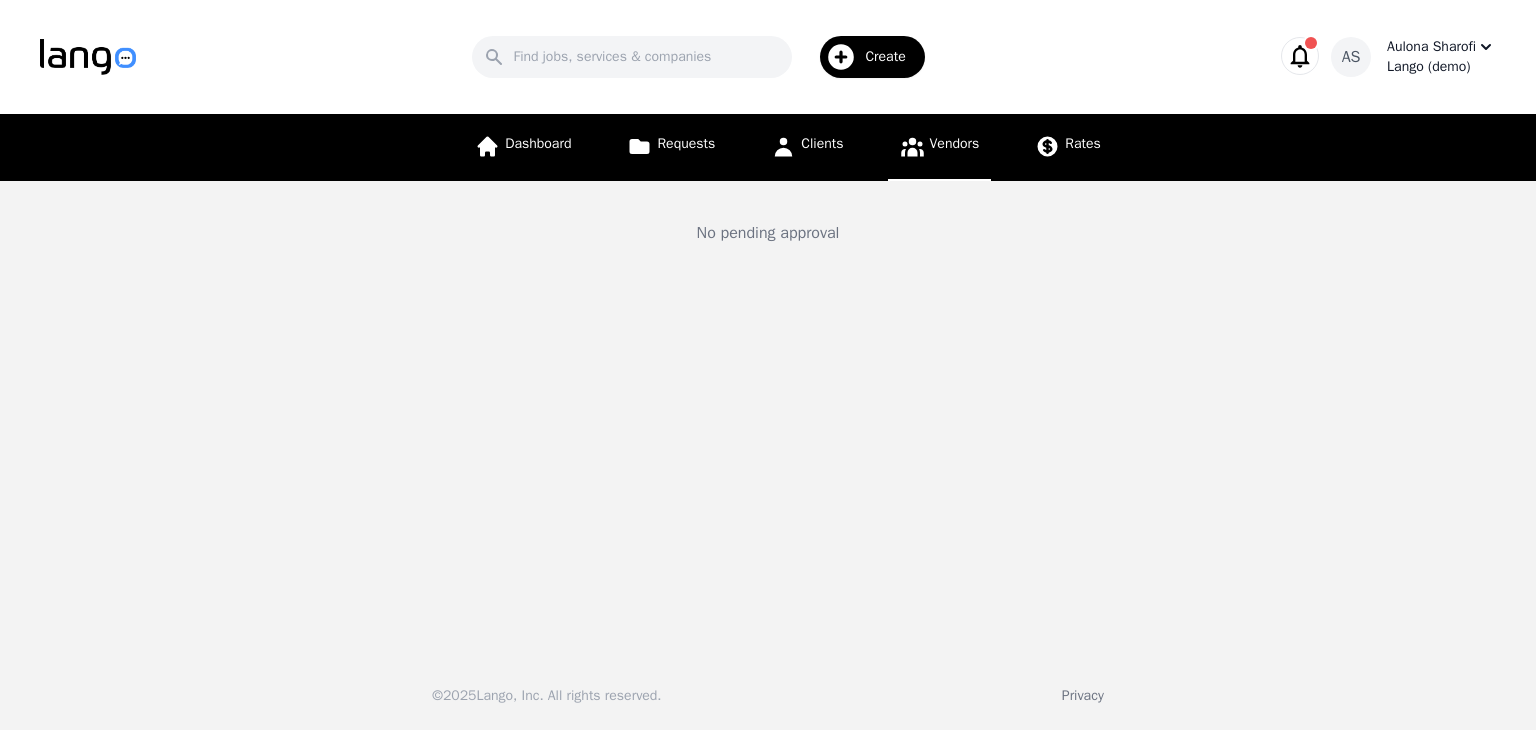 click on "Lango (demo)" at bounding box center [1441, 67] 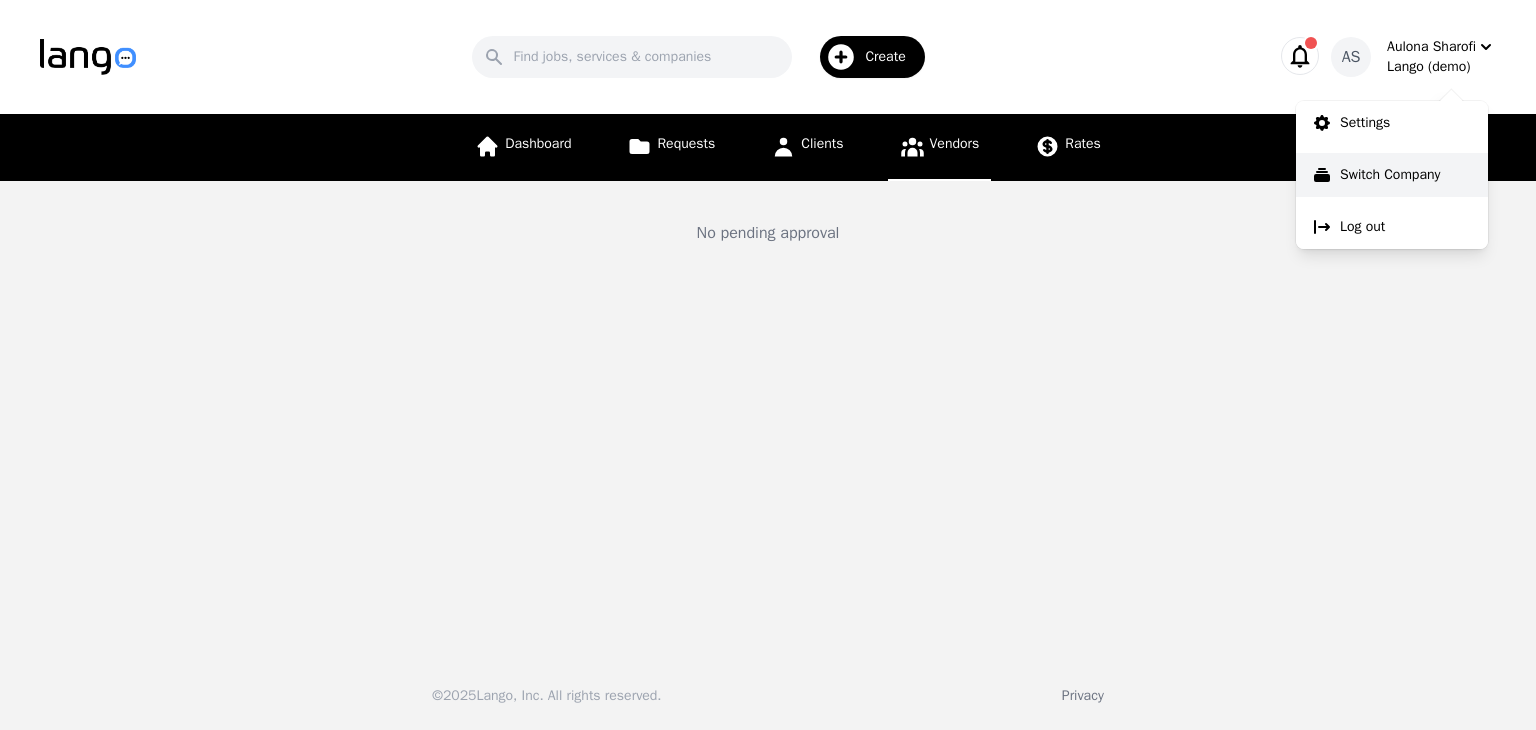click on "Switch Company" at bounding box center [1390, 175] 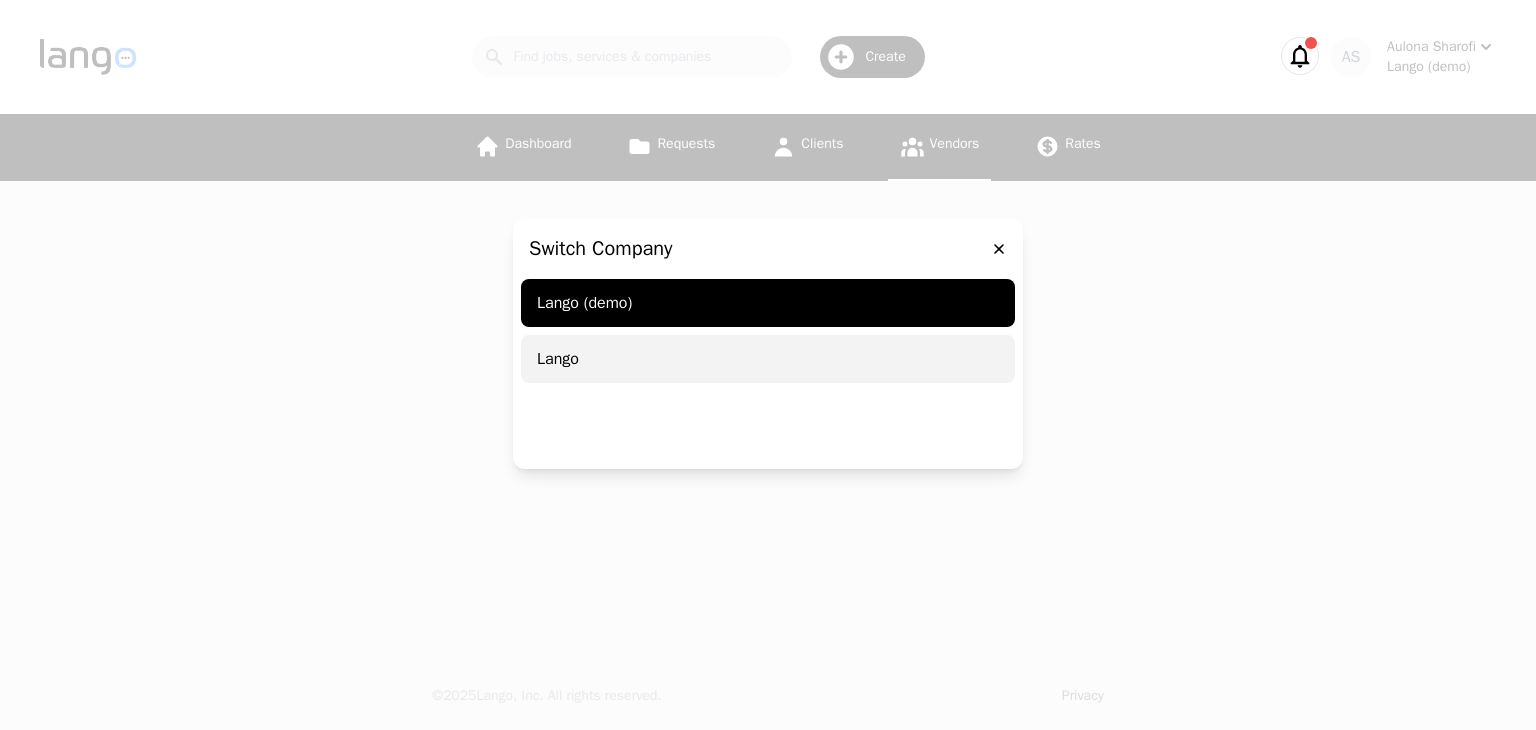 click on "Lango" at bounding box center [768, 359] 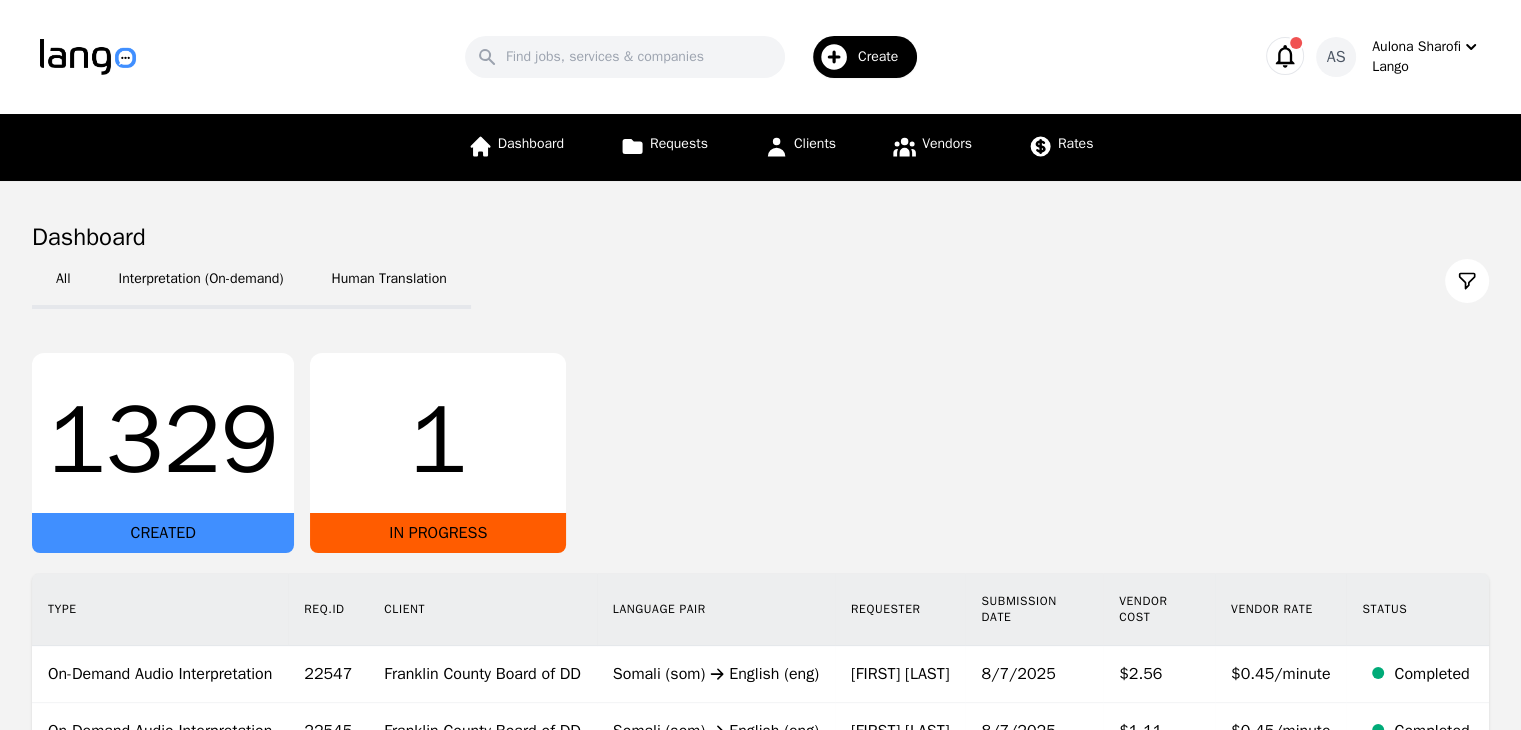 click 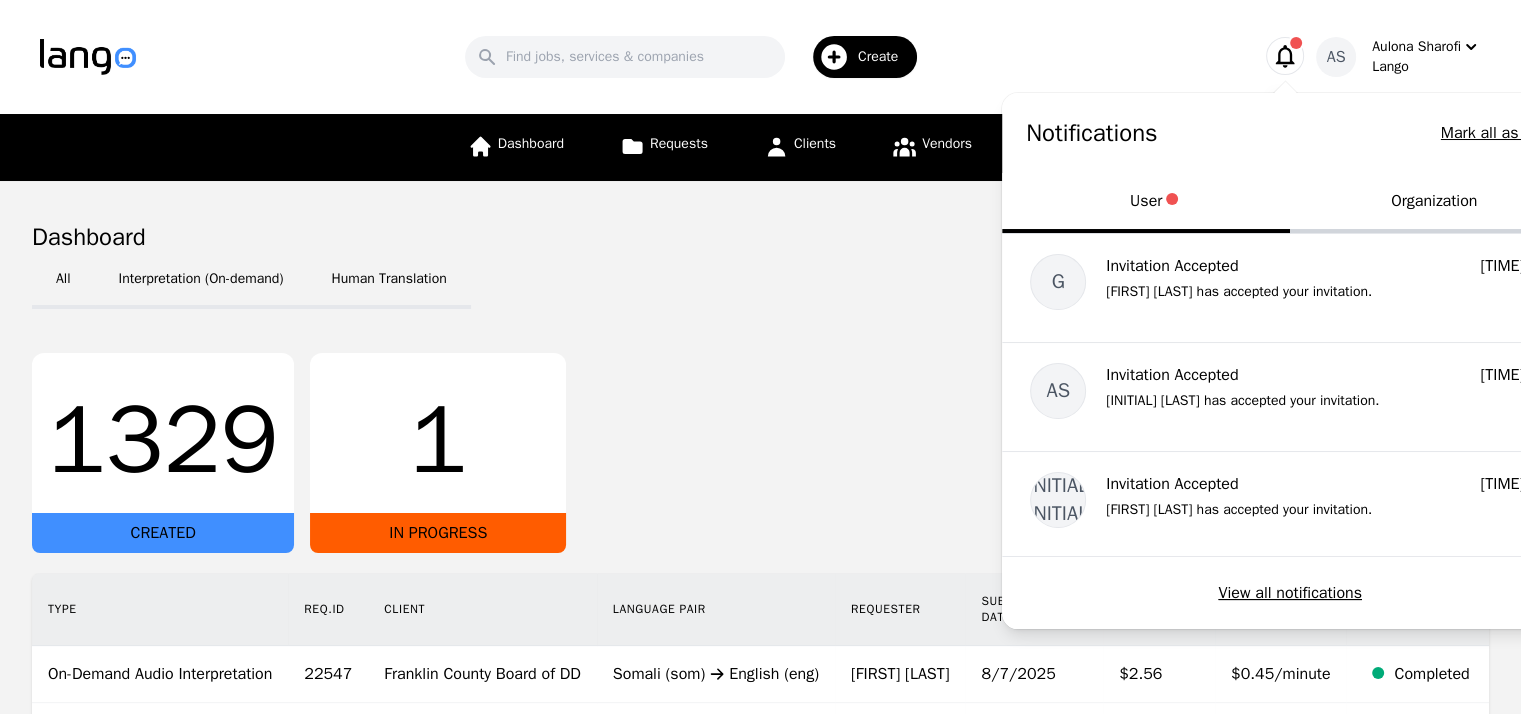 click on "Organization" at bounding box center [1434, 203] 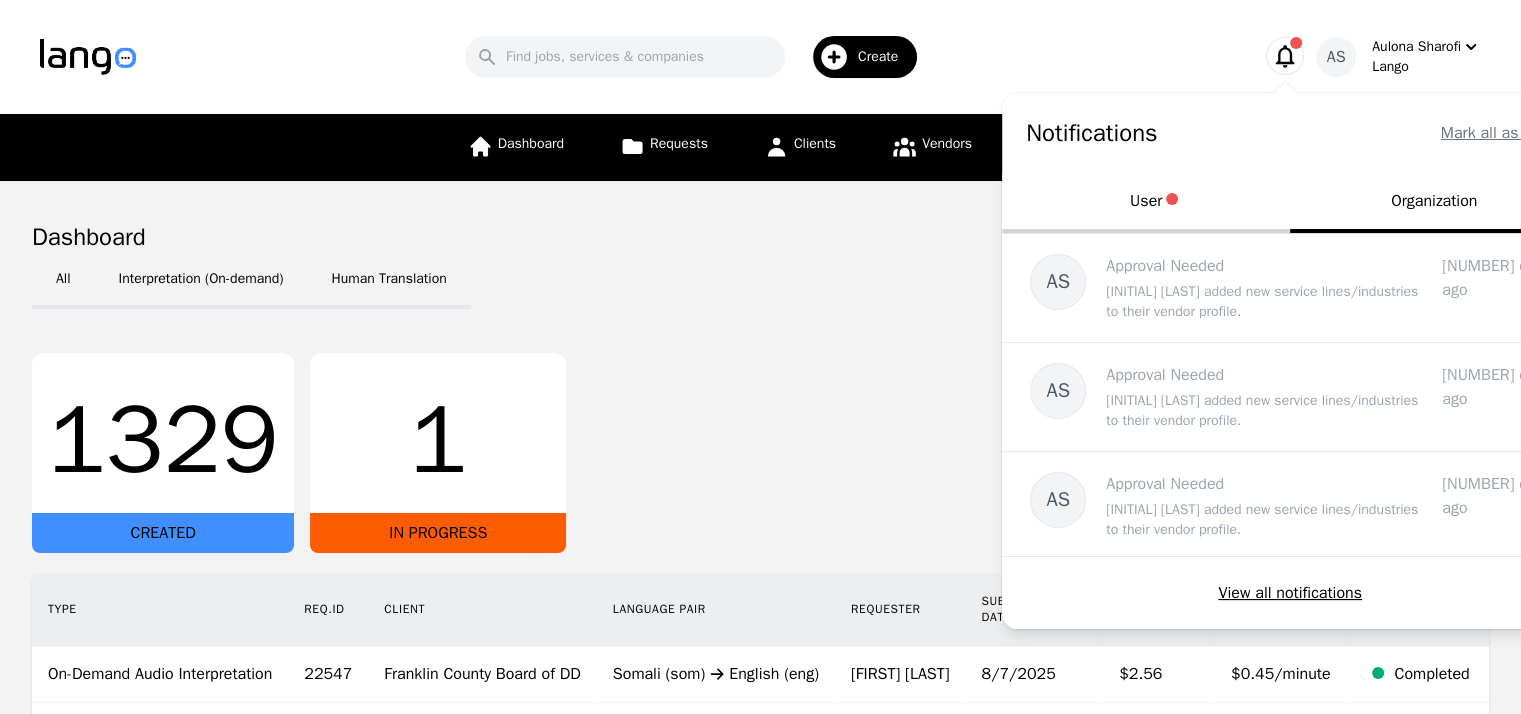 click on "User" at bounding box center (1146, 203) 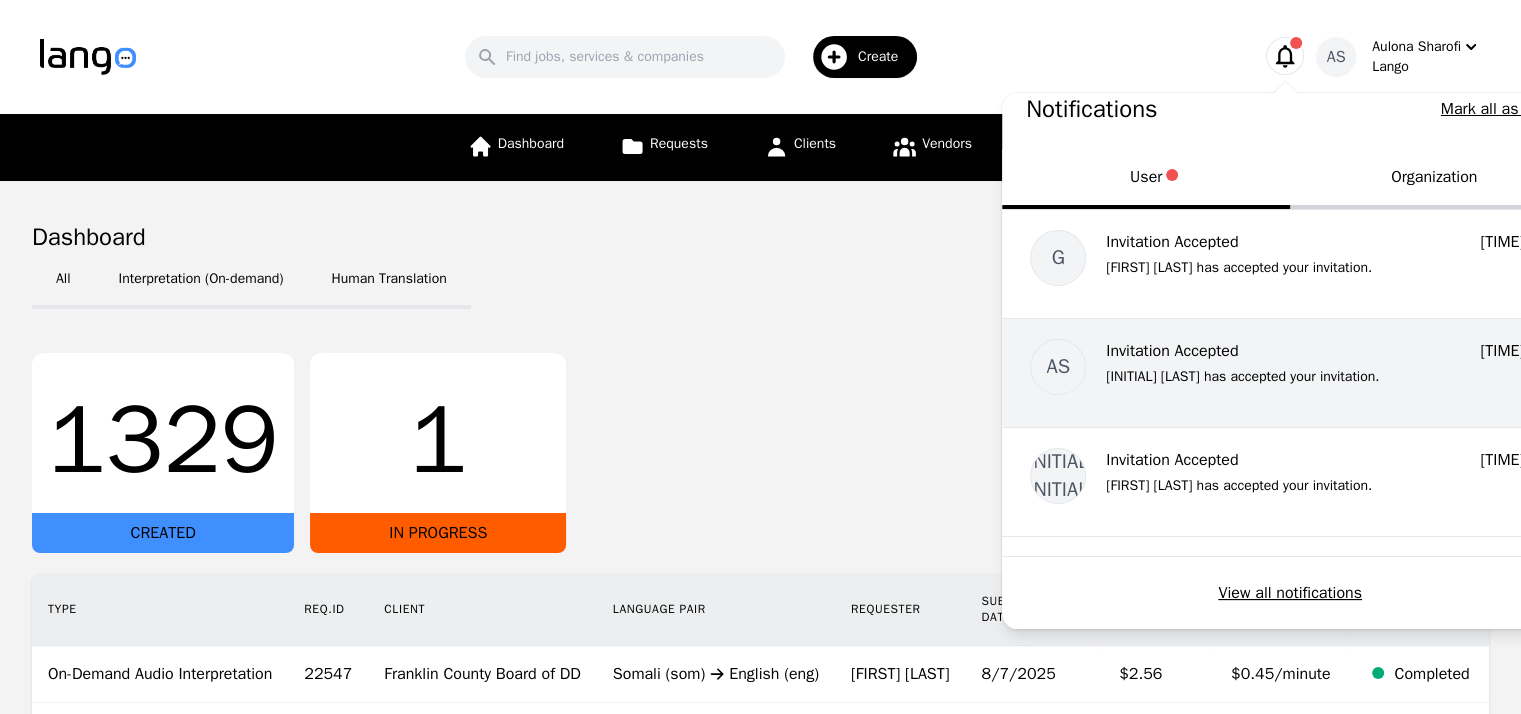 scroll, scrollTop: 0, scrollLeft: 0, axis: both 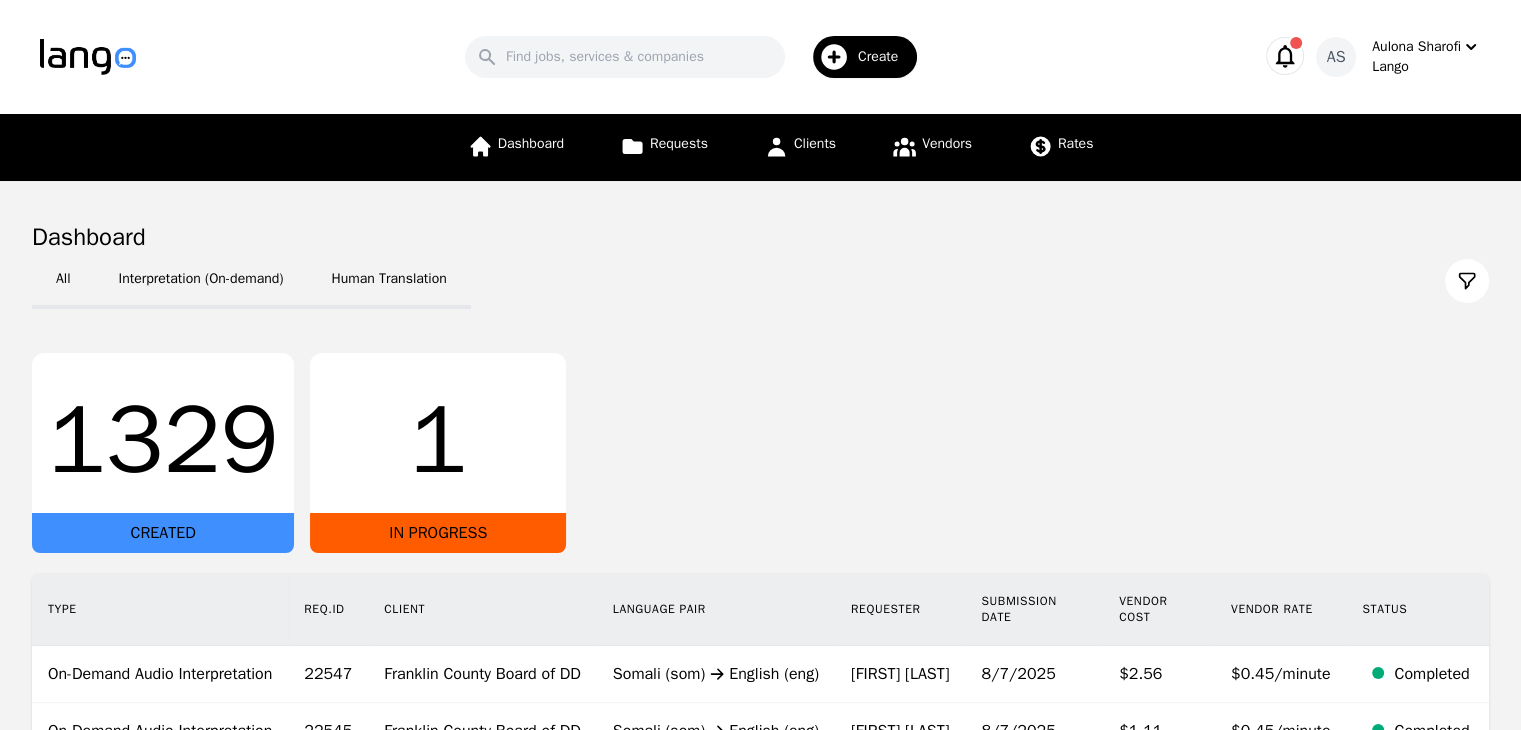 click at bounding box center (1285, 56) 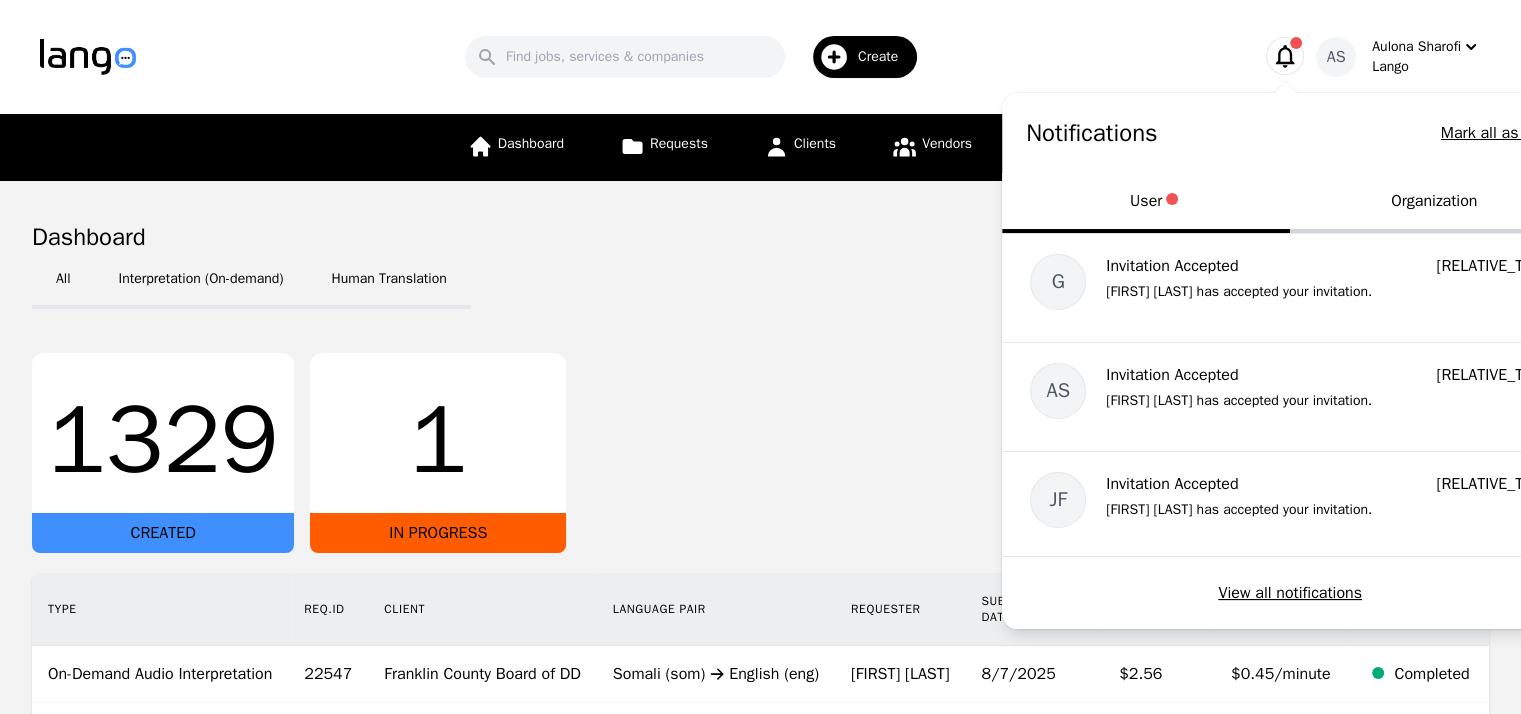 click on "Organization" at bounding box center (1434, 203) 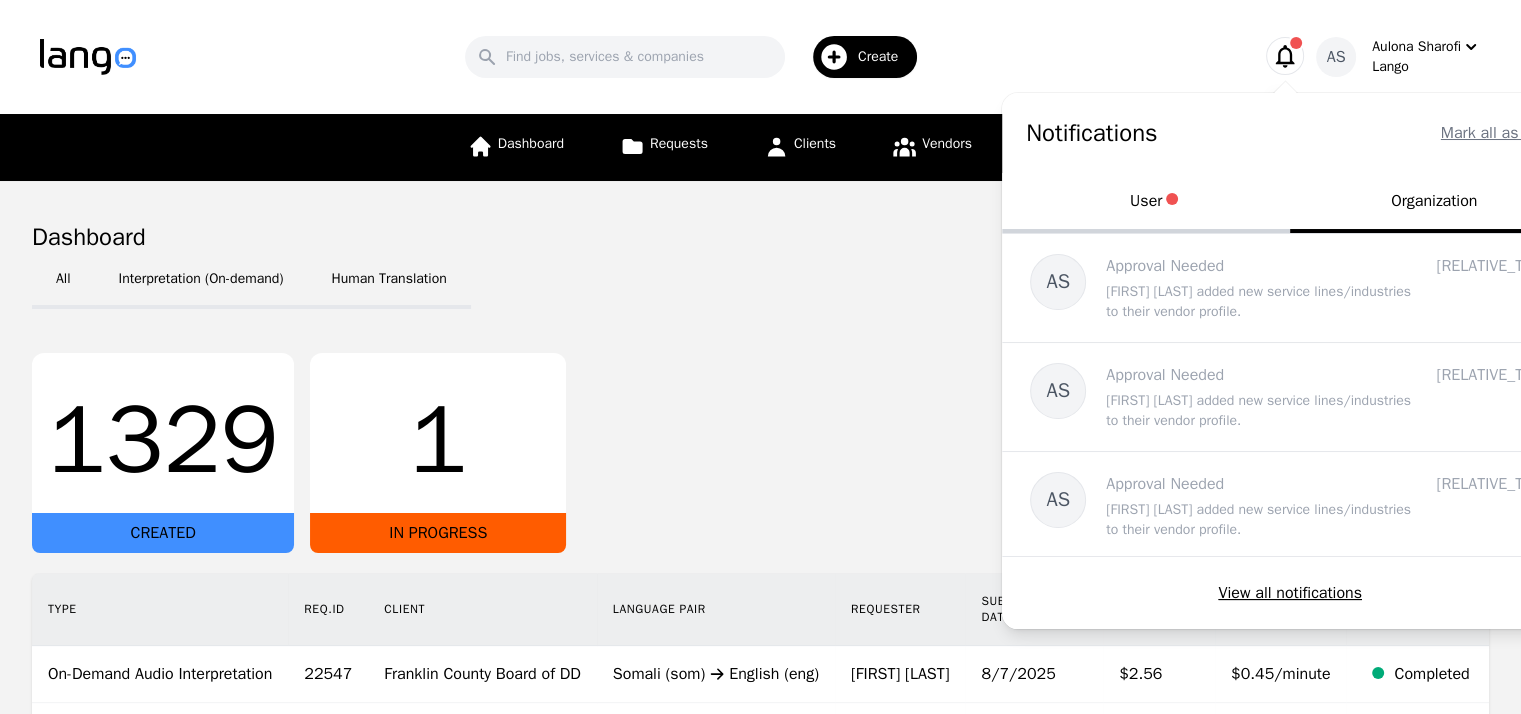 click on "User" at bounding box center [1146, 203] 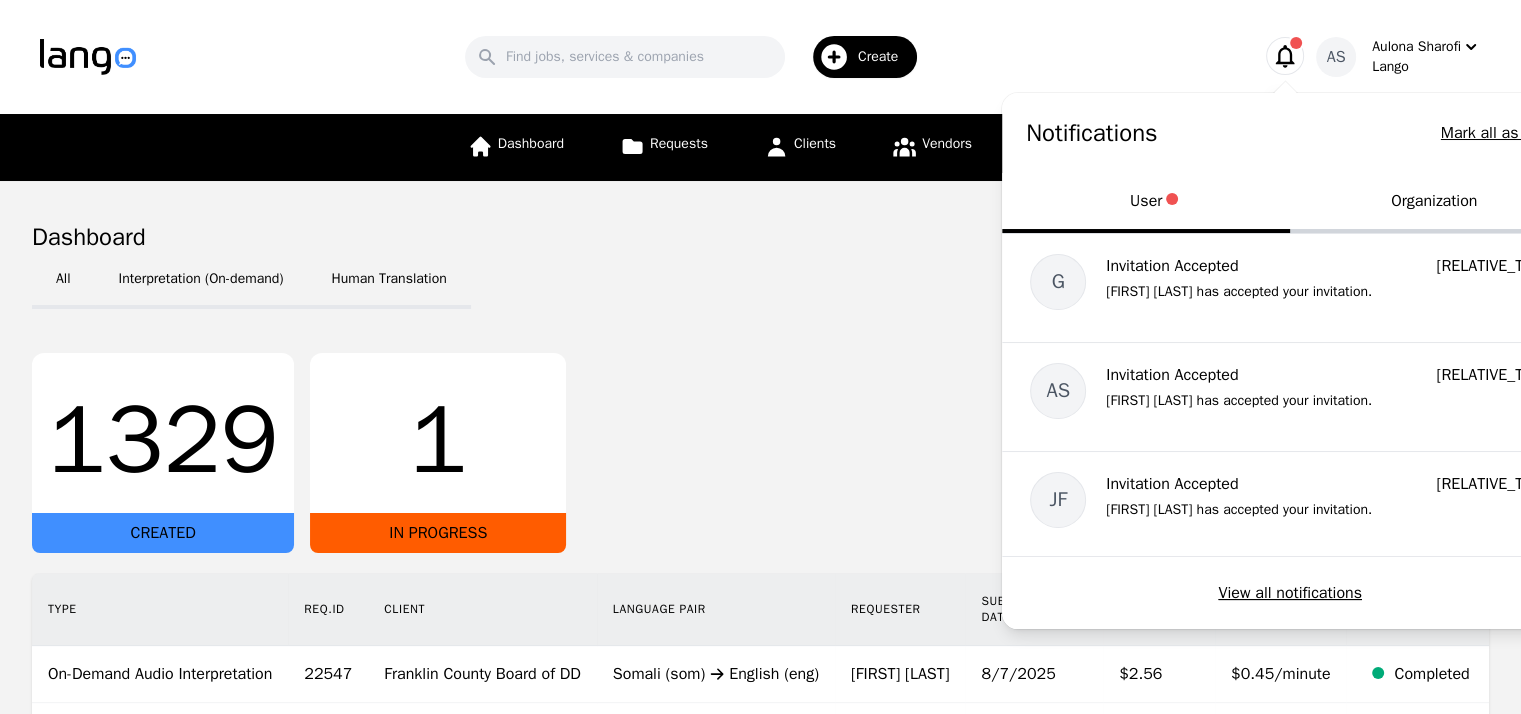 click on "1329 CREATED 1 IN PROGRESS" at bounding box center (760, 453) 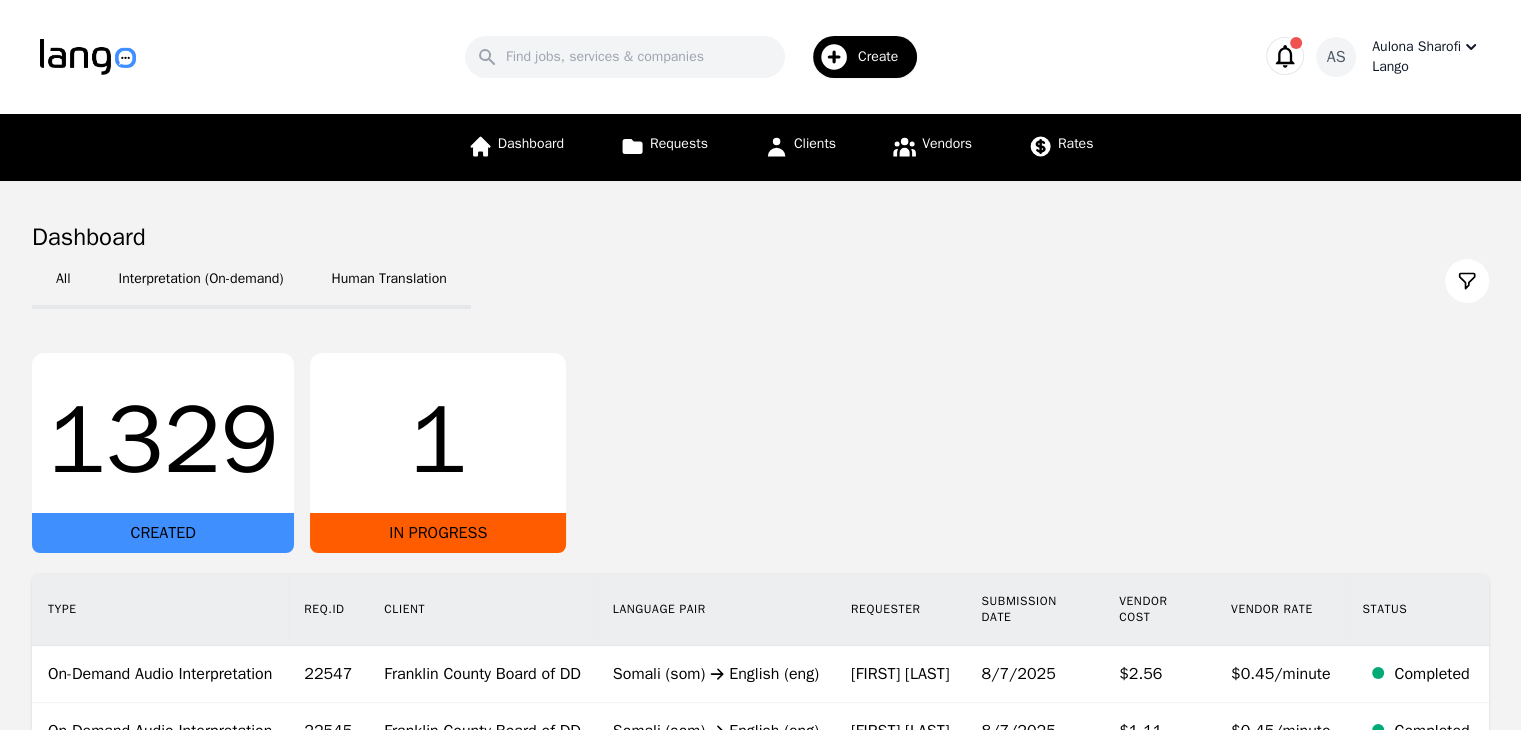 click on "Aulona Sharofi" at bounding box center (1416, 47) 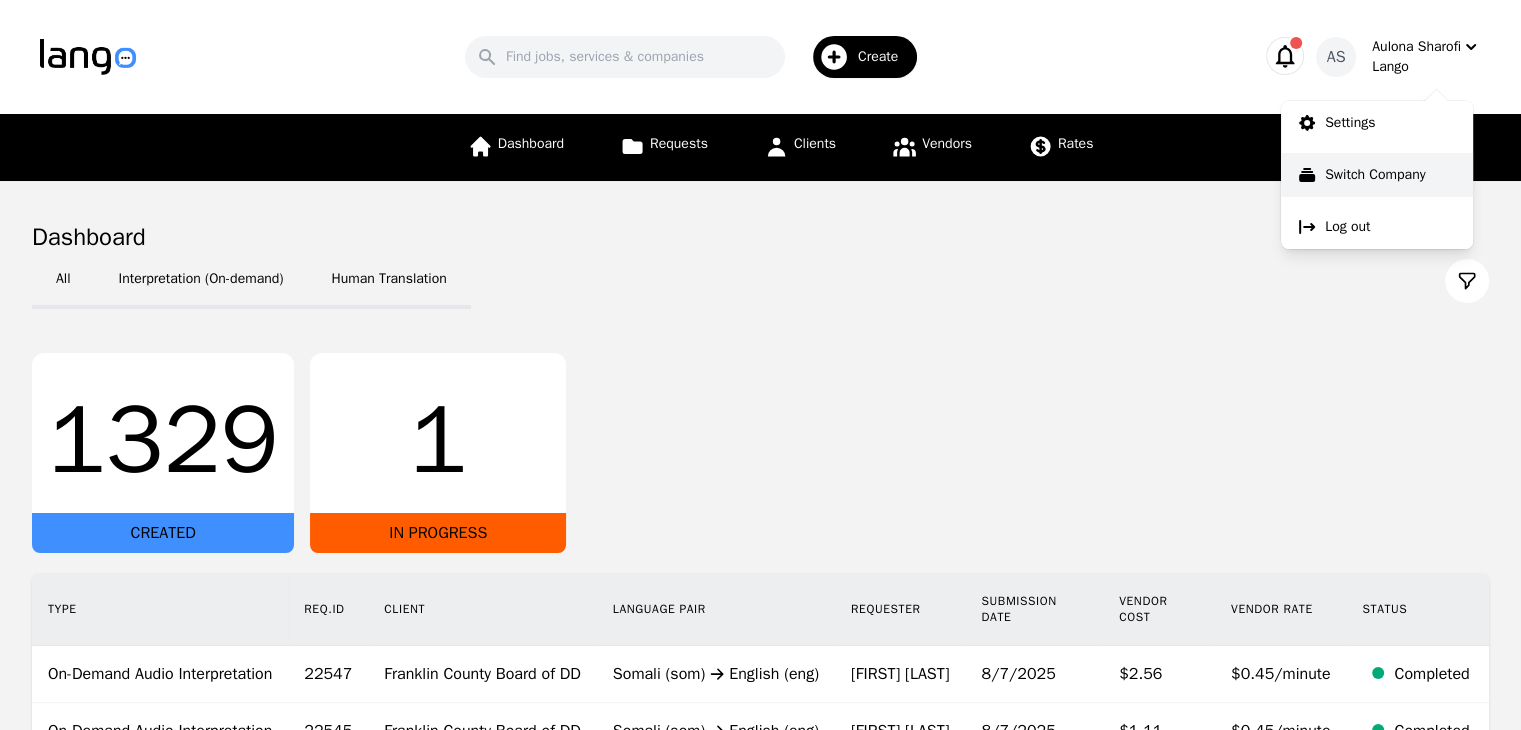 click on "Switch Company" at bounding box center [1375, 175] 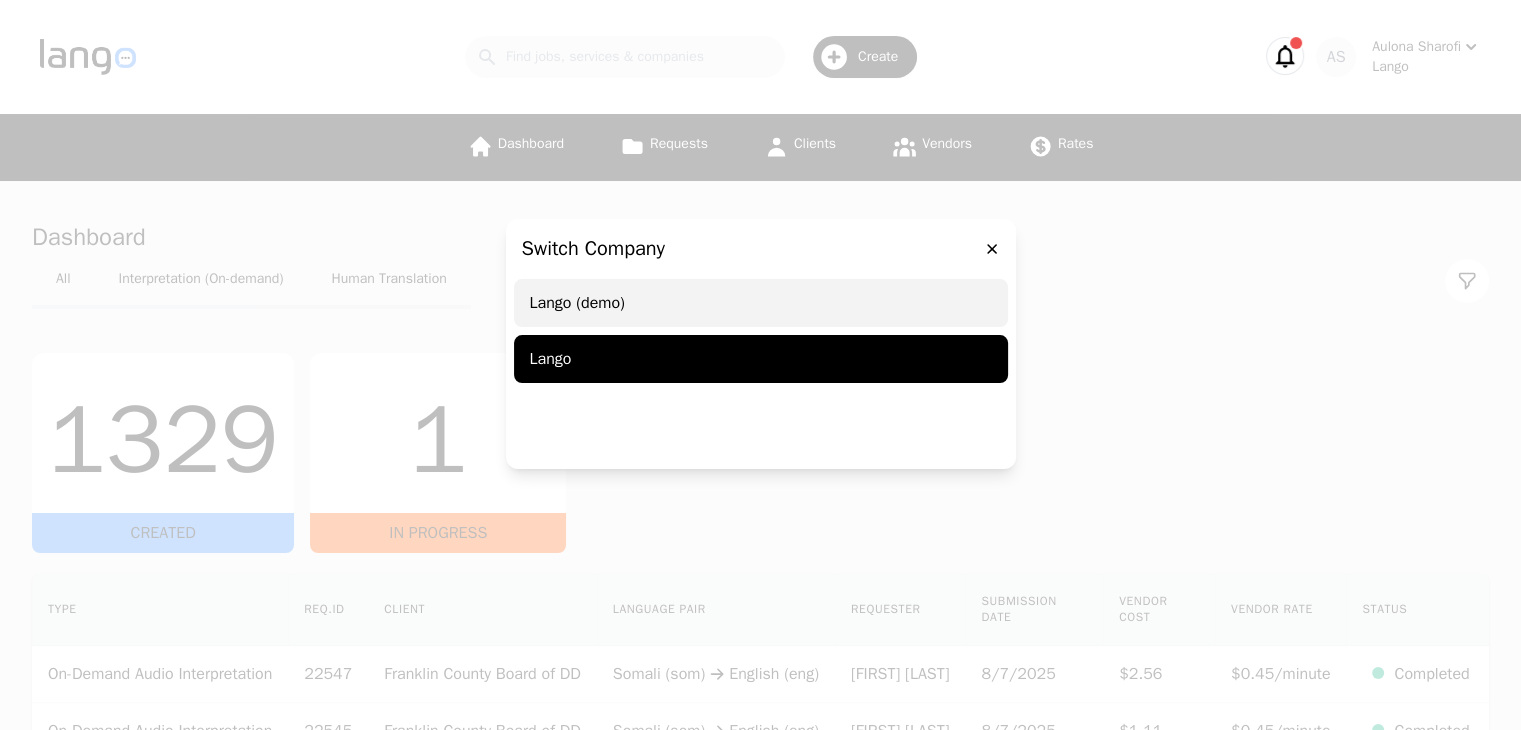 click on "Lango (demo)" at bounding box center (761, 303) 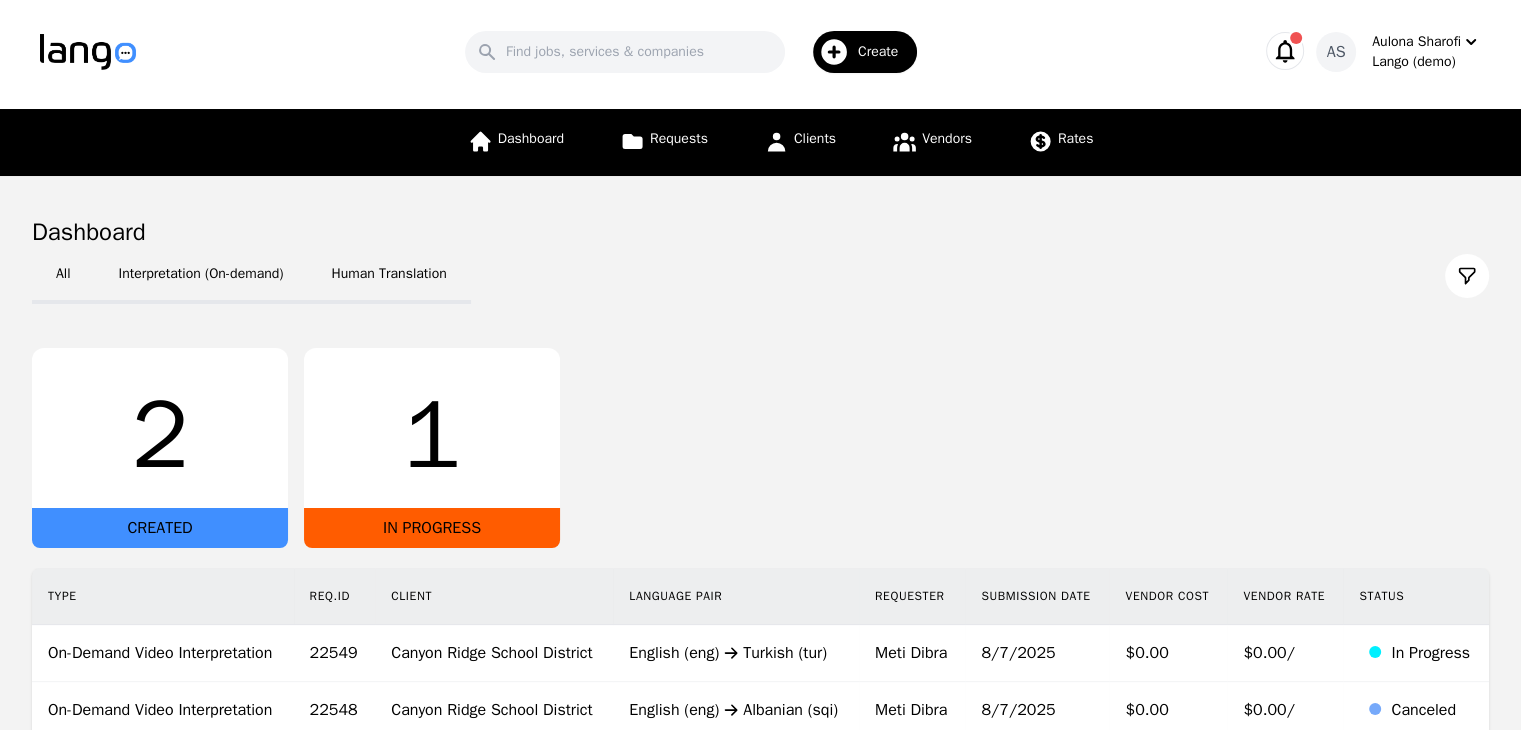 scroll, scrollTop: 100, scrollLeft: 0, axis: vertical 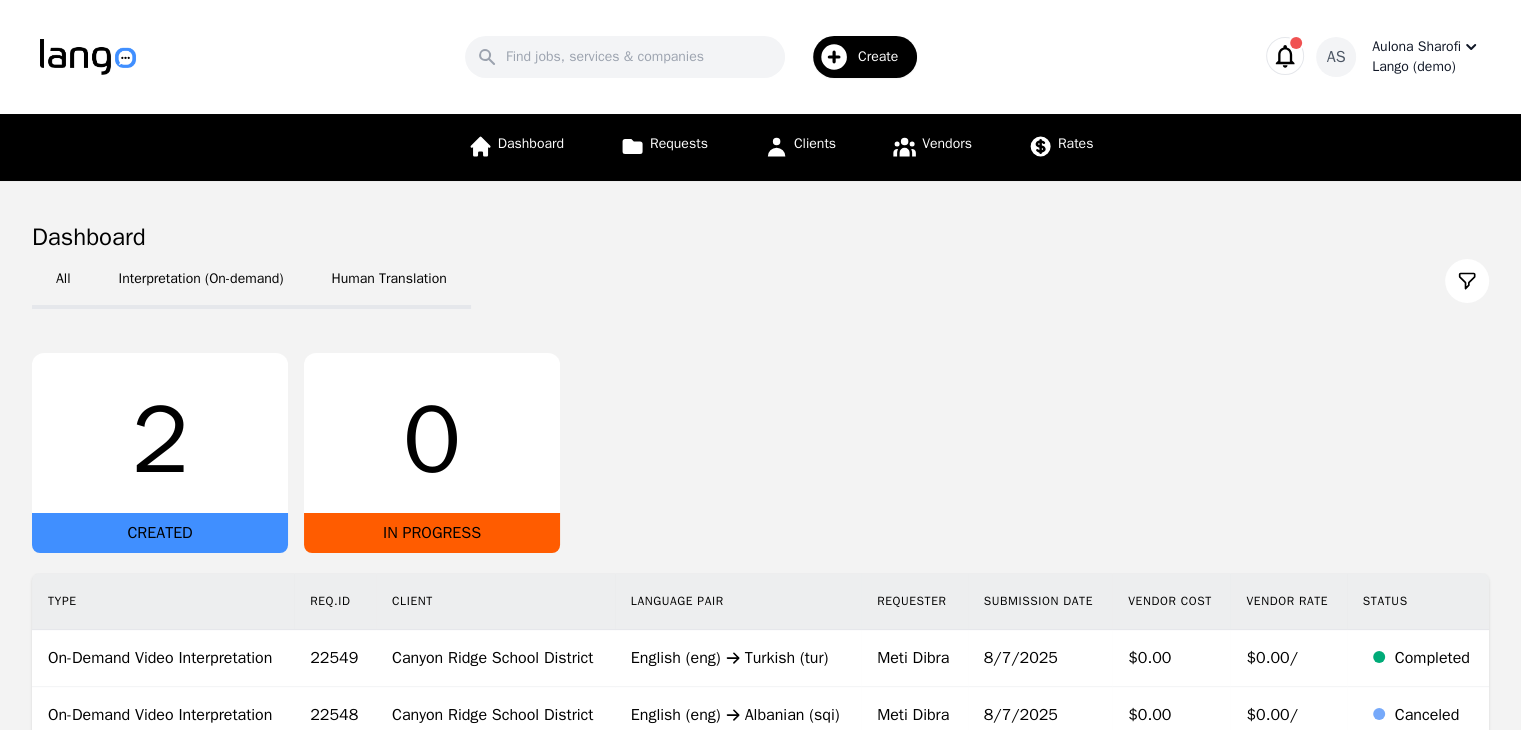 click on "Lango (demo)" at bounding box center [1426, 67] 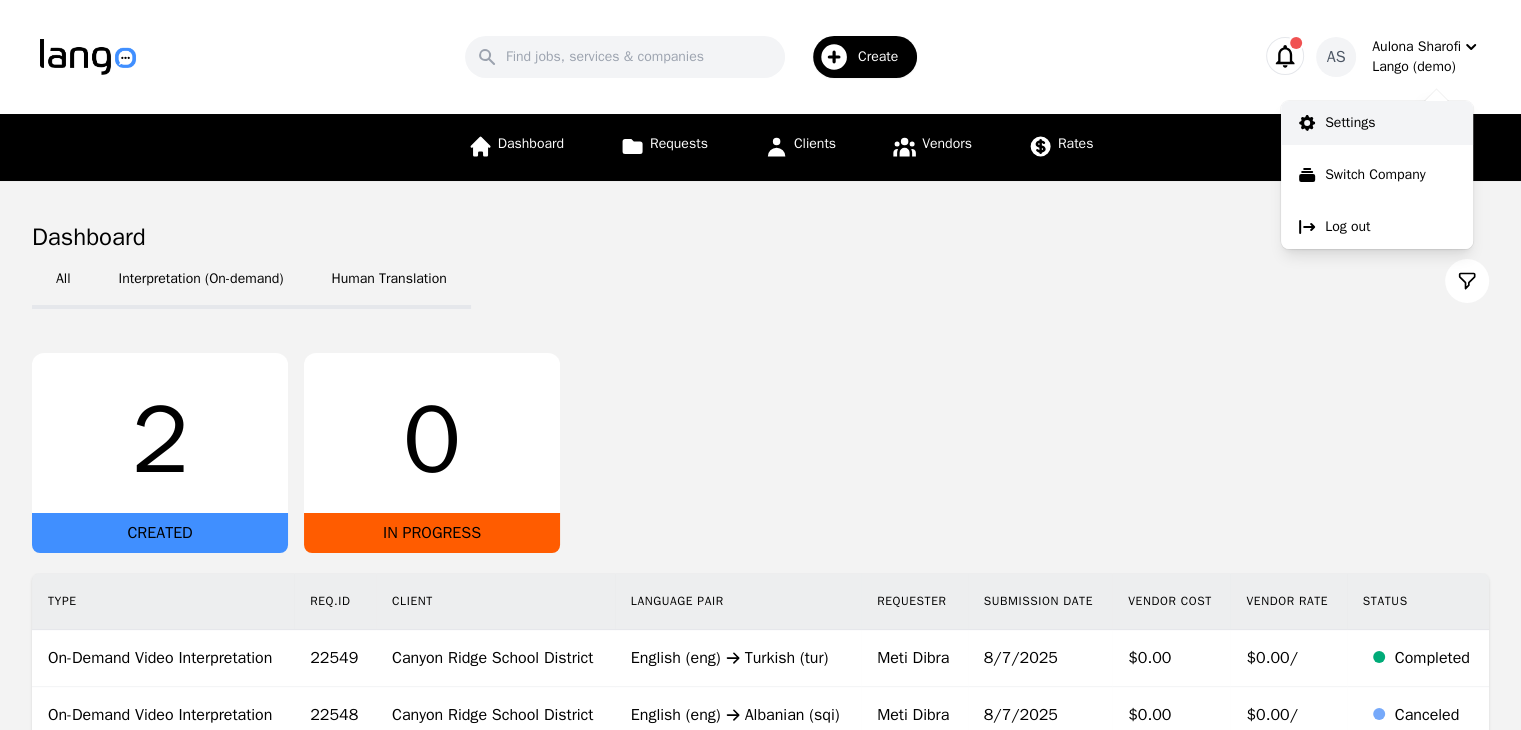 click on "Settings" at bounding box center [1350, 123] 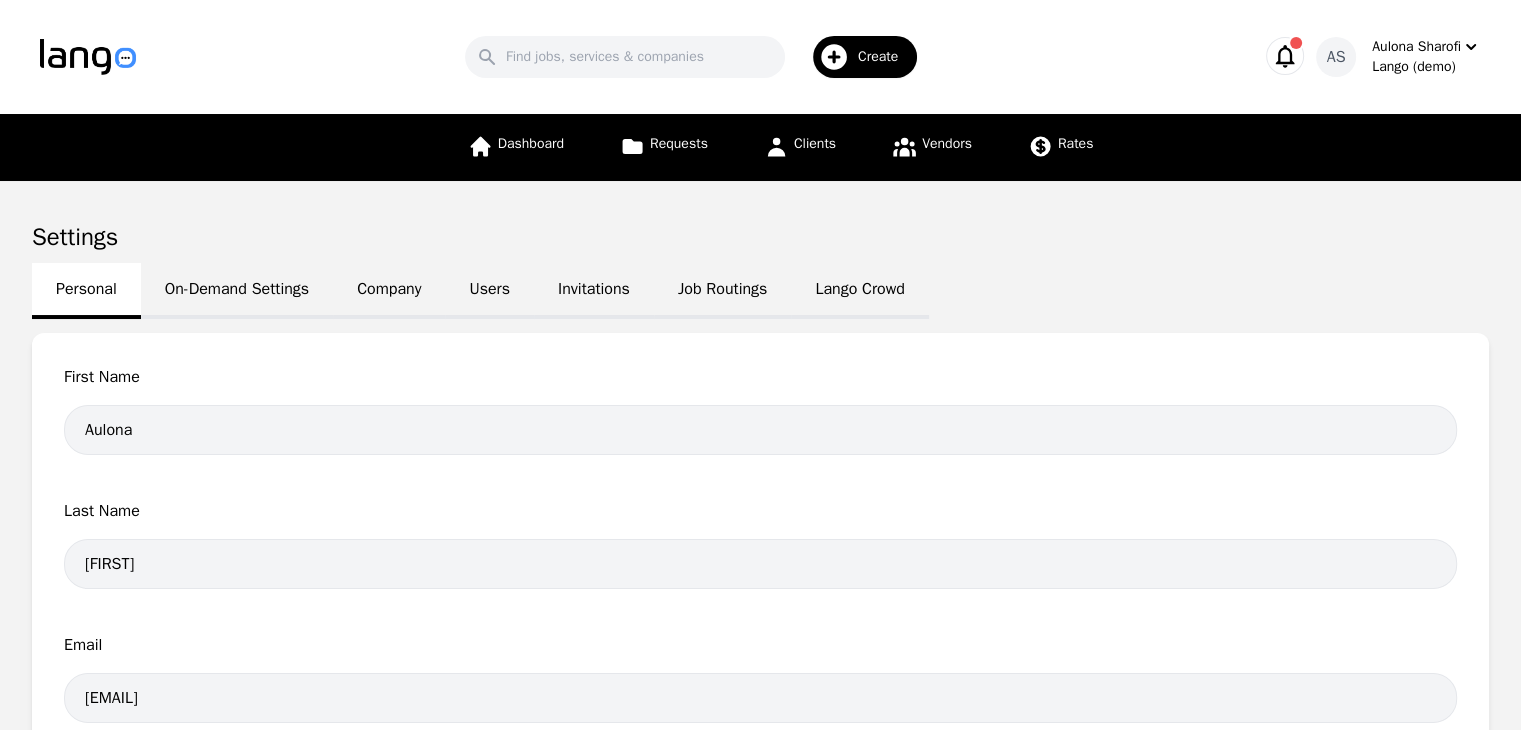 click on "Job Routings" at bounding box center (722, 291) 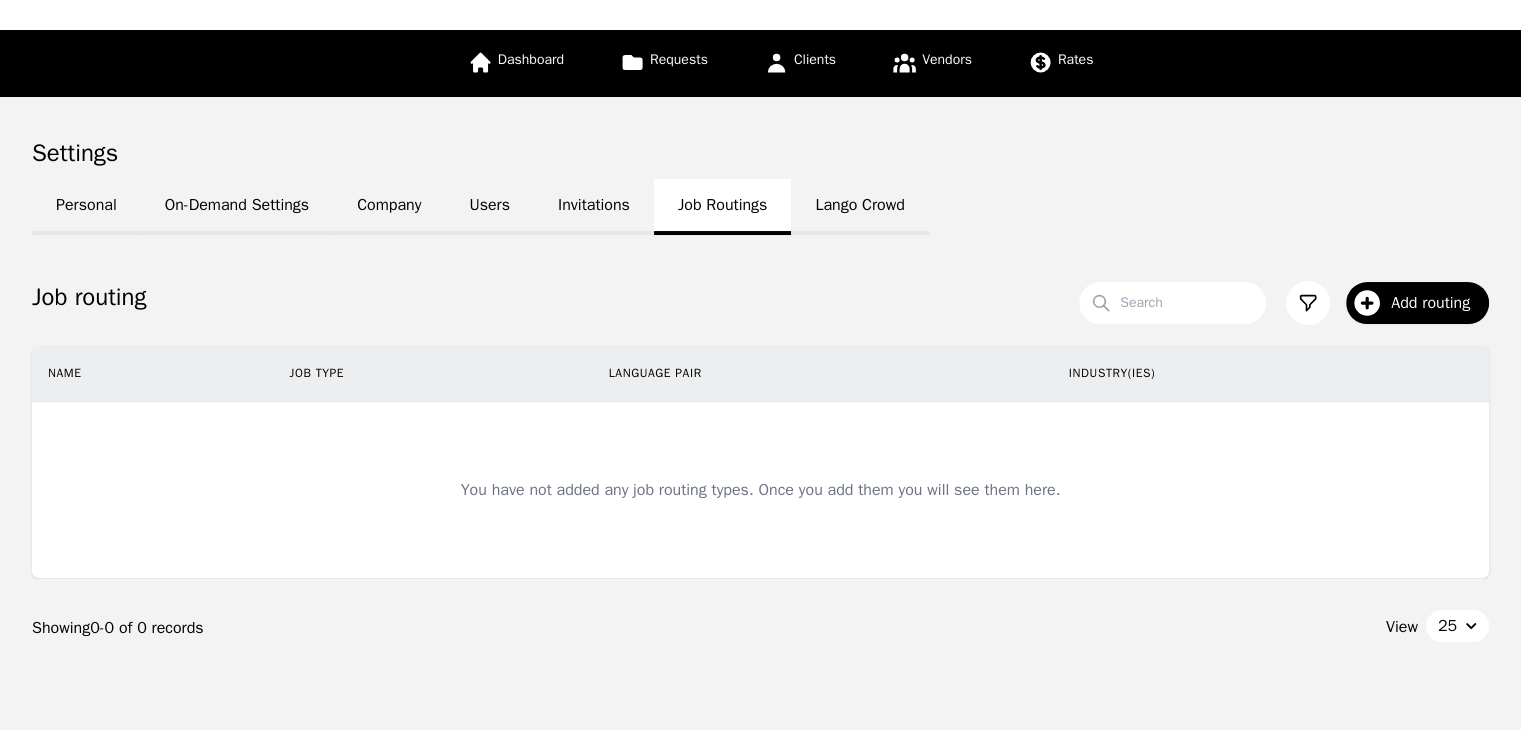 scroll, scrollTop: 0, scrollLeft: 0, axis: both 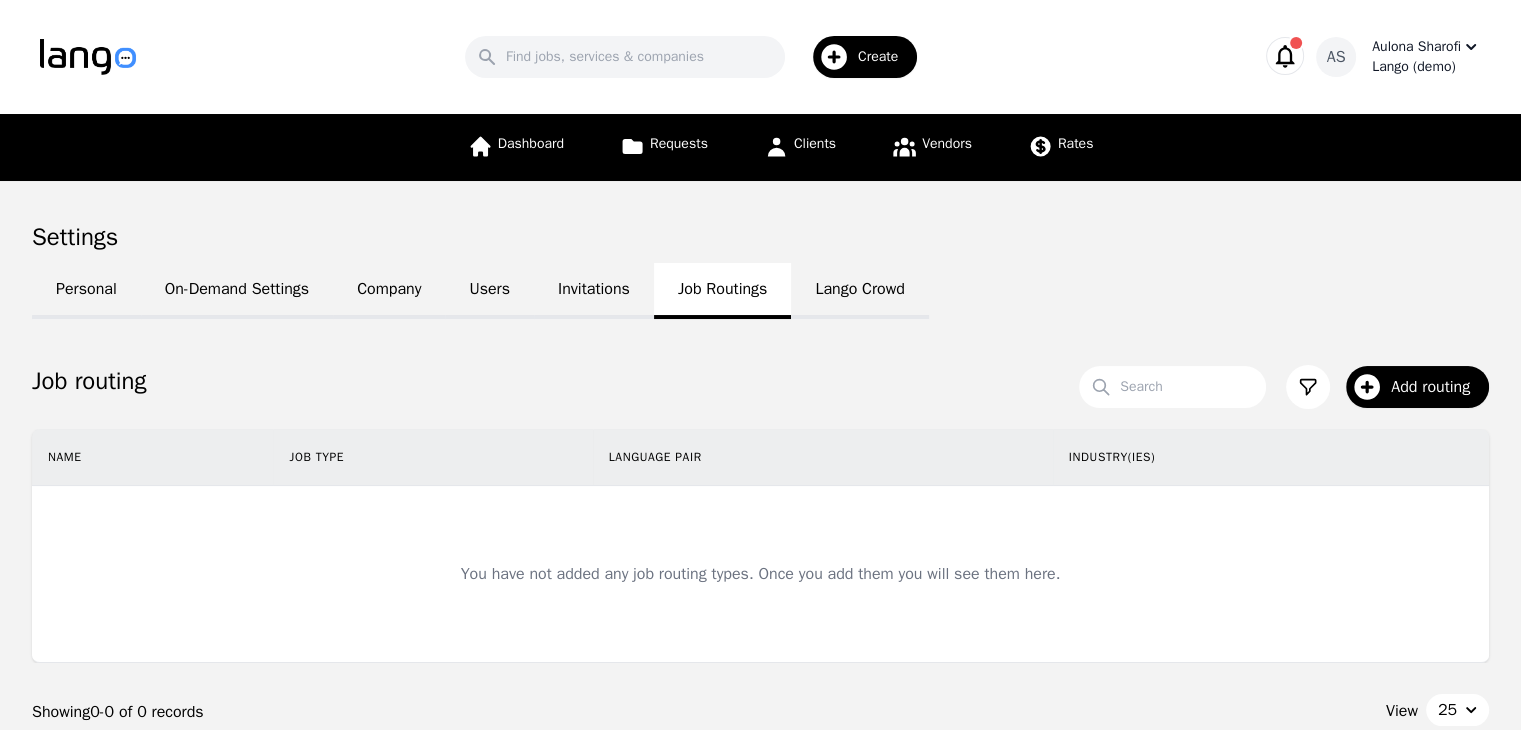 click on "Lango (demo)" at bounding box center (1426, 67) 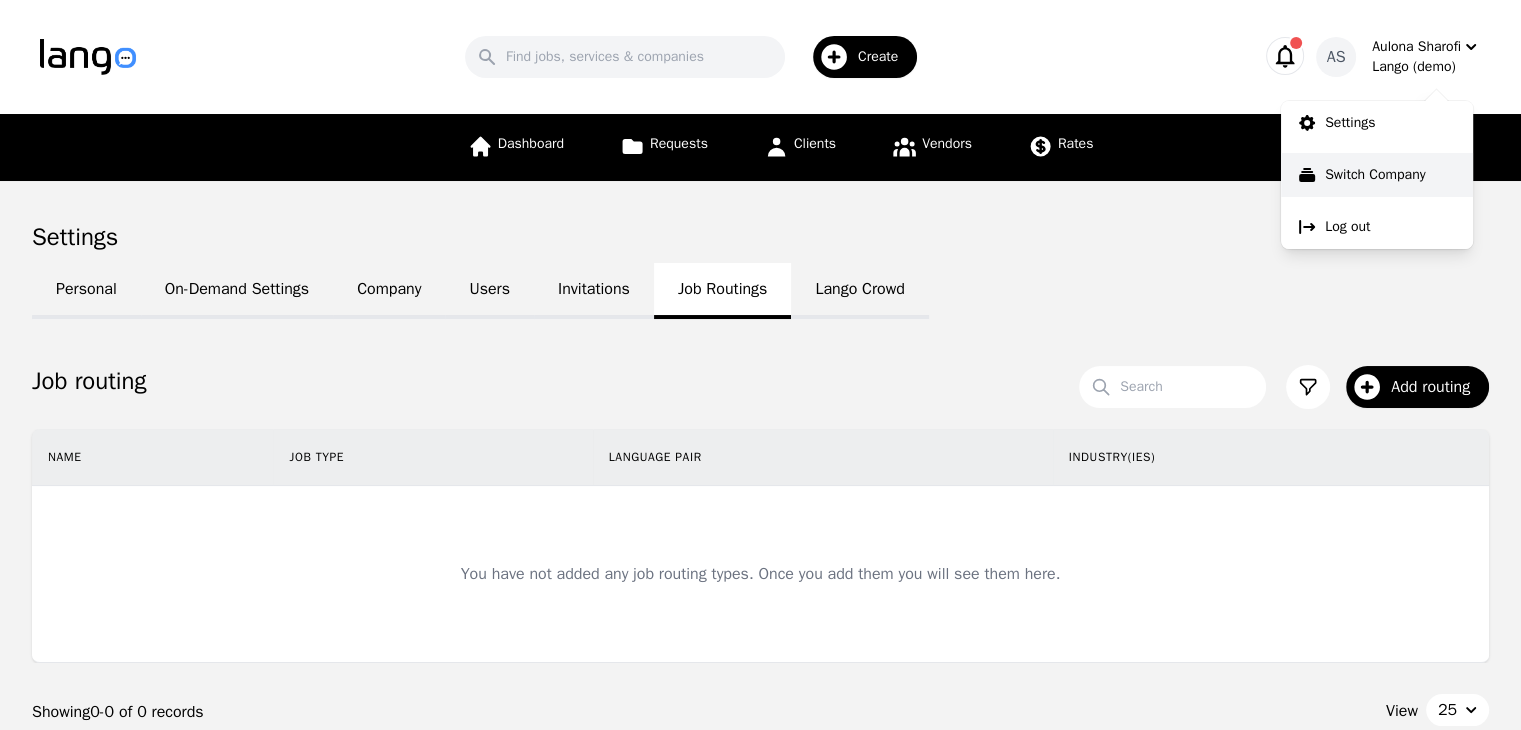 click on "Switch Company" at bounding box center (1375, 175) 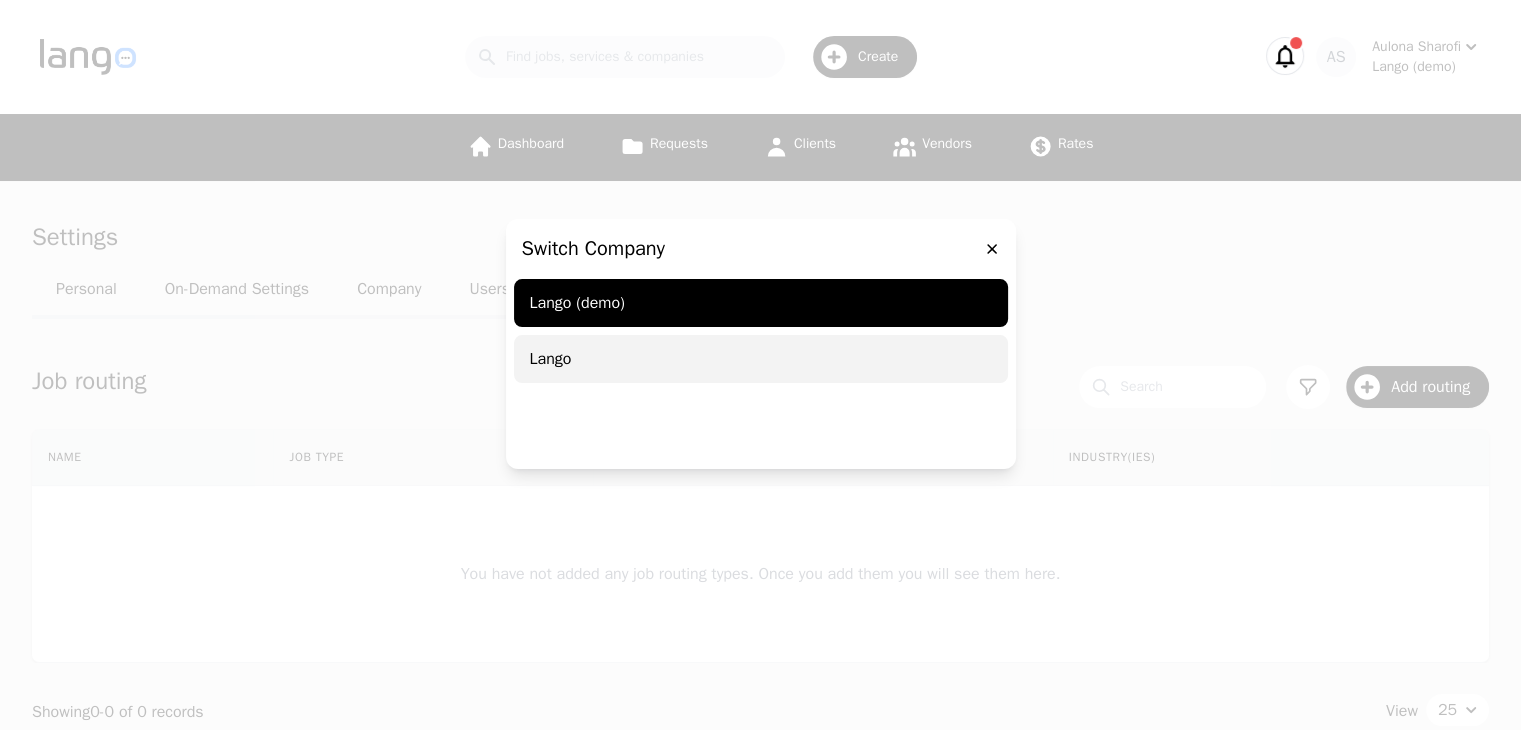click on "Lango" at bounding box center [761, 359] 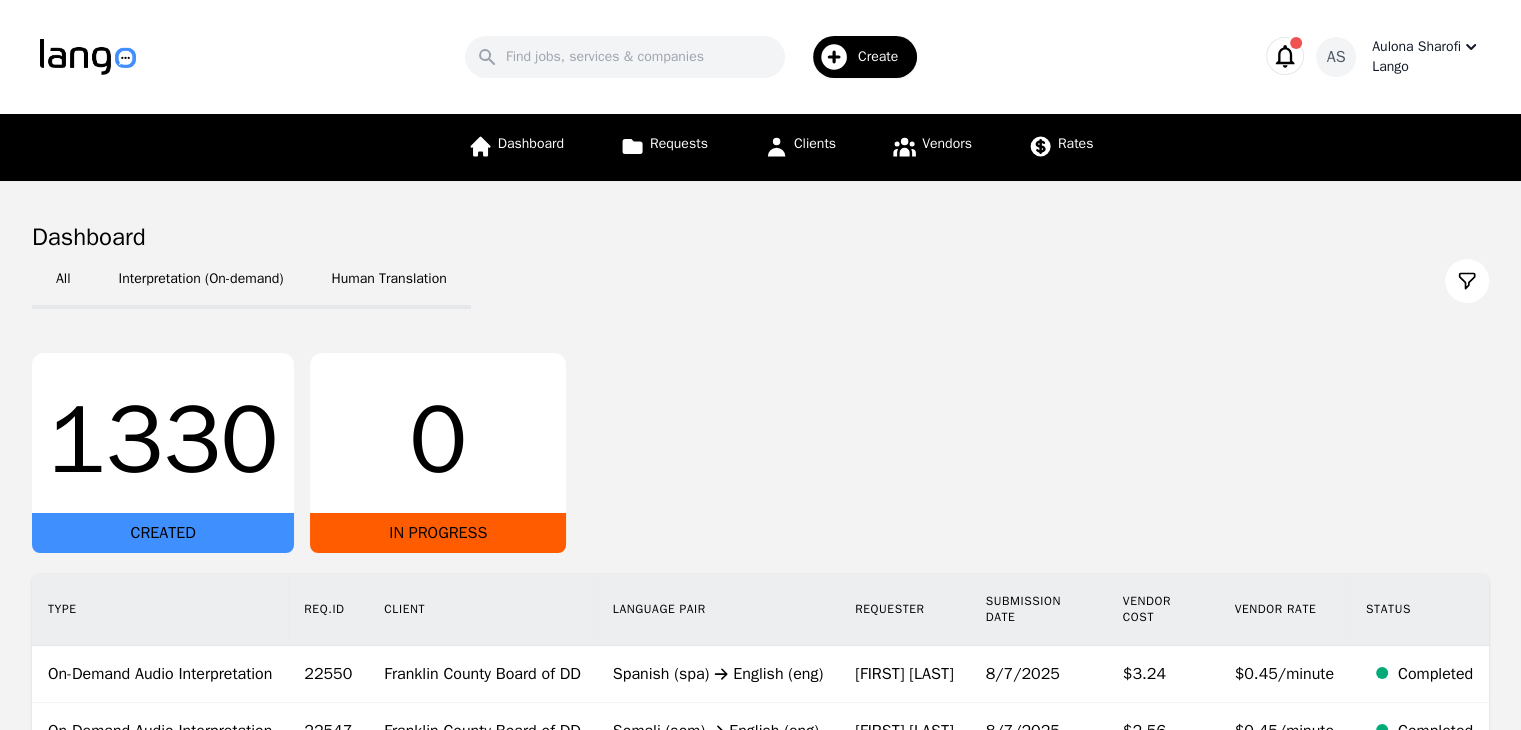 click on "Lango" at bounding box center [1426, 67] 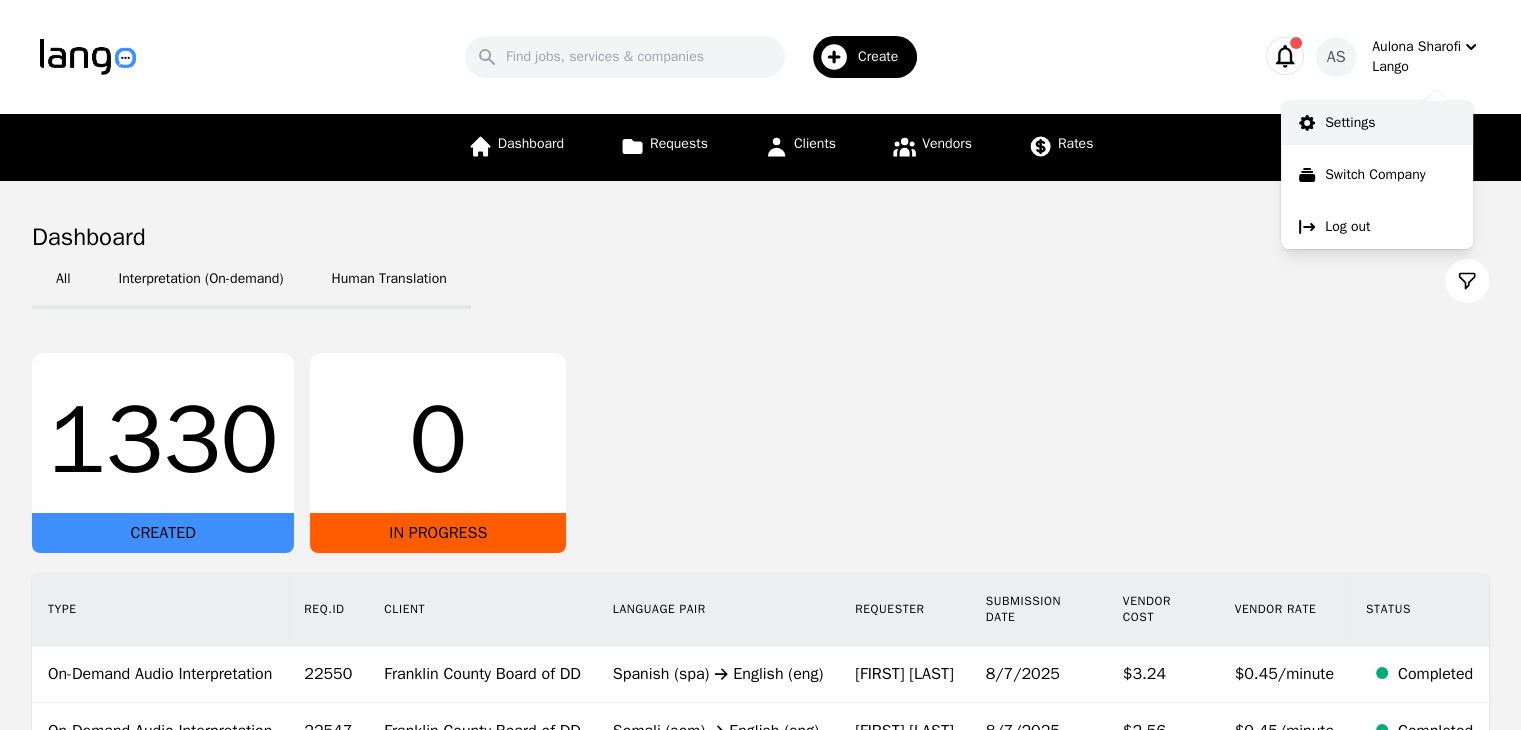 click on "Settings" at bounding box center [1377, 123] 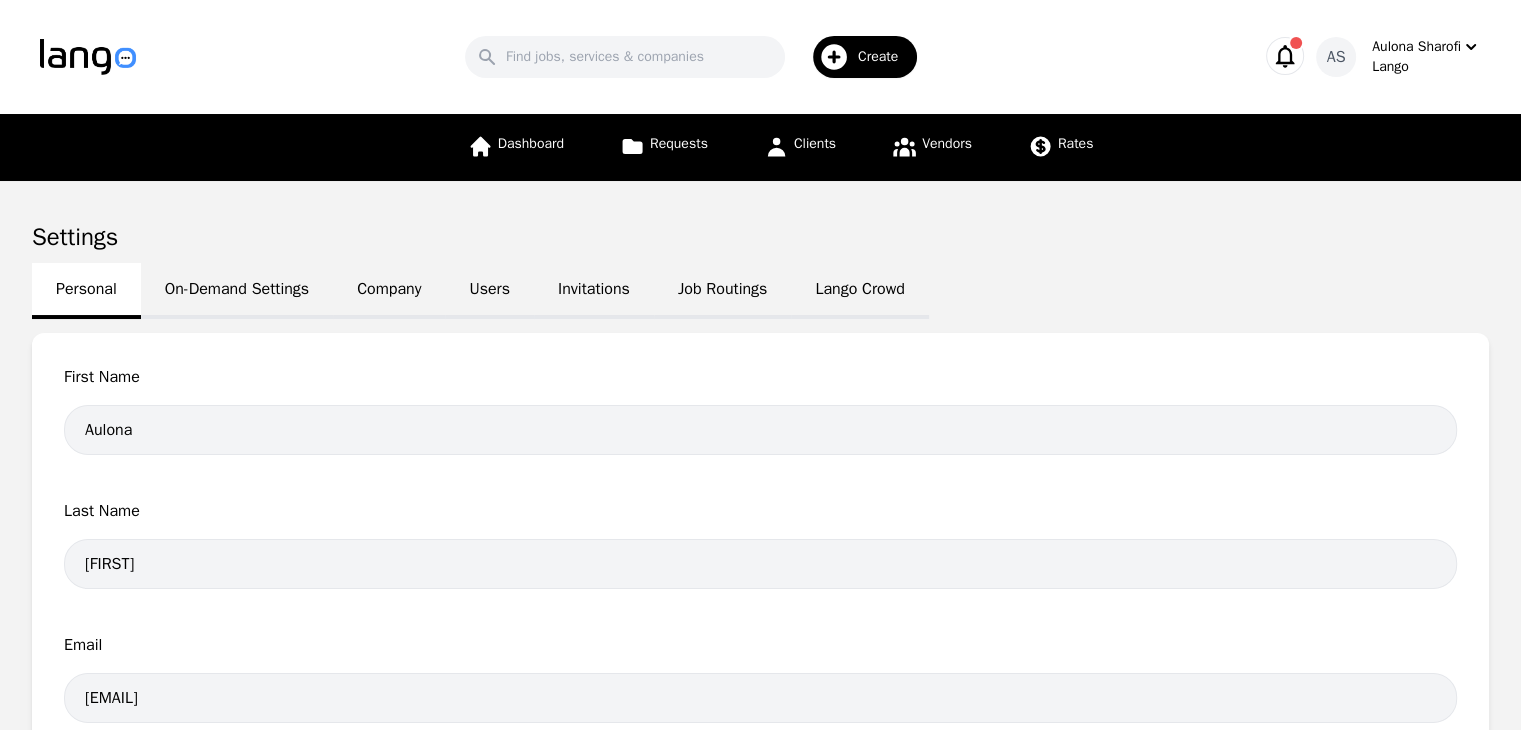click on "Job Routings" at bounding box center [722, 291] 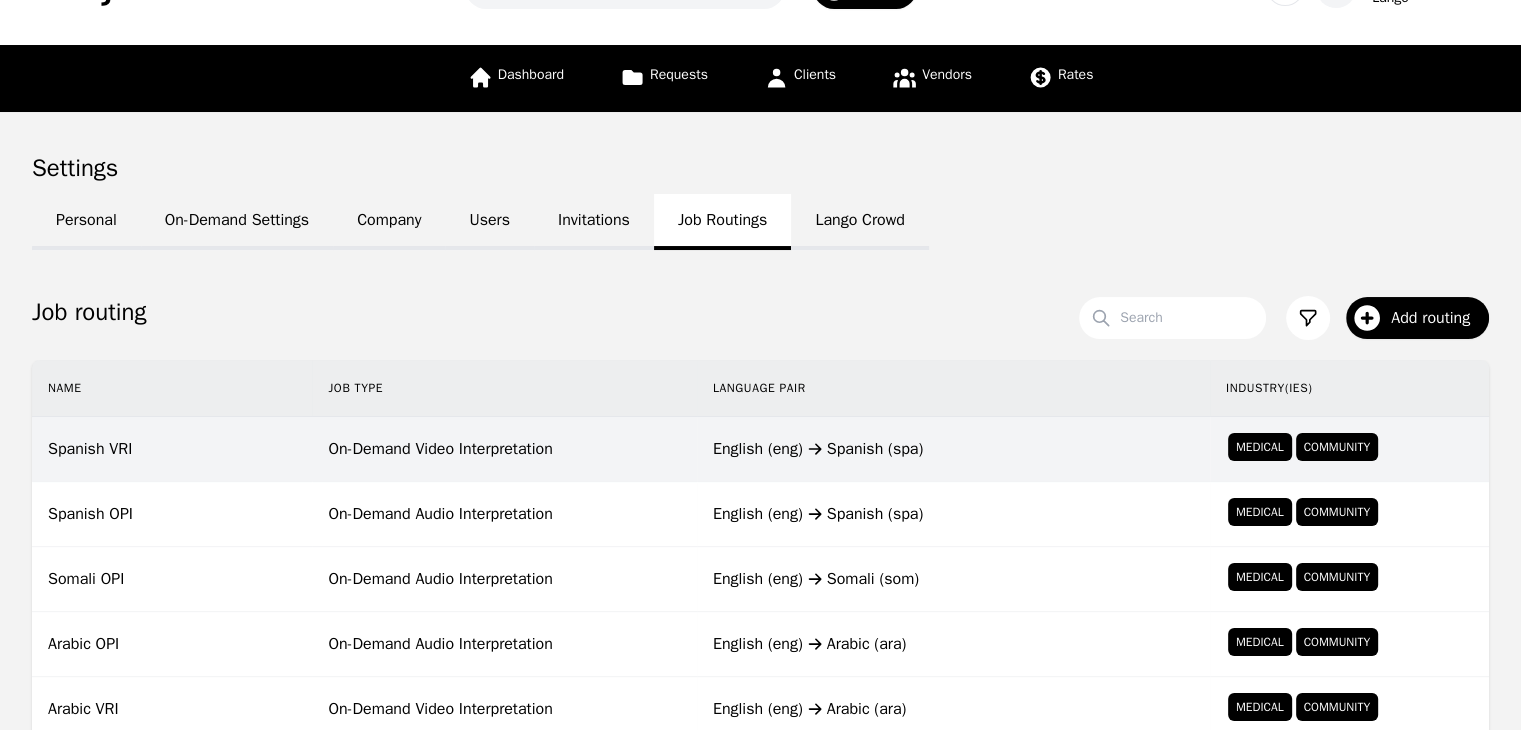 scroll, scrollTop: 100, scrollLeft: 0, axis: vertical 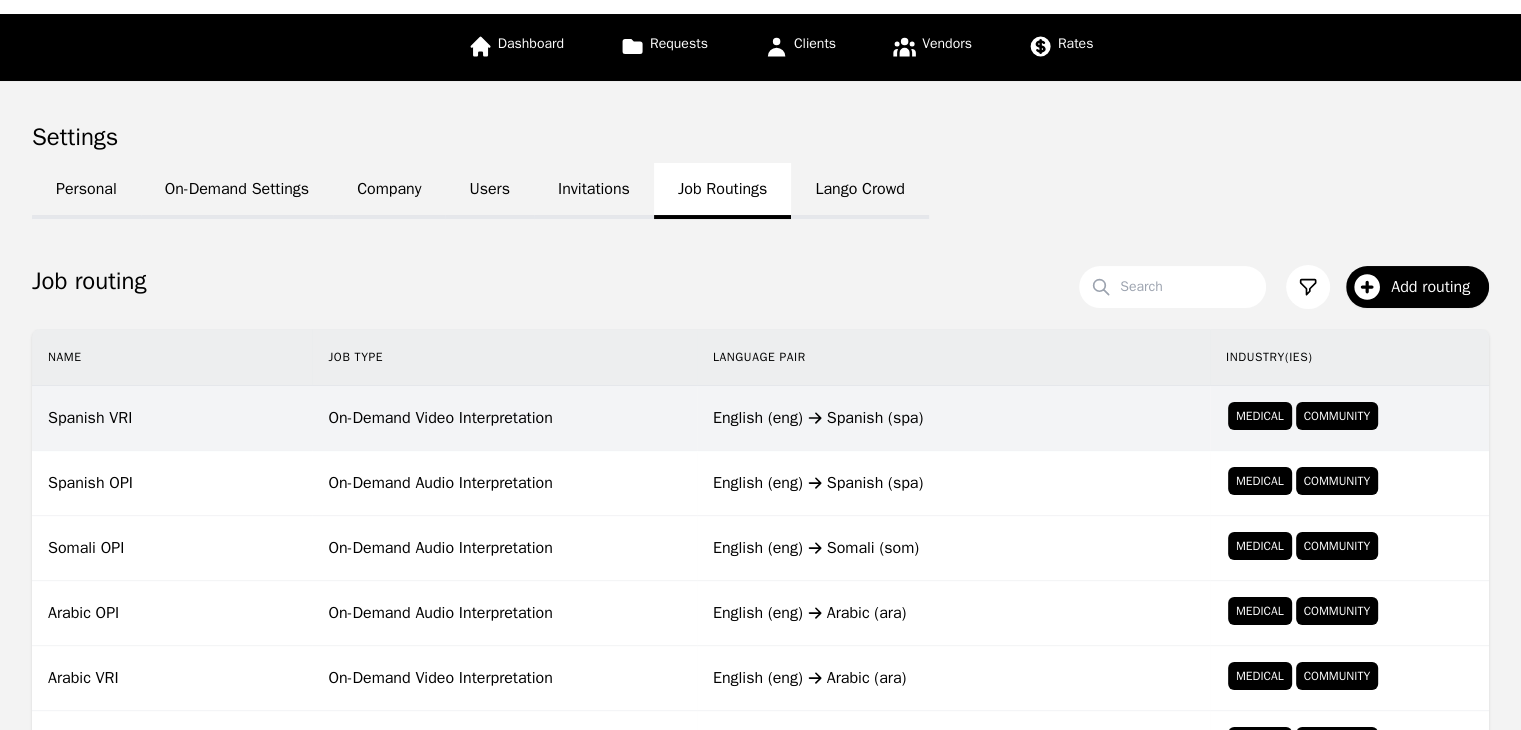 click on "English (eng) Spanish (spa)" at bounding box center (953, 418) 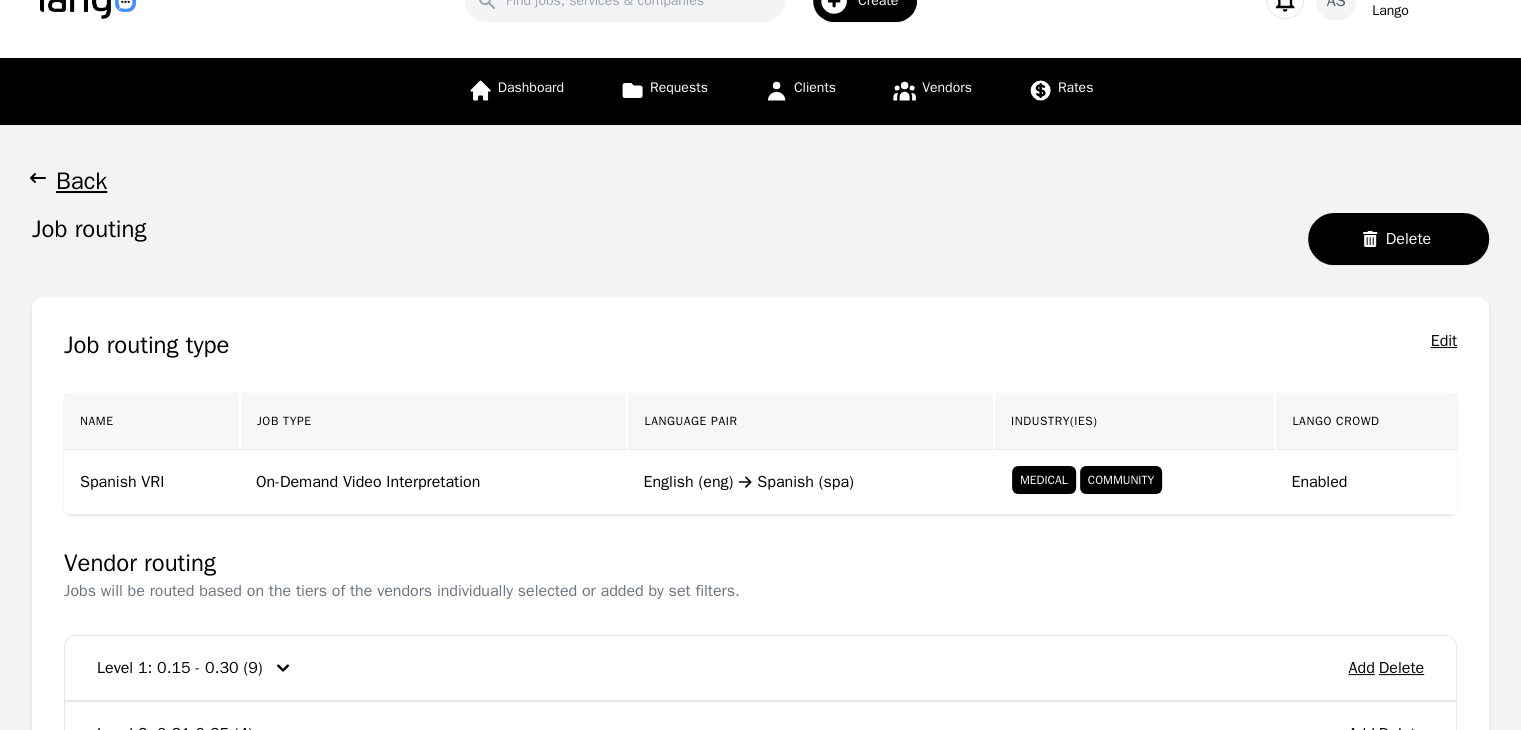 scroll, scrollTop: 0, scrollLeft: 0, axis: both 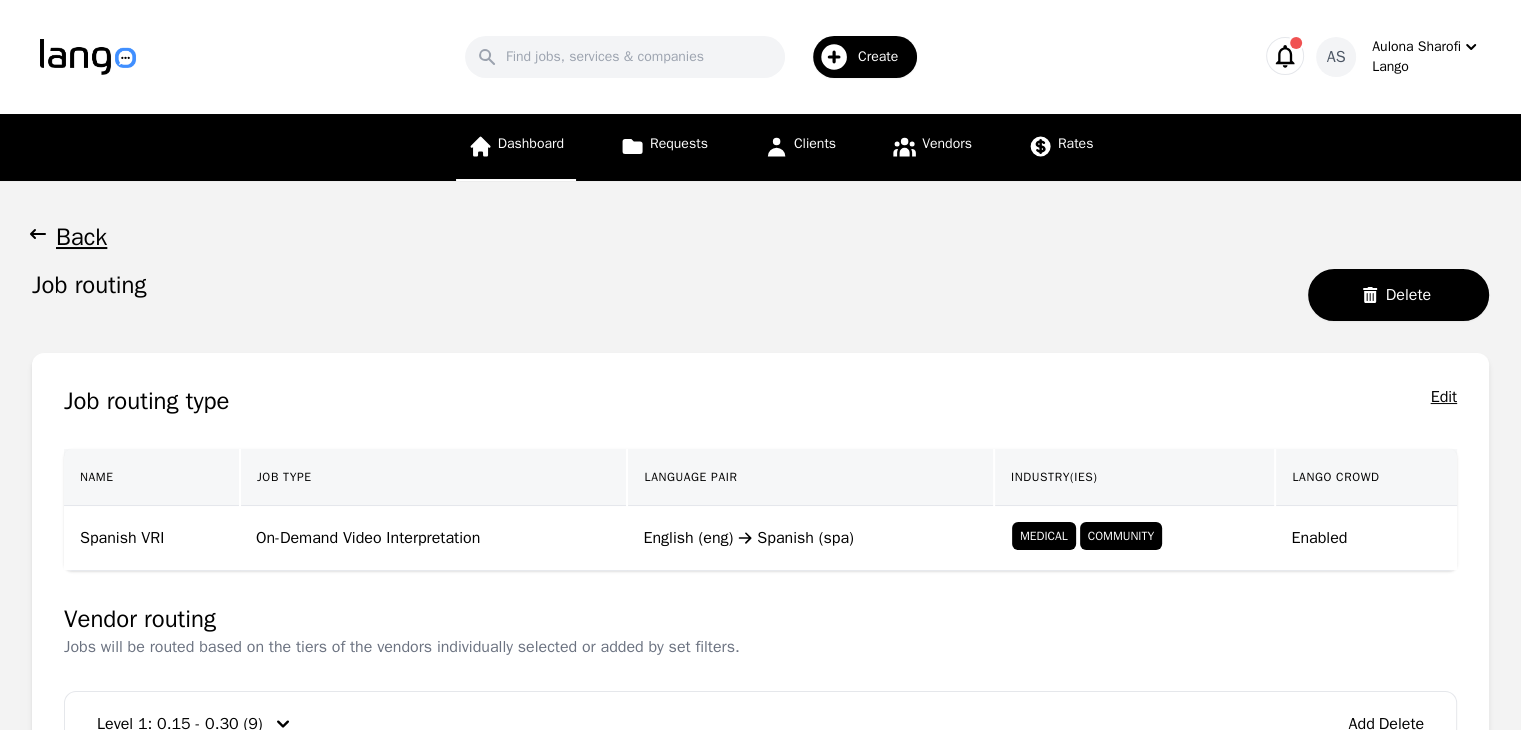 click on "Dashboard" at bounding box center (531, 143) 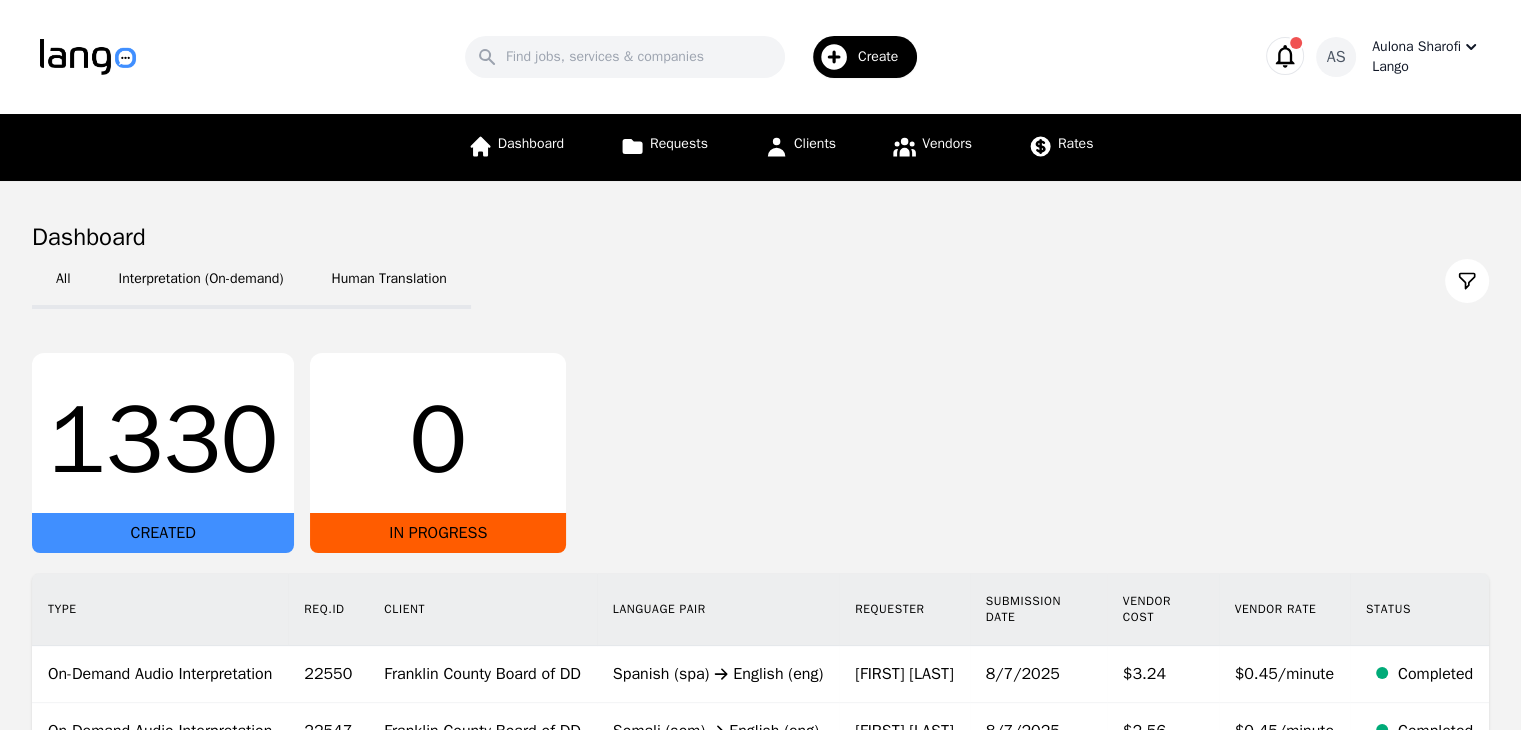 click on "Lango" at bounding box center (1426, 67) 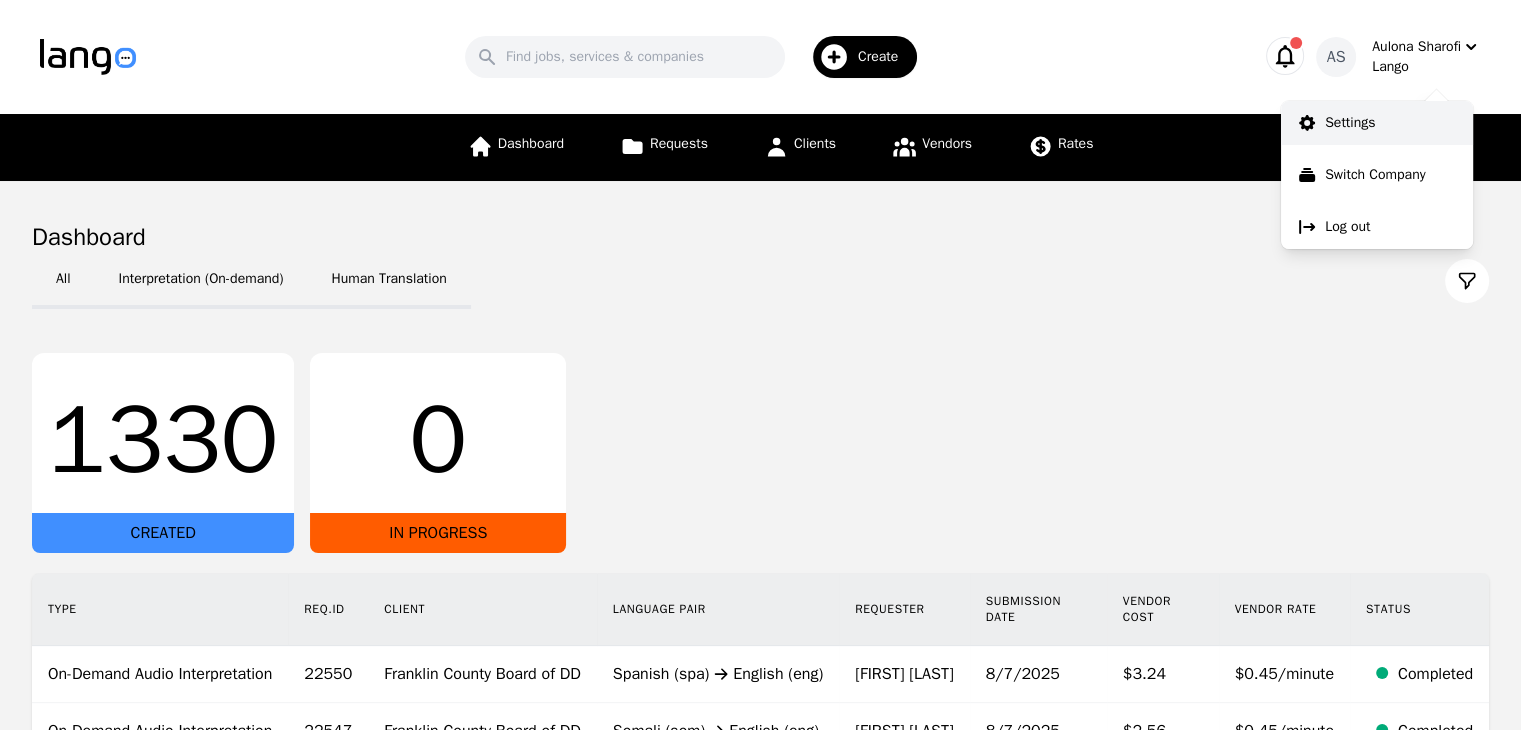 click on "Settings" at bounding box center (1377, 123) 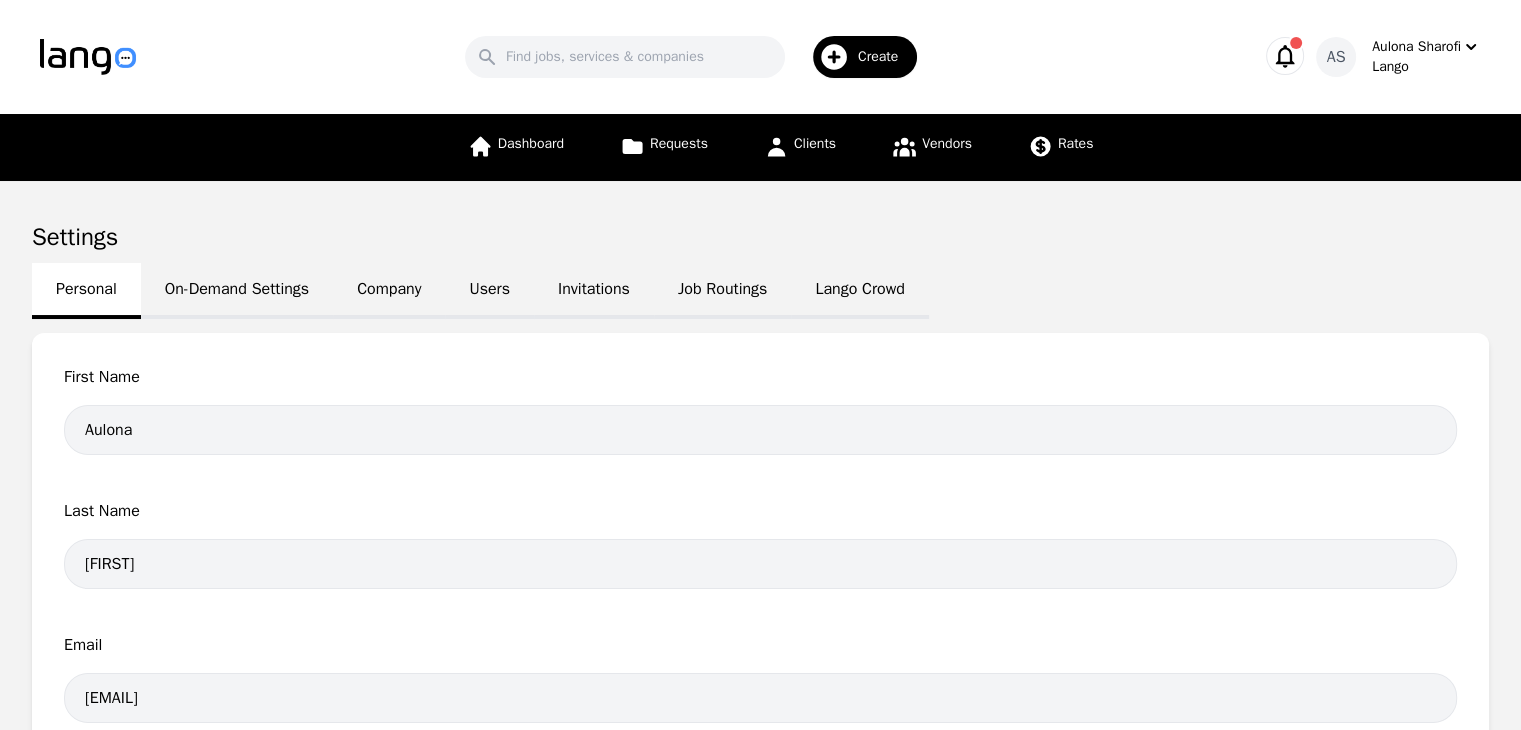click on "Job Routings" at bounding box center (722, 291) 